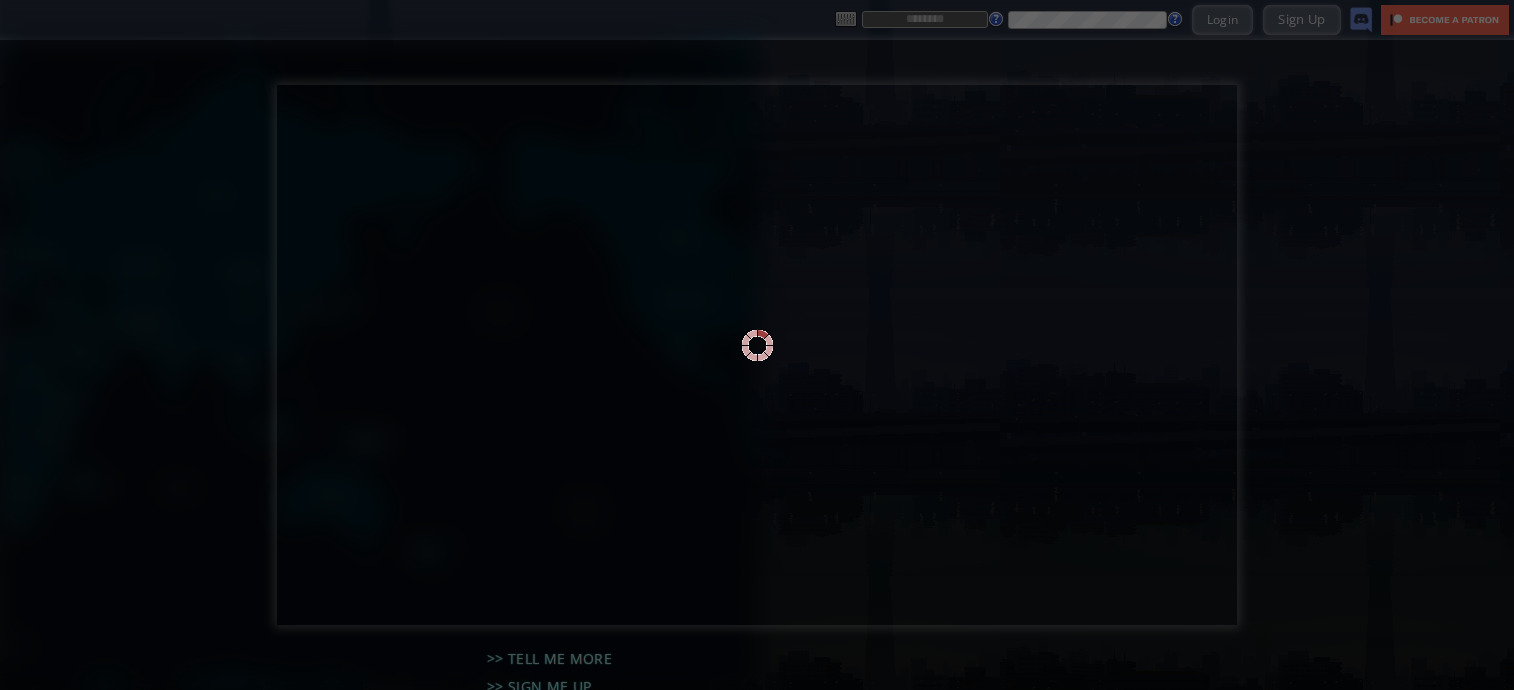 scroll, scrollTop: 0, scrollLeft: 0, axis: both 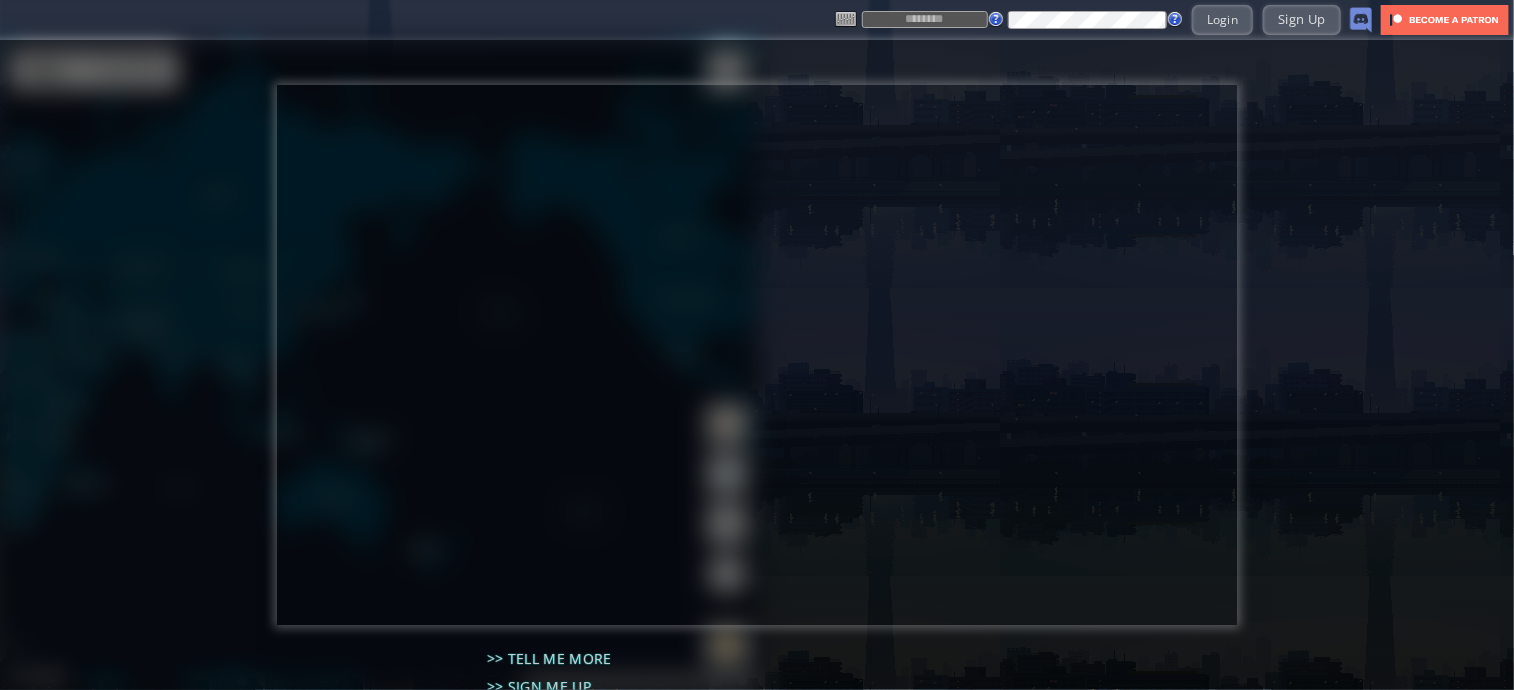 click at bounding box center [925, 19] 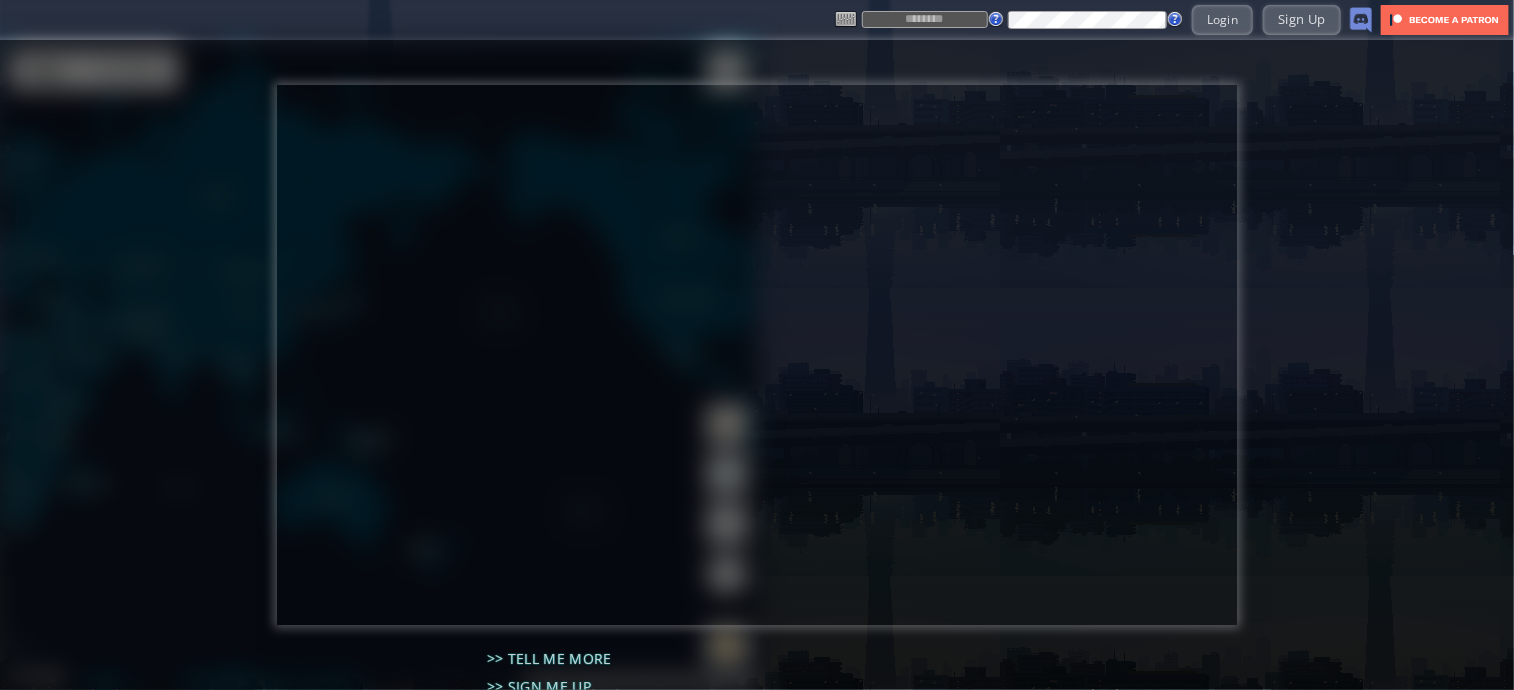 click at bounding box center [925, 19] 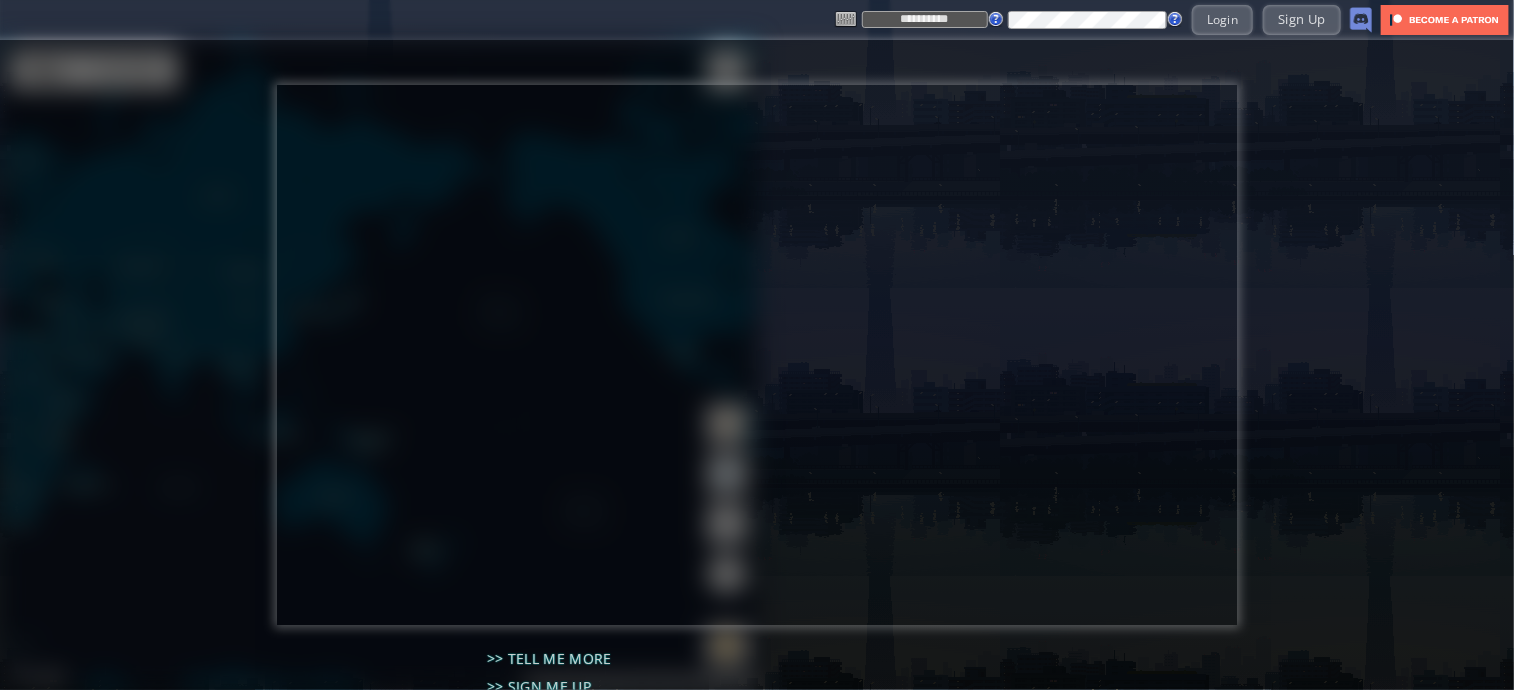 type on "**********" 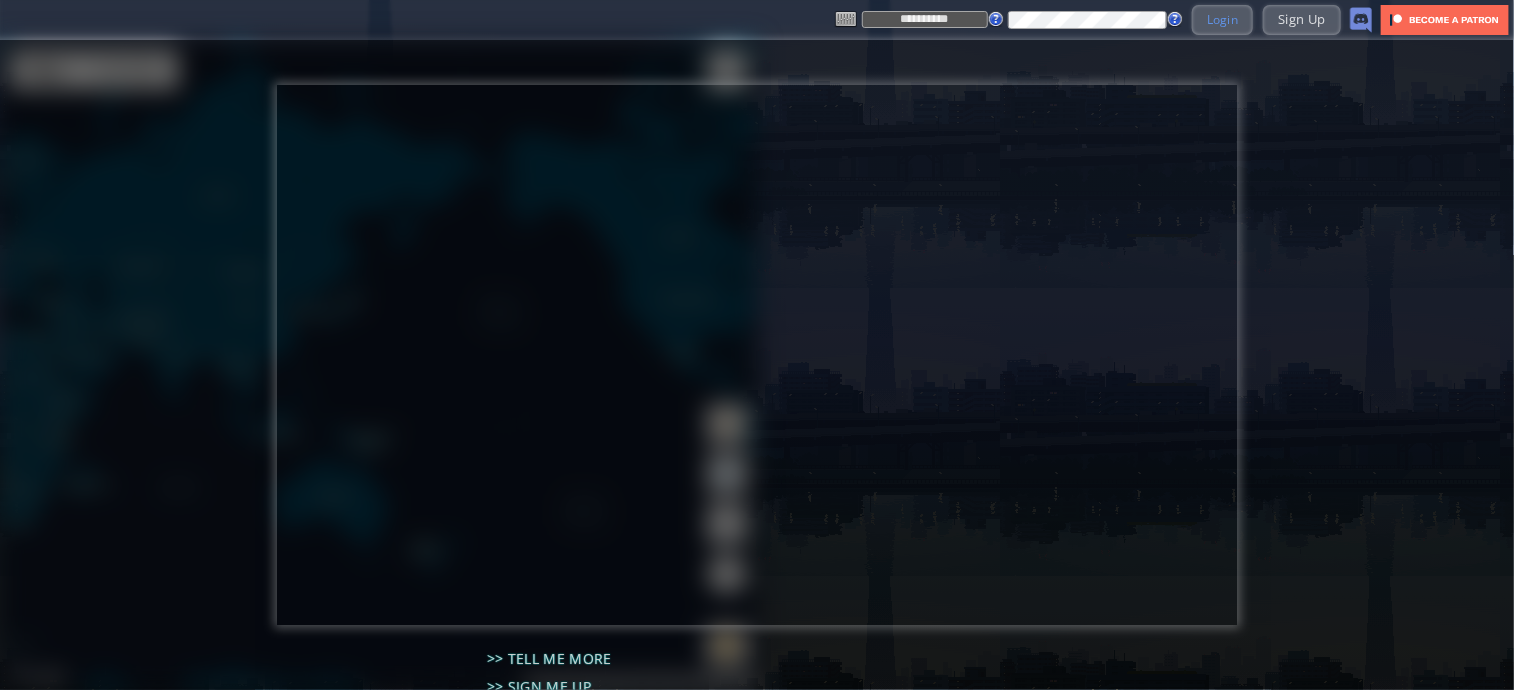 click on "Login" at bounding box center (1223, 19) 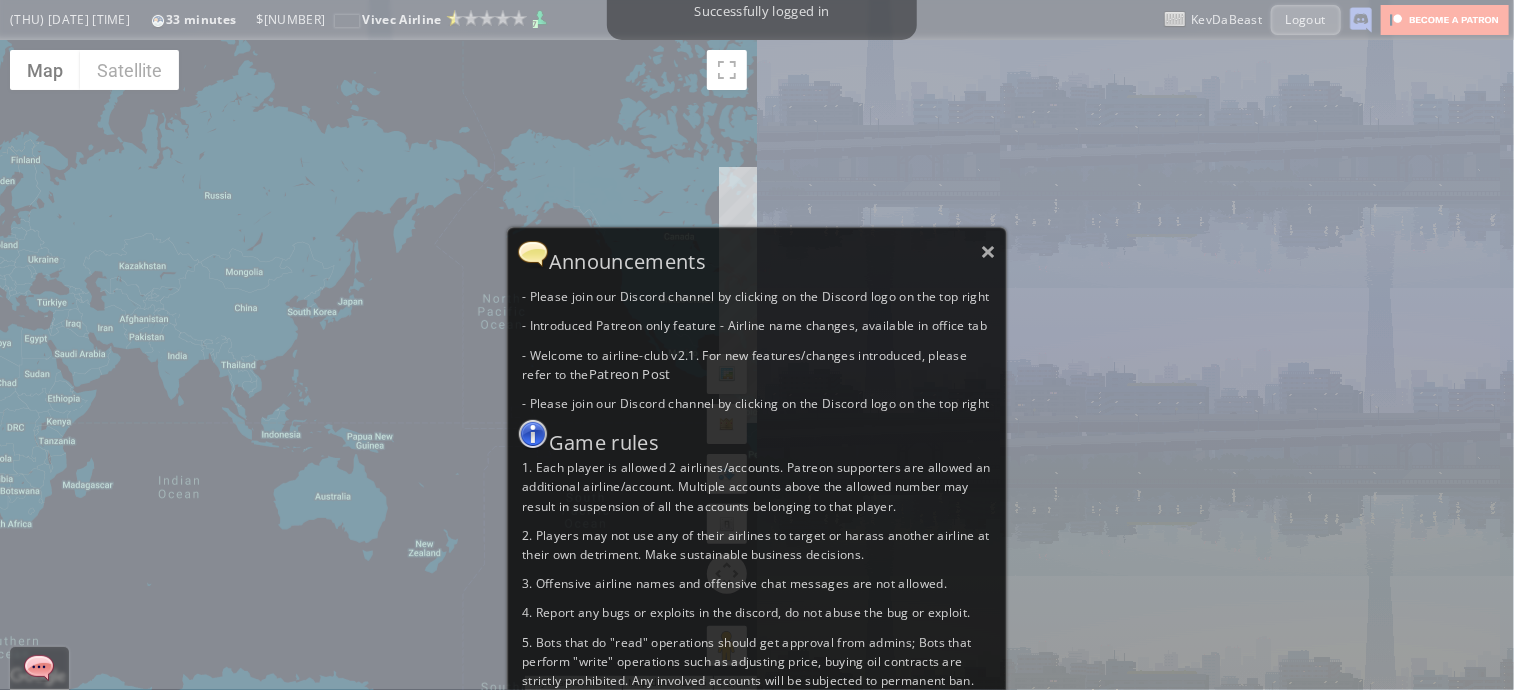 click on "Announcements" at bounding box center (757, 254) 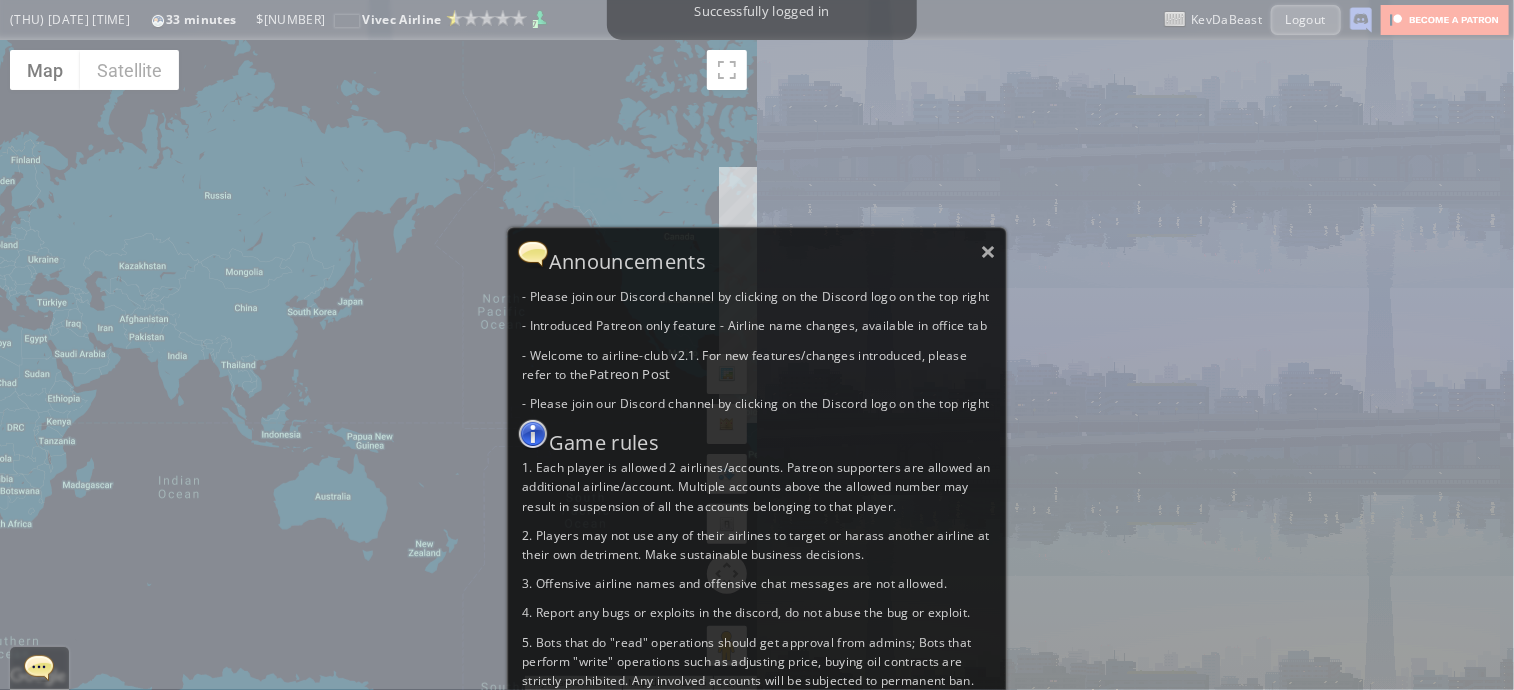 click on "Announcements" at bounding box center [757, 254] 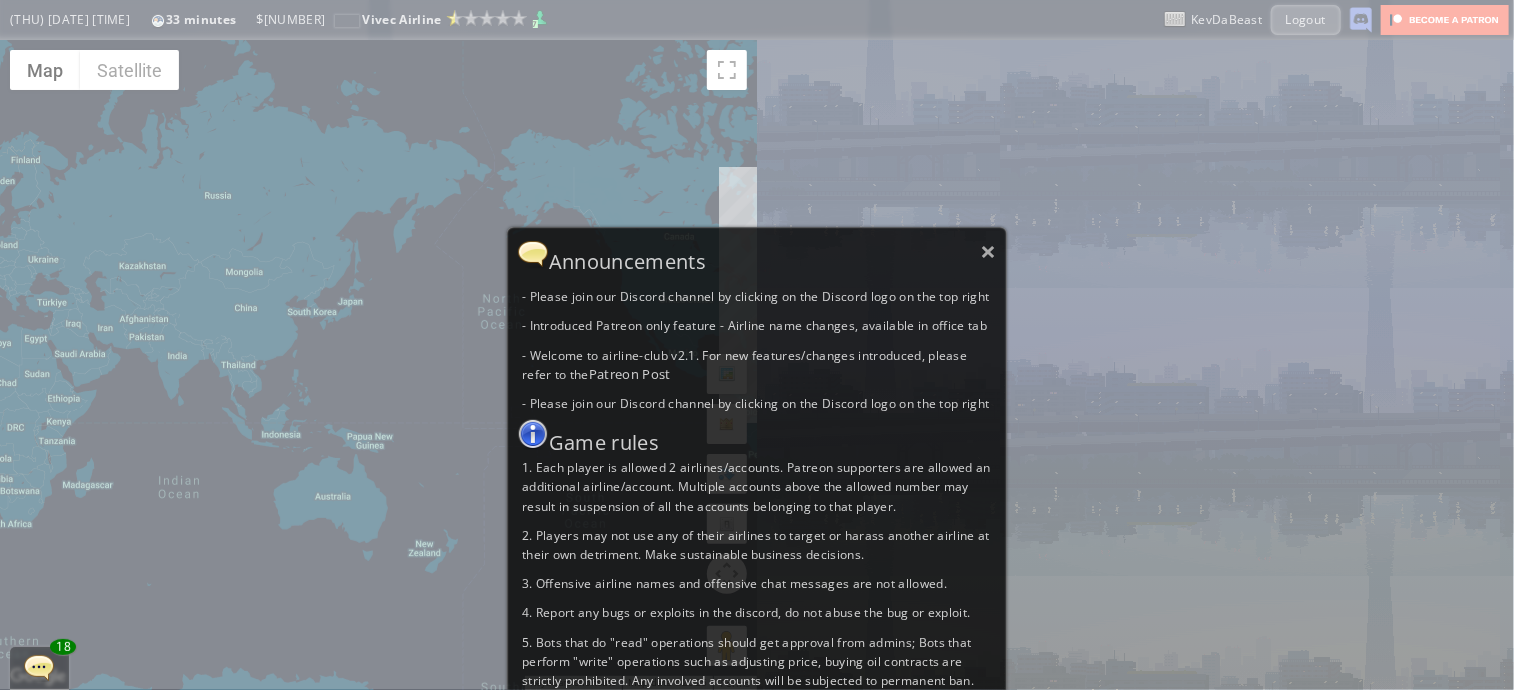 click on "- Please join our Discord channel by clicking on the Discord logo on the top right" at bounding box center (757, 296) 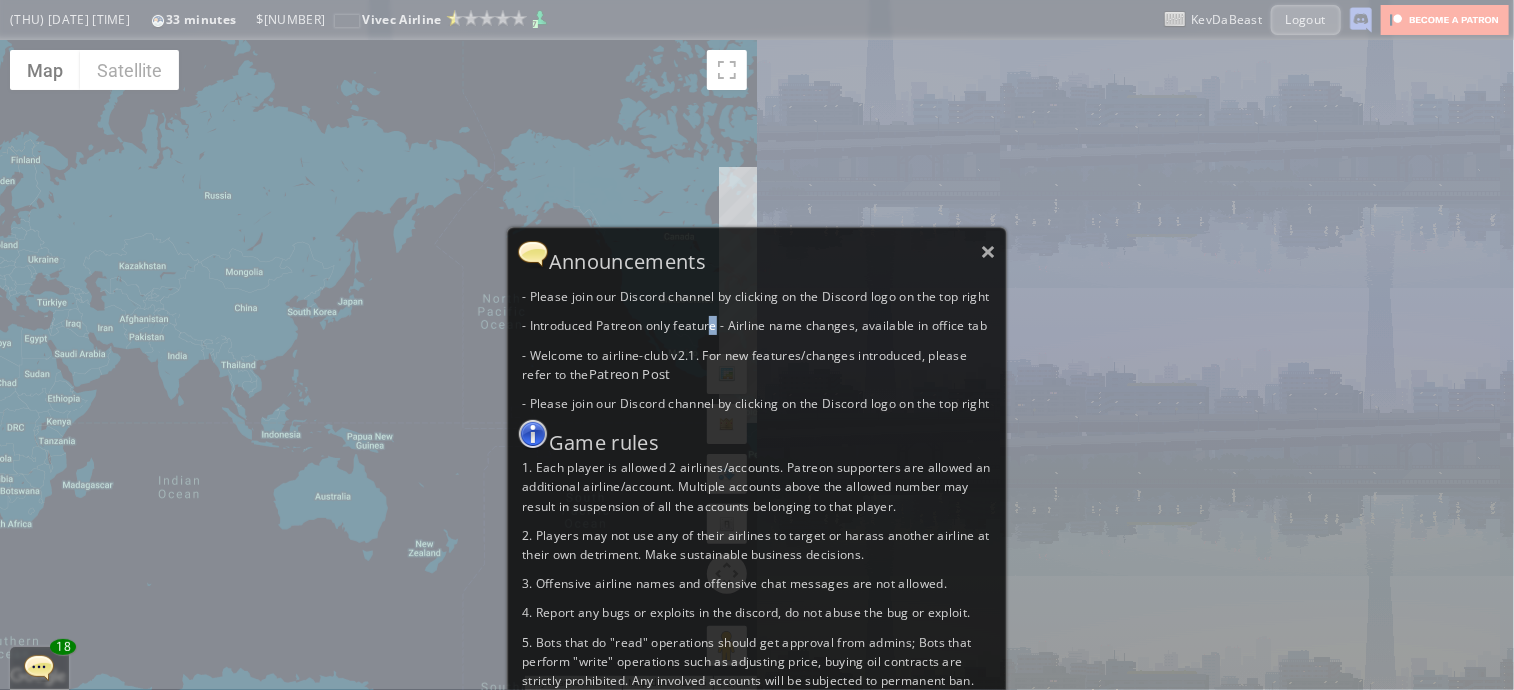 click on "- Introduced Patreon only feature - Airline name changes, available in office tab" at bounding box center (757, 325) 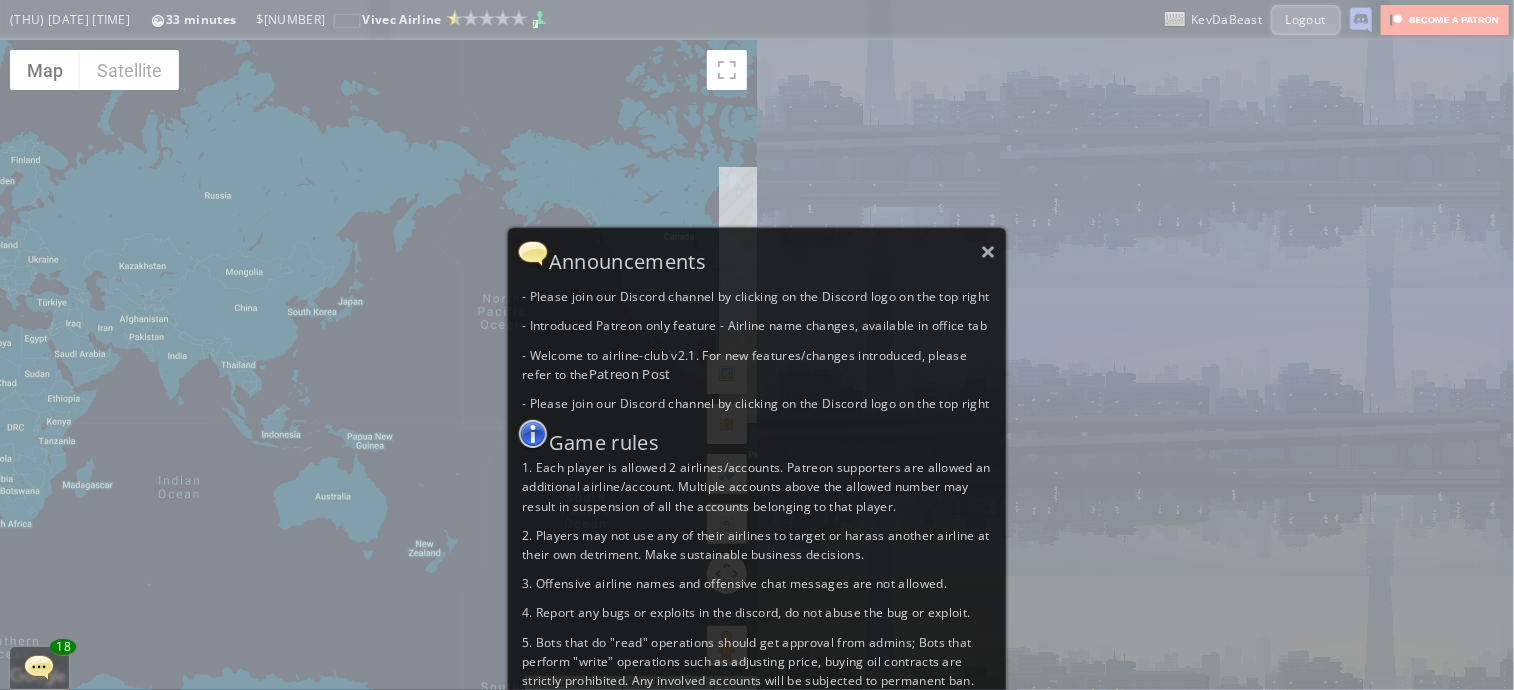 drag, startPoint x: 708, startPoint y: 333, endPoint x: 647, endPoint y: 317, distance: 63.06346 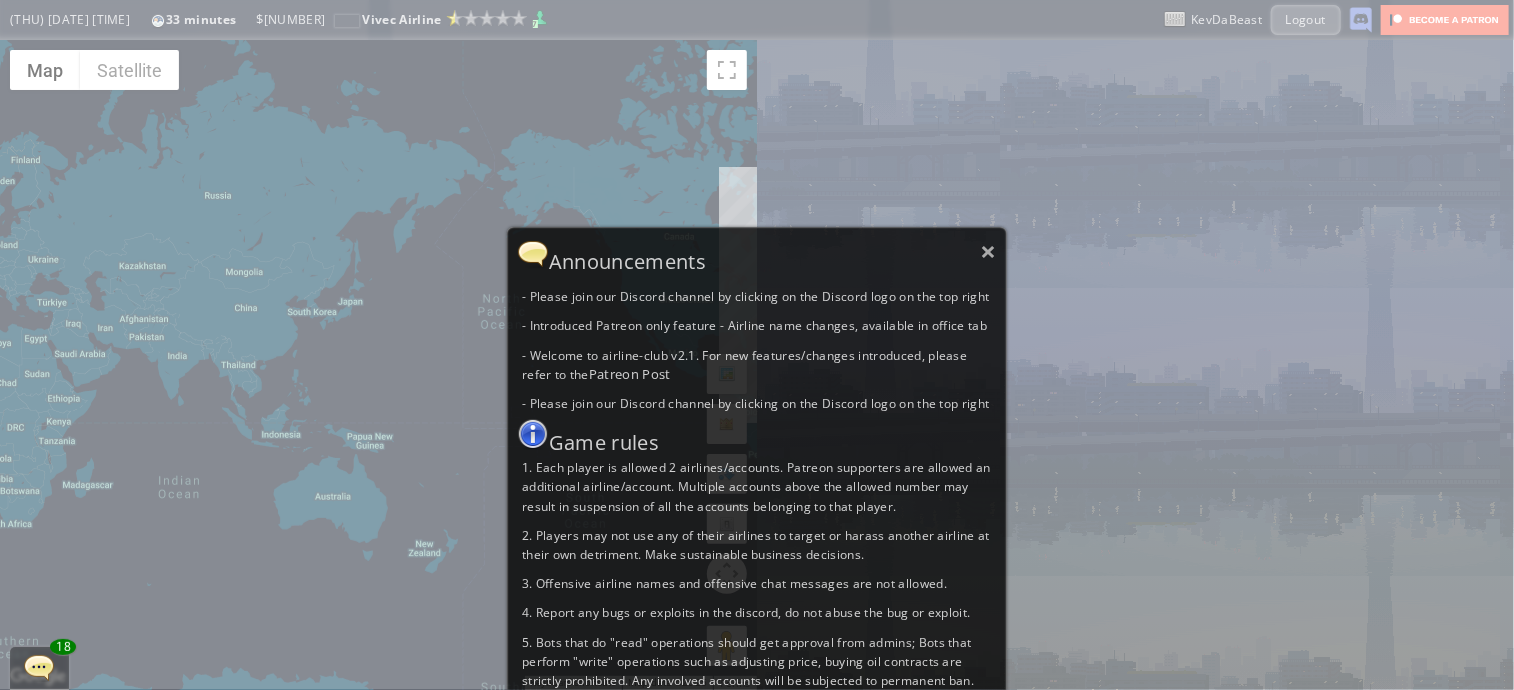 click on "- Please join our Discord channel by clicking on the Discord logo on the top right" at bounding box center [757, 296] 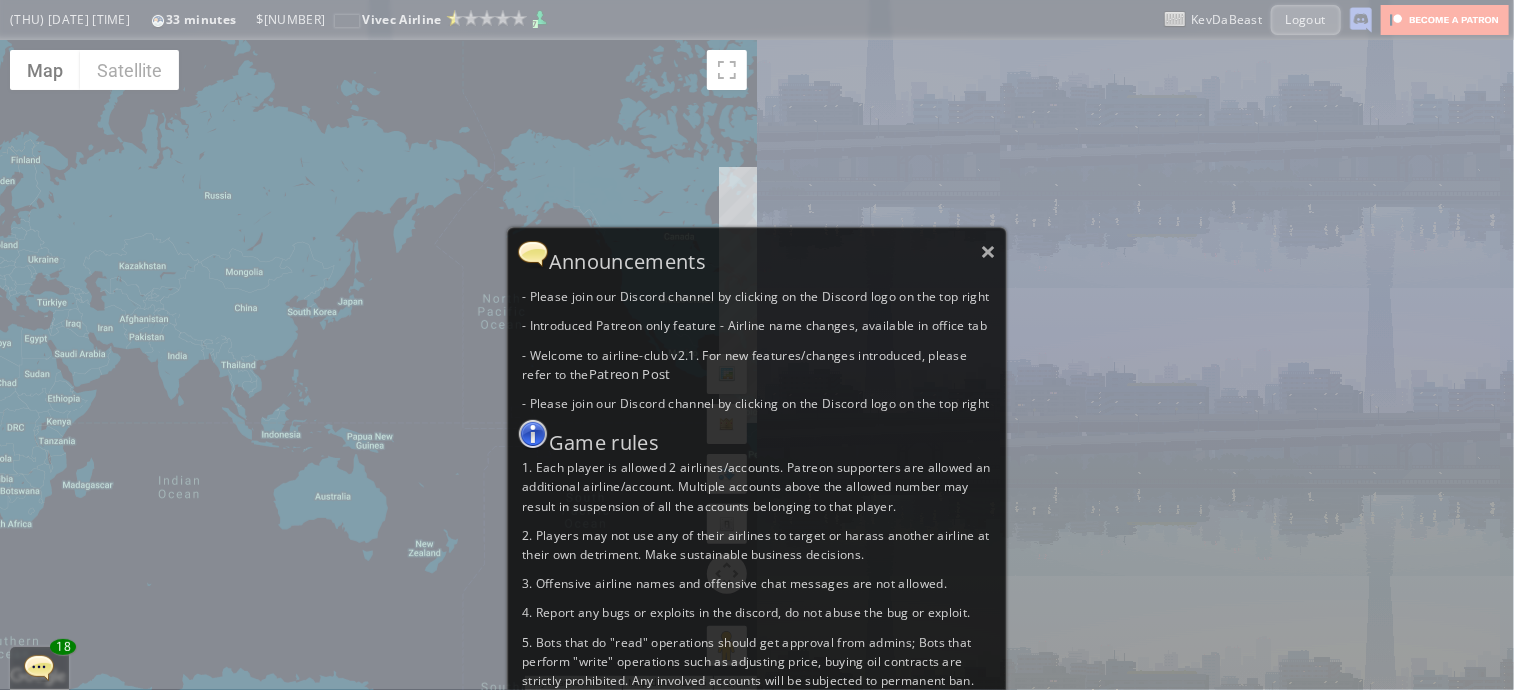click on "- Please join our Discord channel by clicking on the Discord logo on the top right" at bounding box center (757, 296) 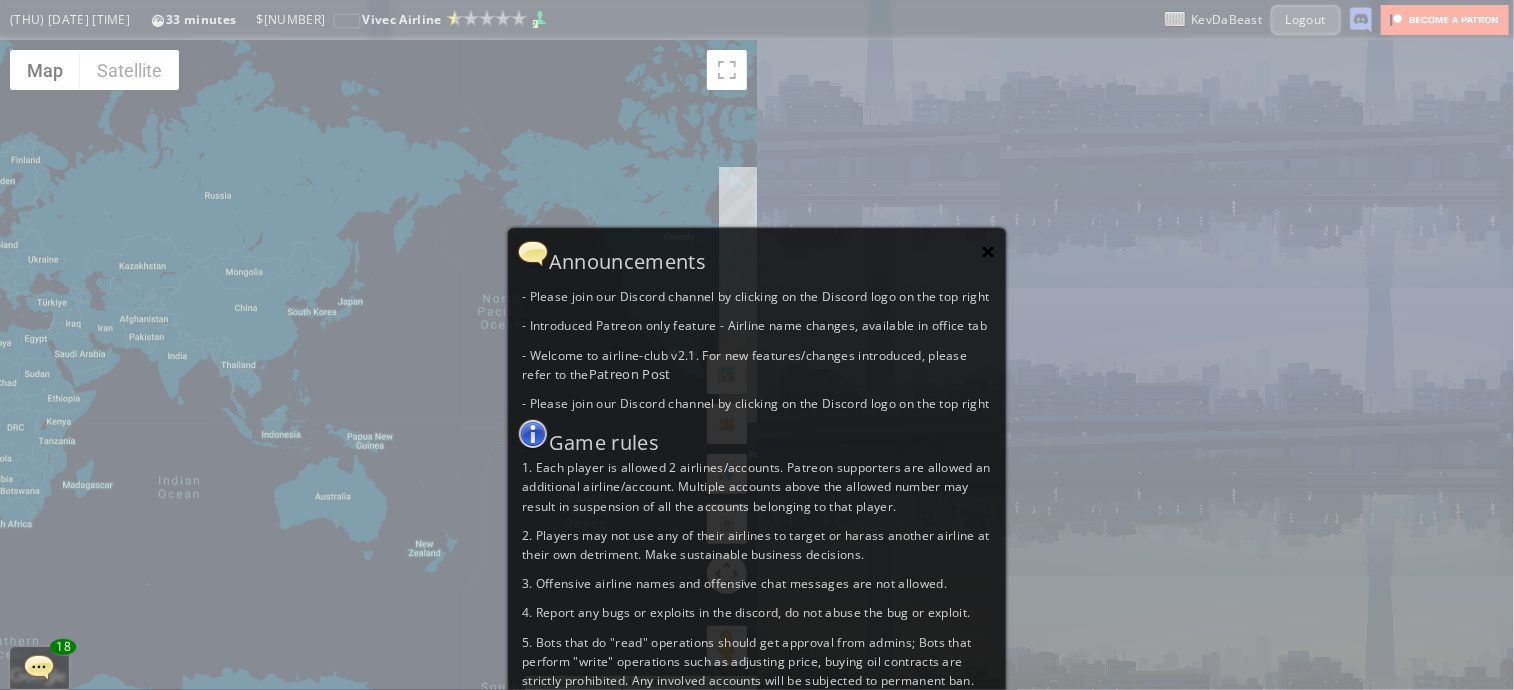 click on "×" at bounding box center [989, 251] 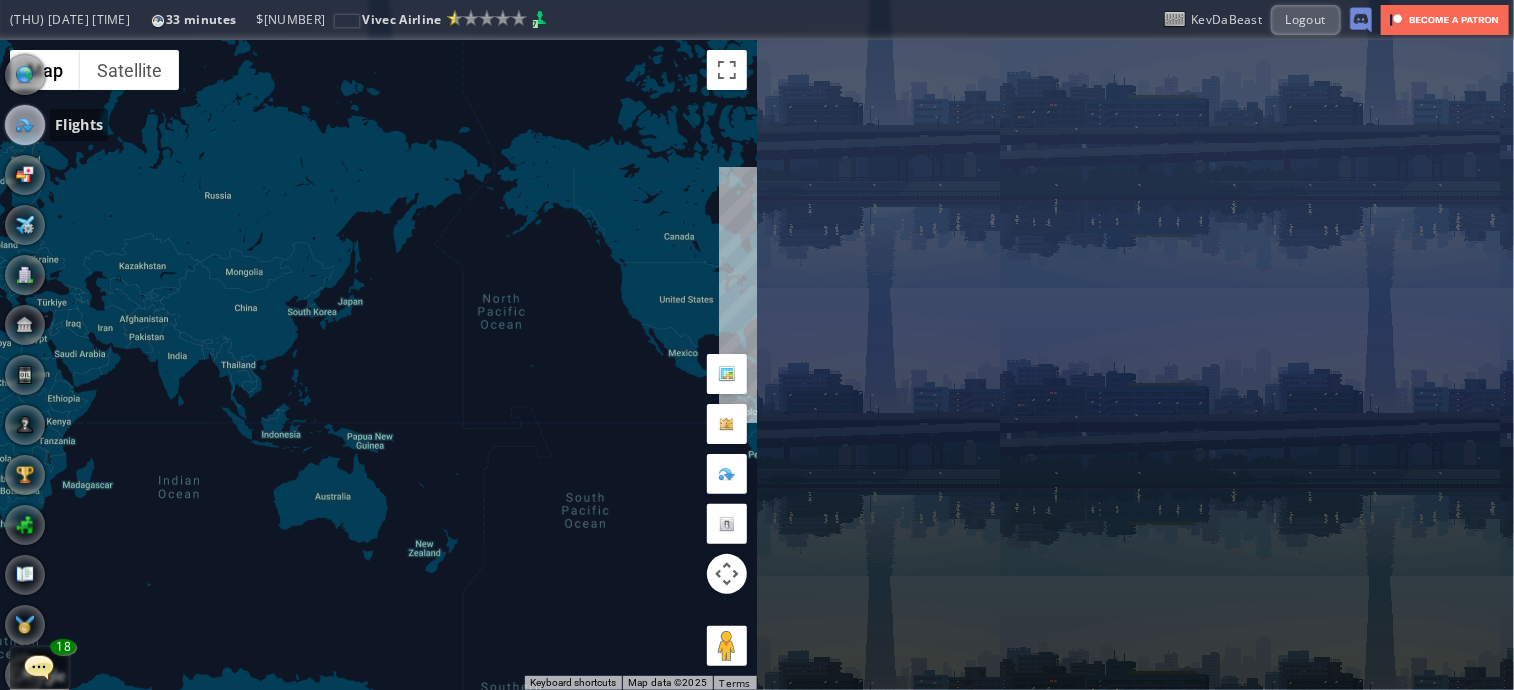 click at bounding box center (25, 125) 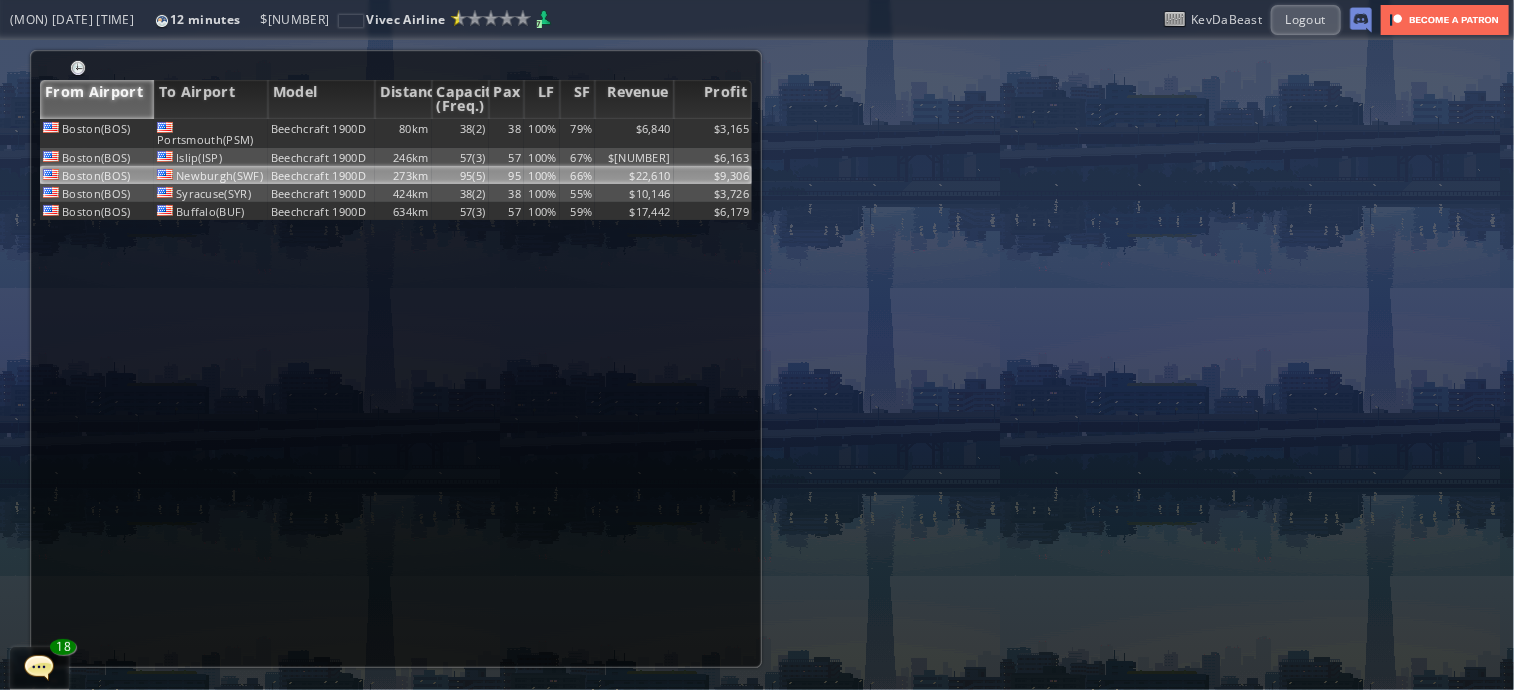 click on "Beechcraft 1900D" at bounding box center [321, 133] 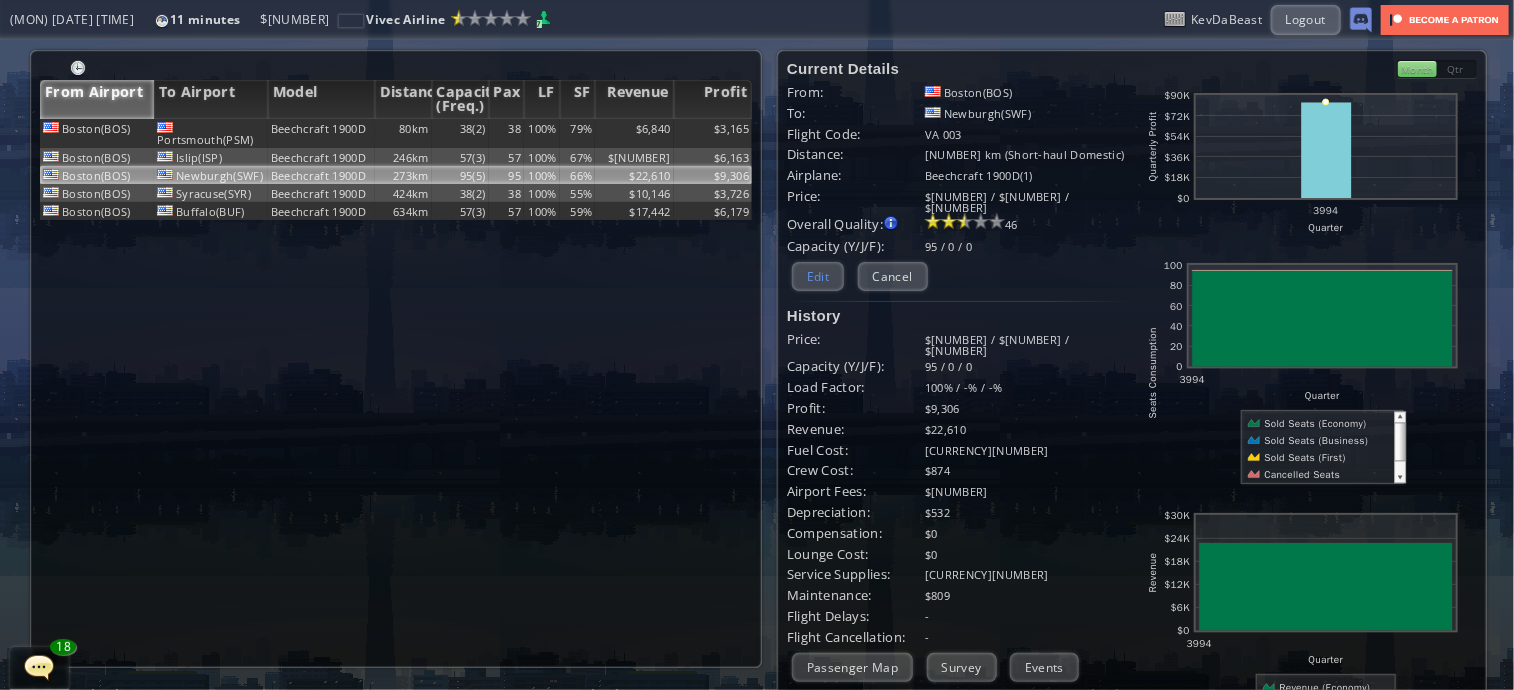 click on "Edit" at bounding box center (818, 276) 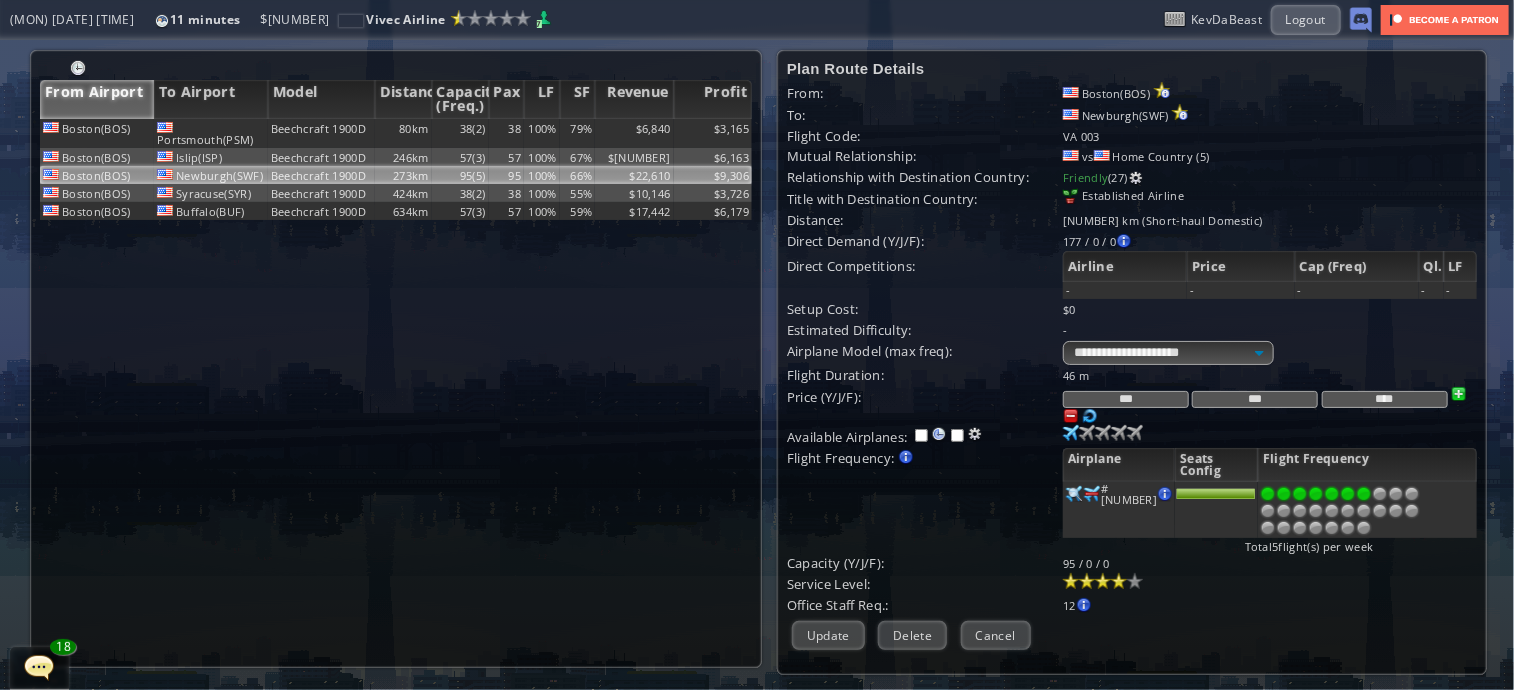 click at bounding box center [1364, 494] 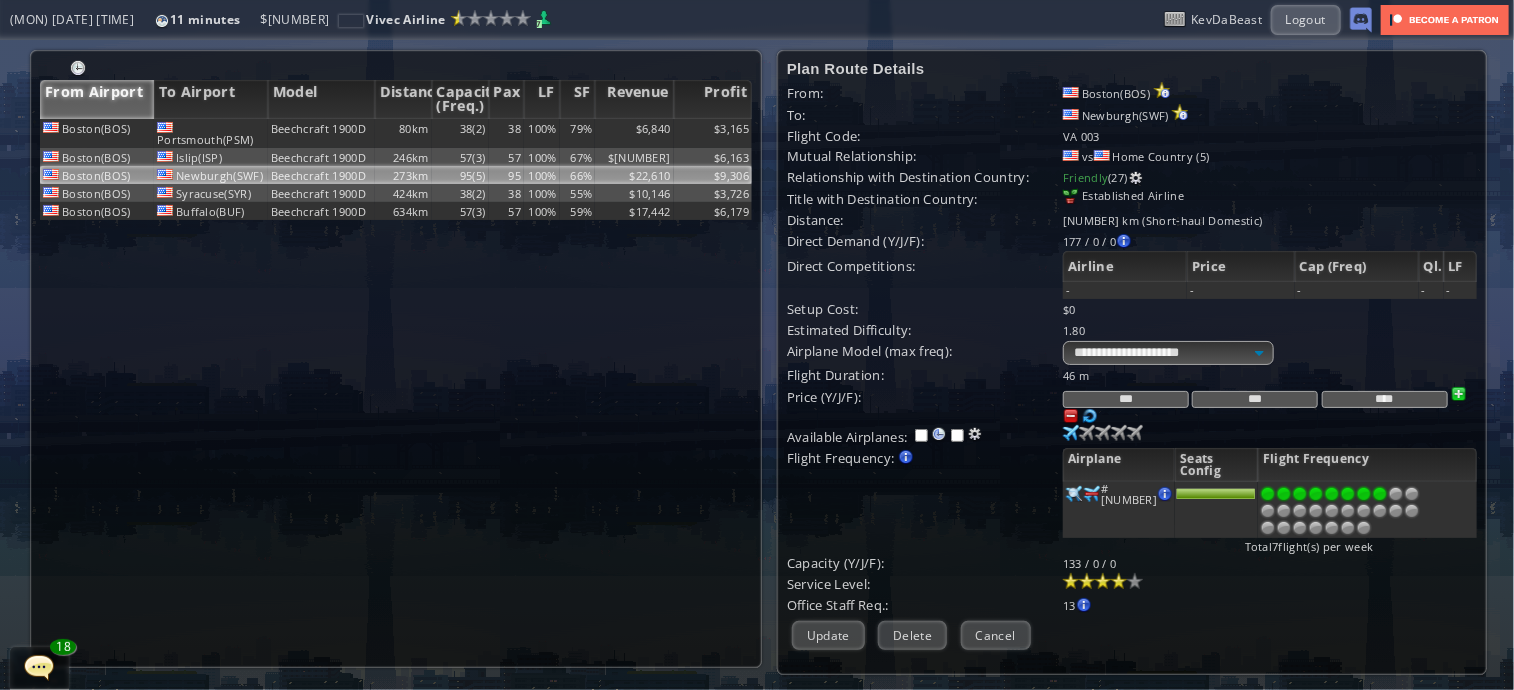 click at bounding box center [1380, 494] 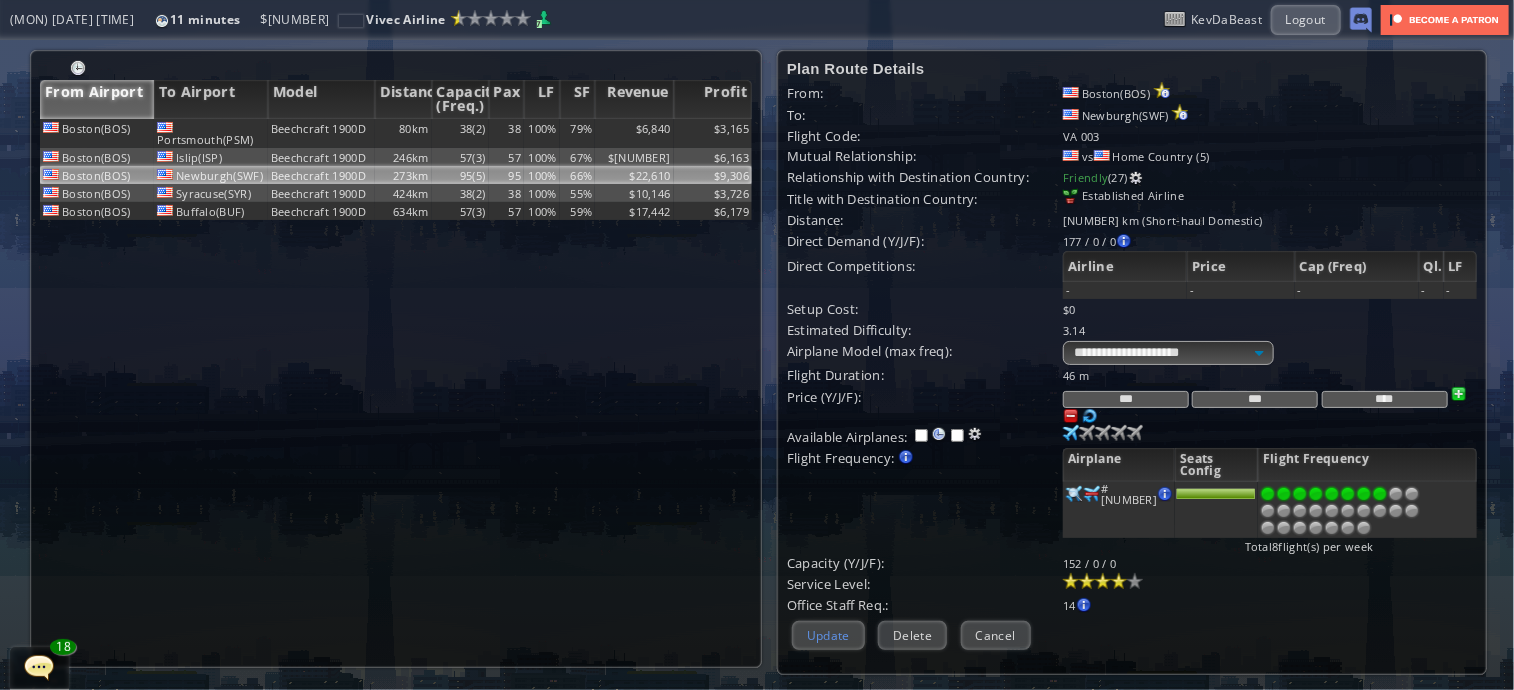 click on "Update" at bounding box center [828, 635] 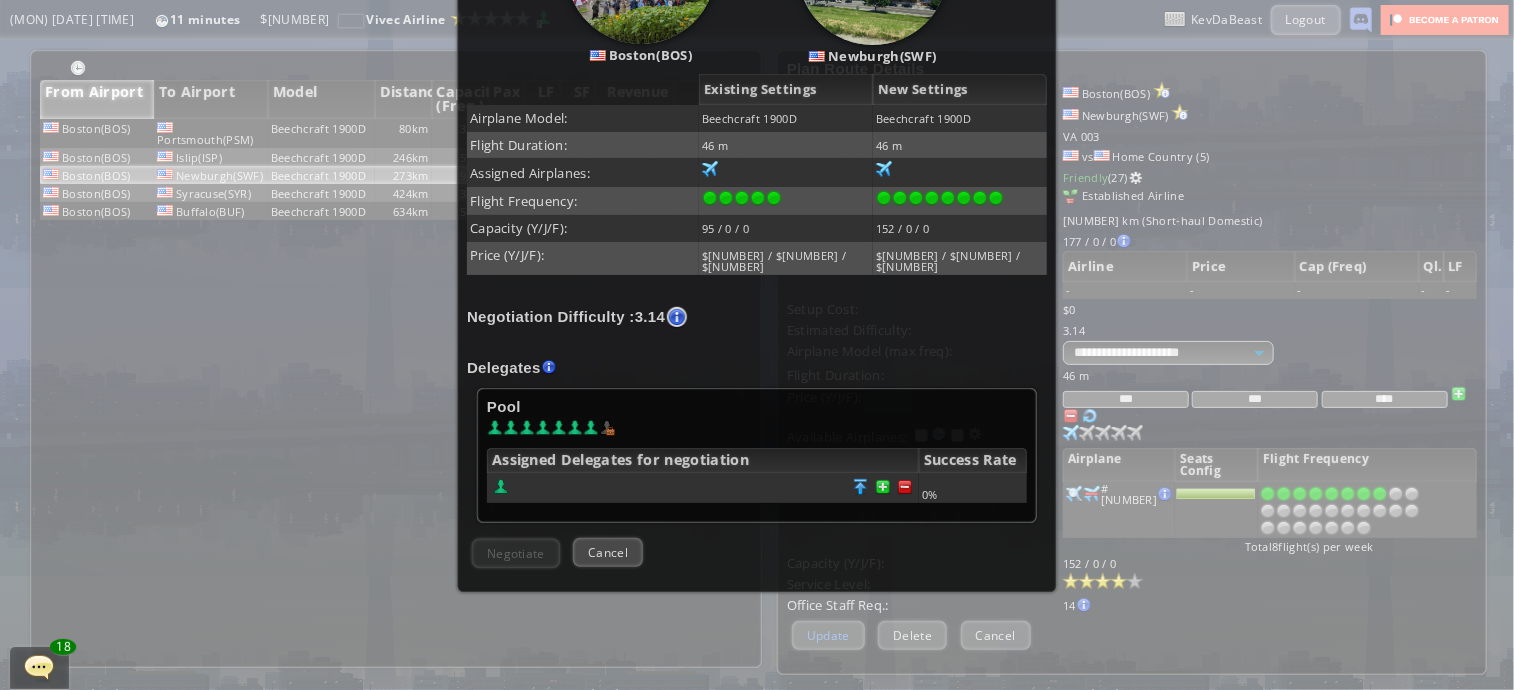 scroll, scrollTop: 380, scrollLeft: 0, axis: vertical 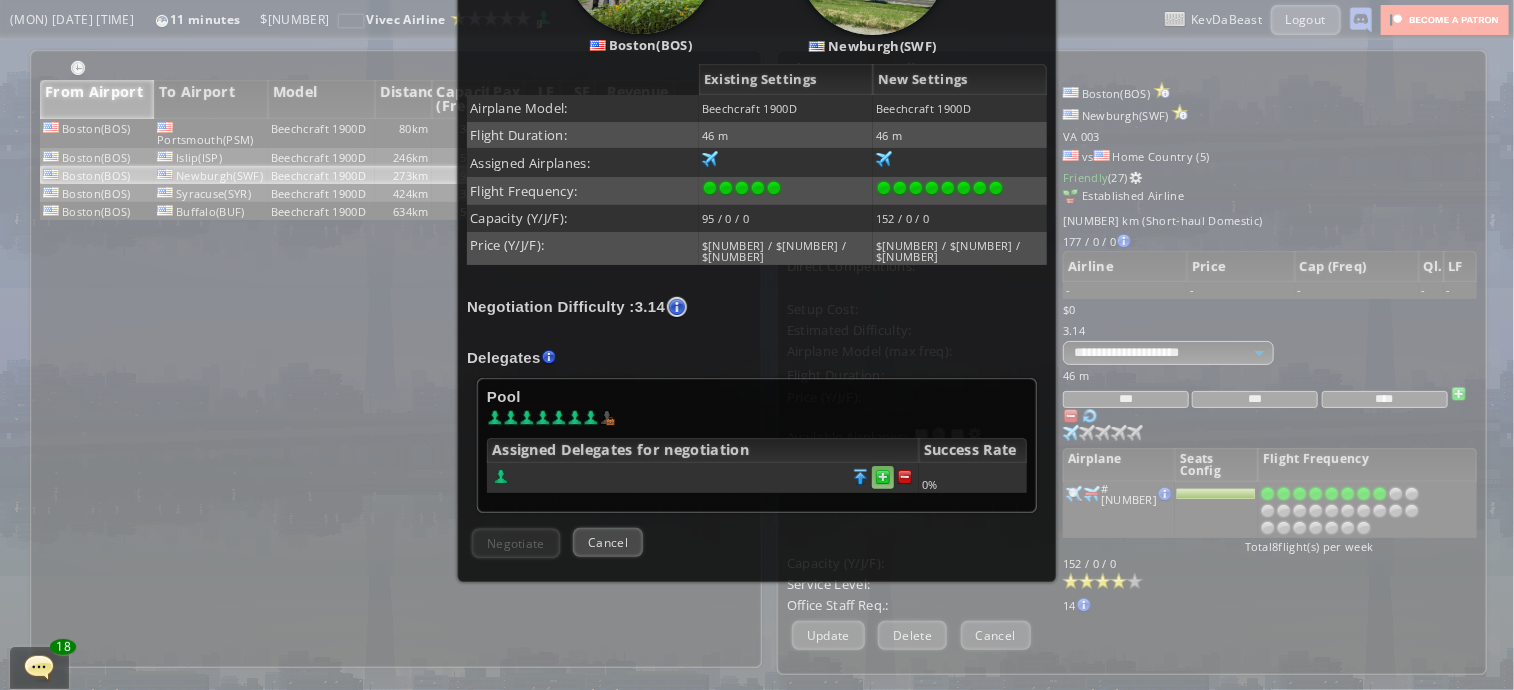 click at bounding box center [905, 477] 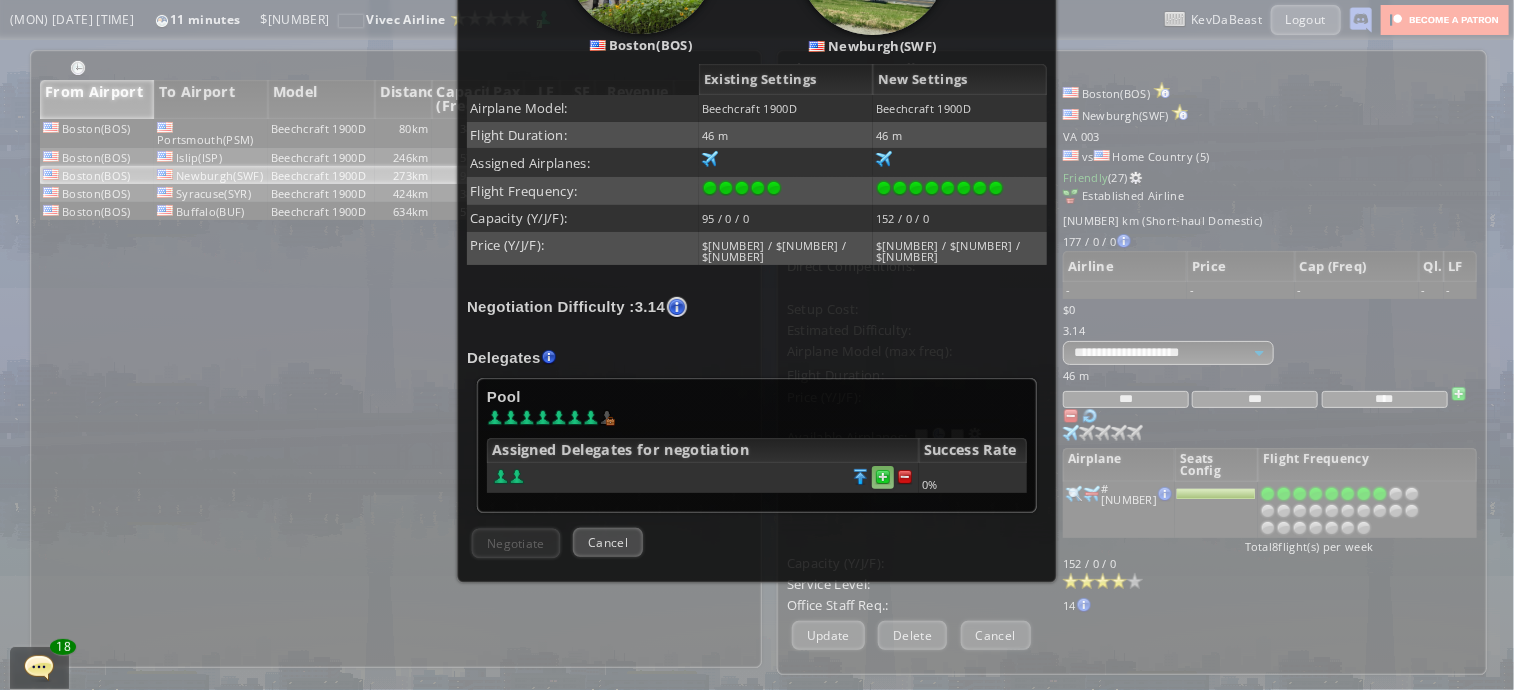 click at bounding box center (905, 477) 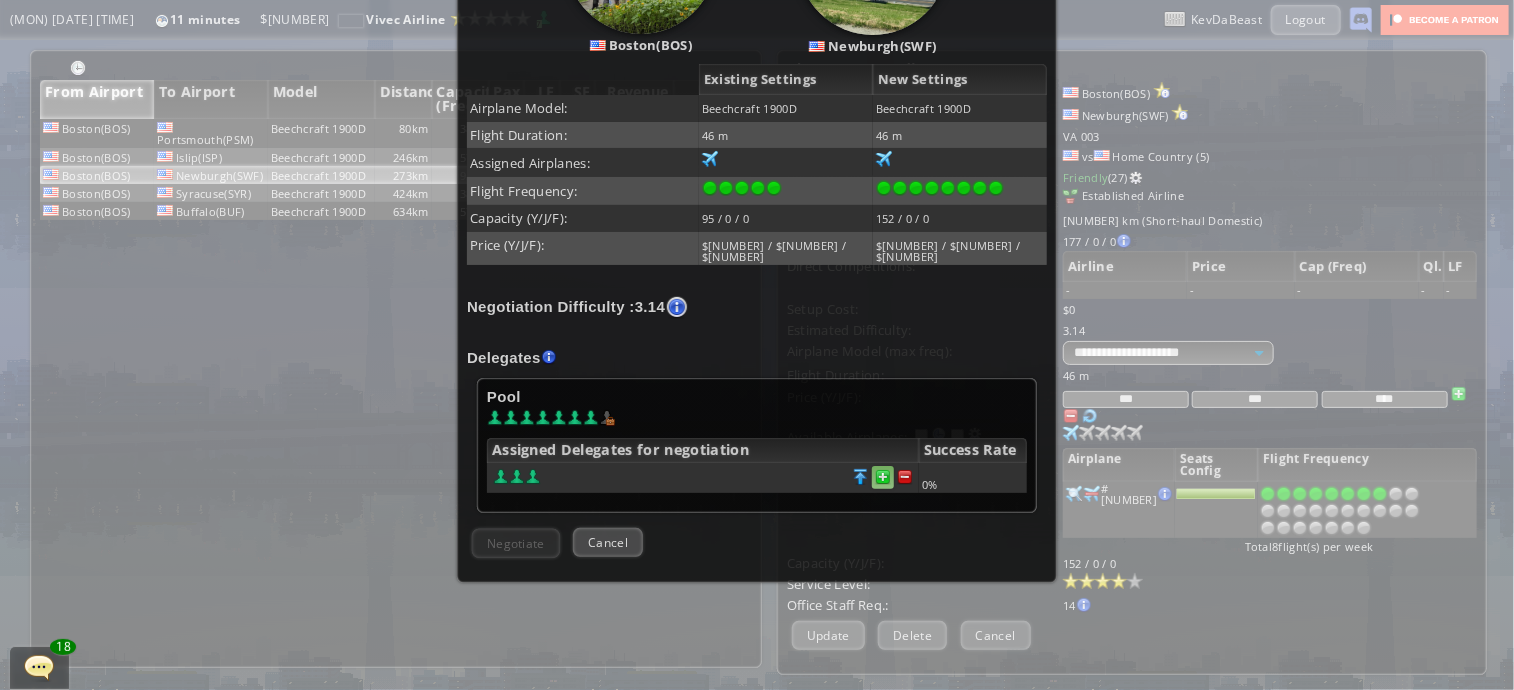 click at bounding box center [905, 477] 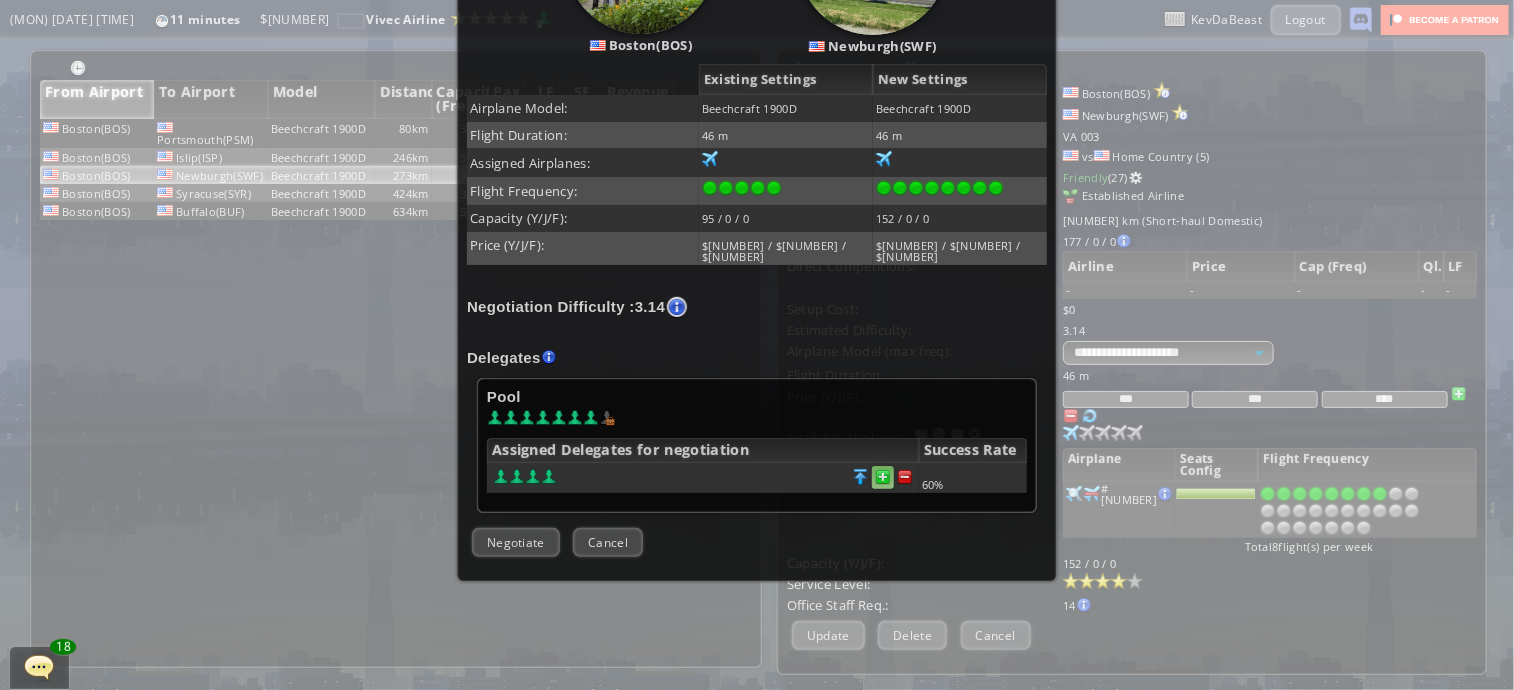 click at bounding box center [905, 477] 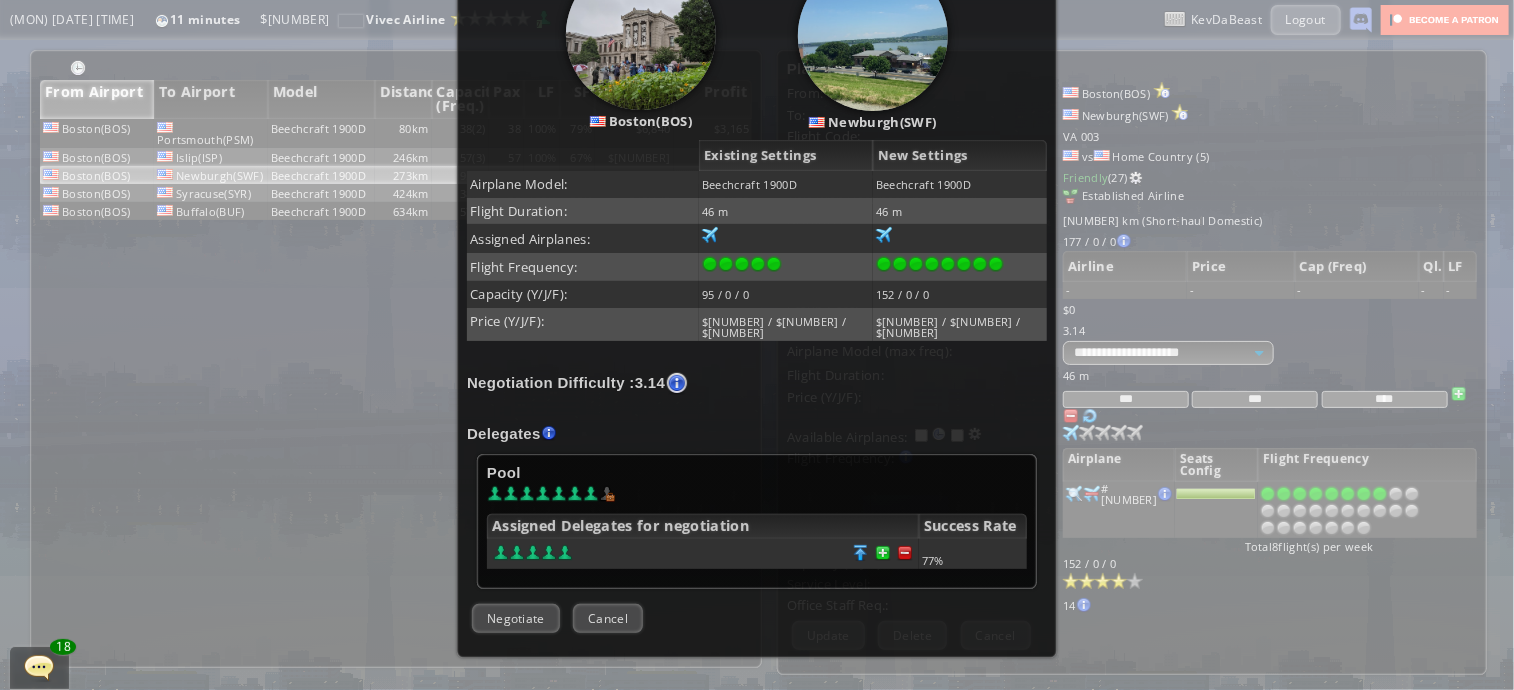 scroll, scrollTop: 312, scrollLeft: 0, axis: vertical 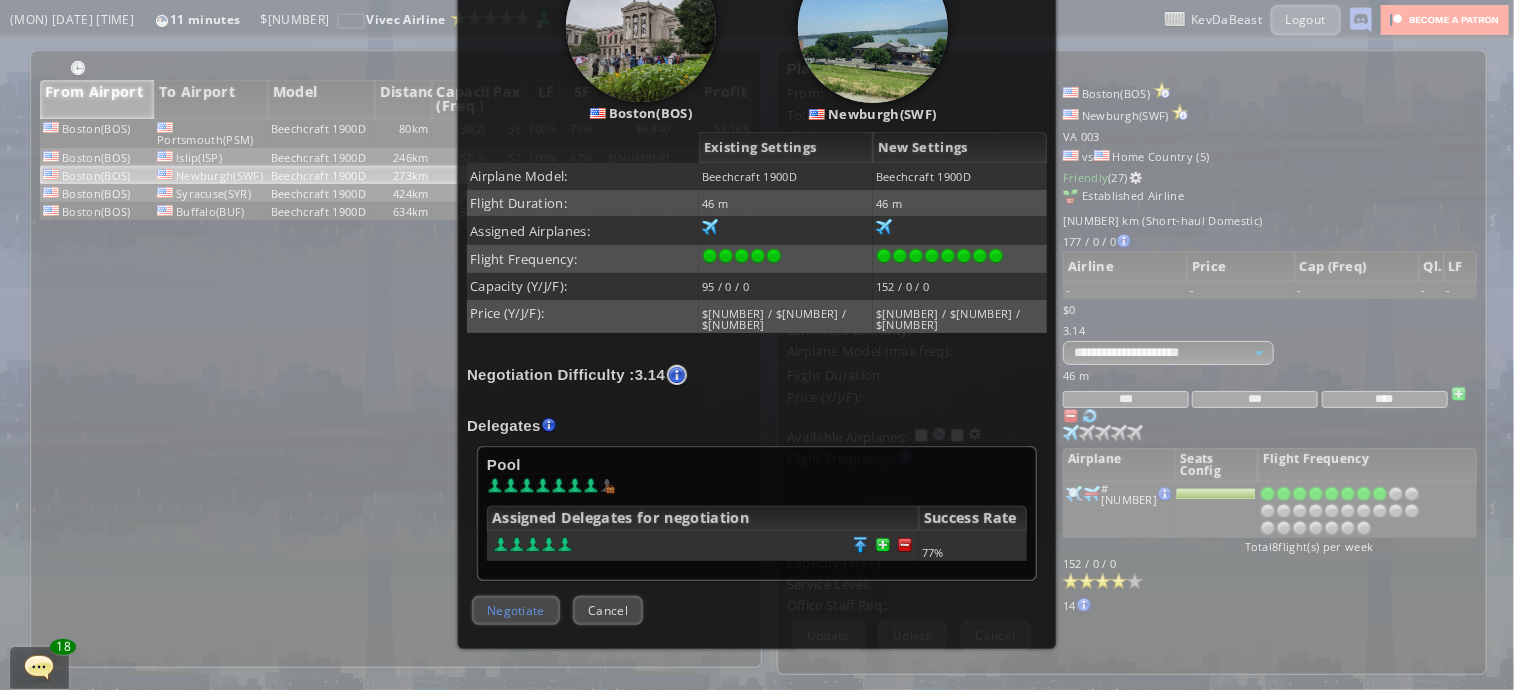 click on "Negotiate" at bounding box center (516, 610) 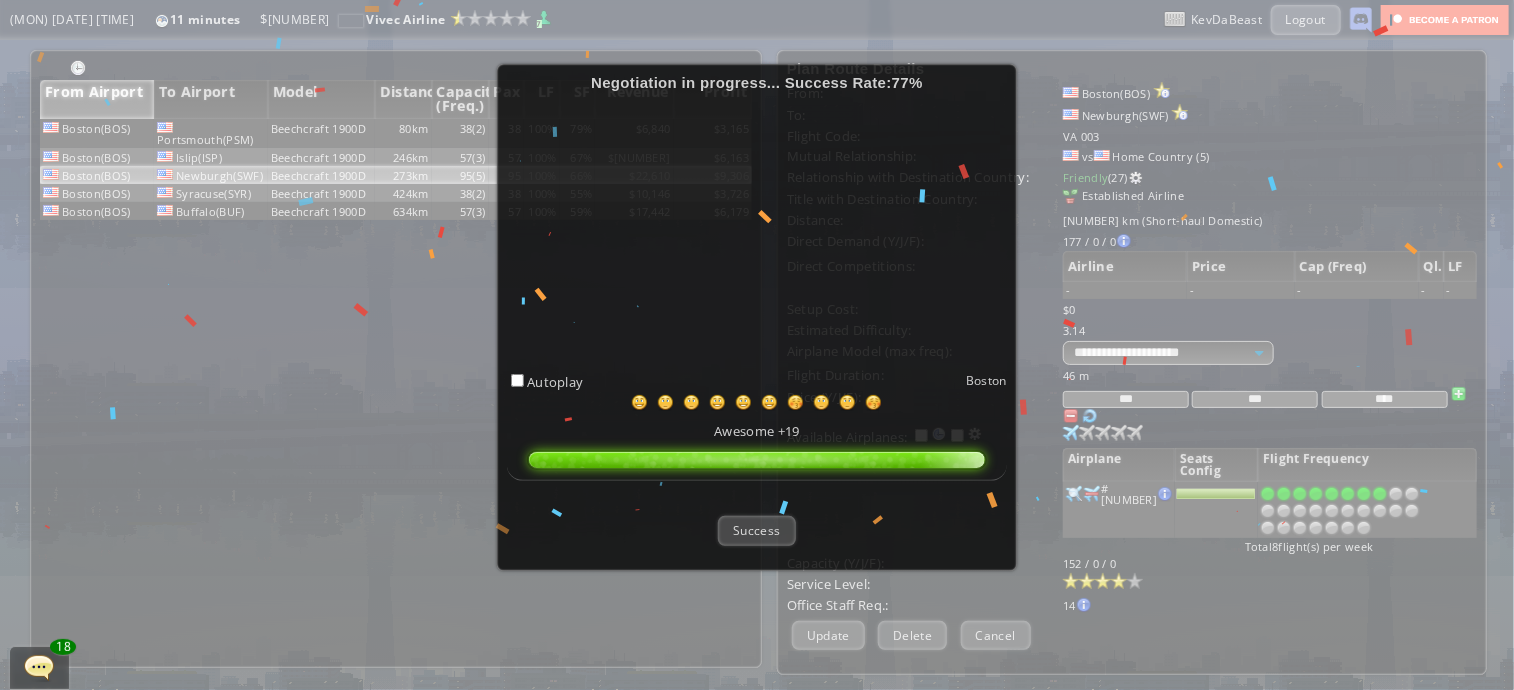 scroll, scrollTop: 167, scrollLeft: 0, axis: vertical 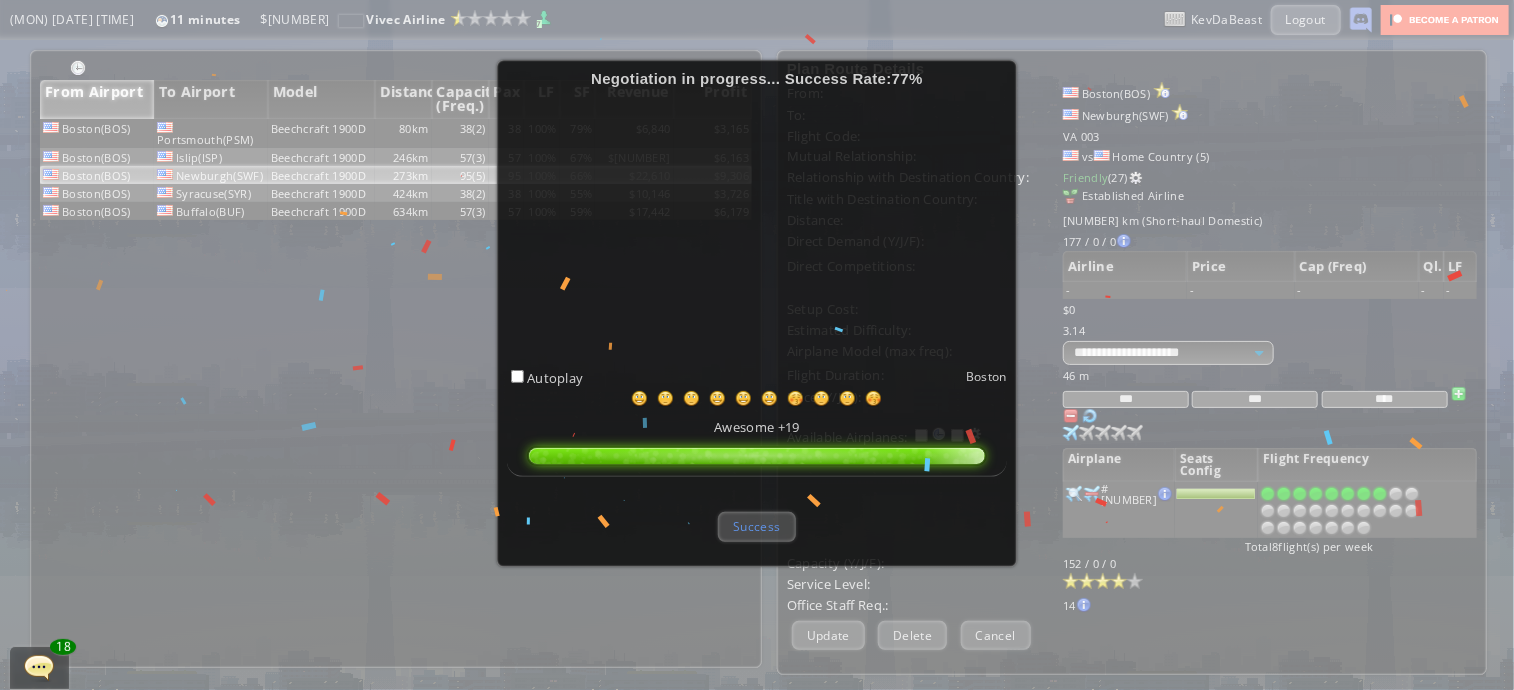 click on "Success" at bounding box center [756, 526] 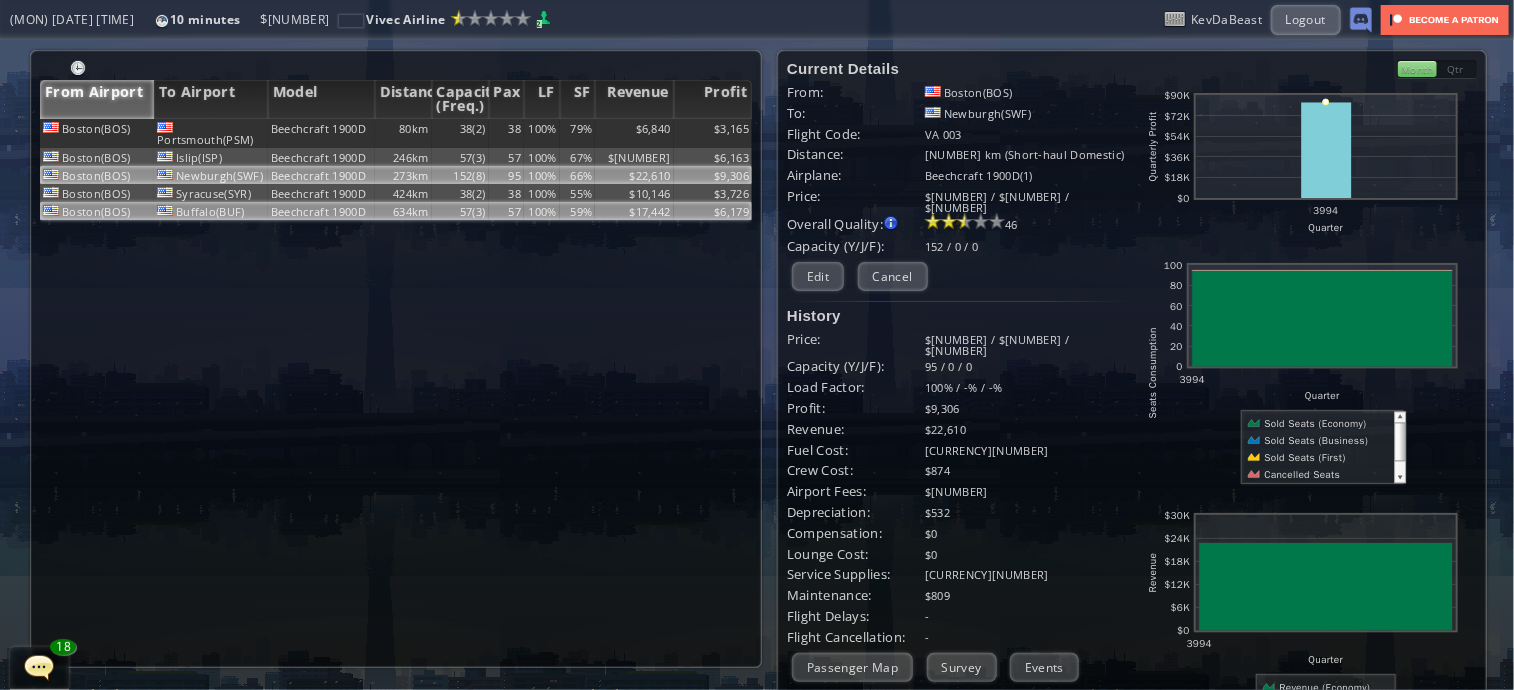 click on "57" at bounding box center [507, 133] 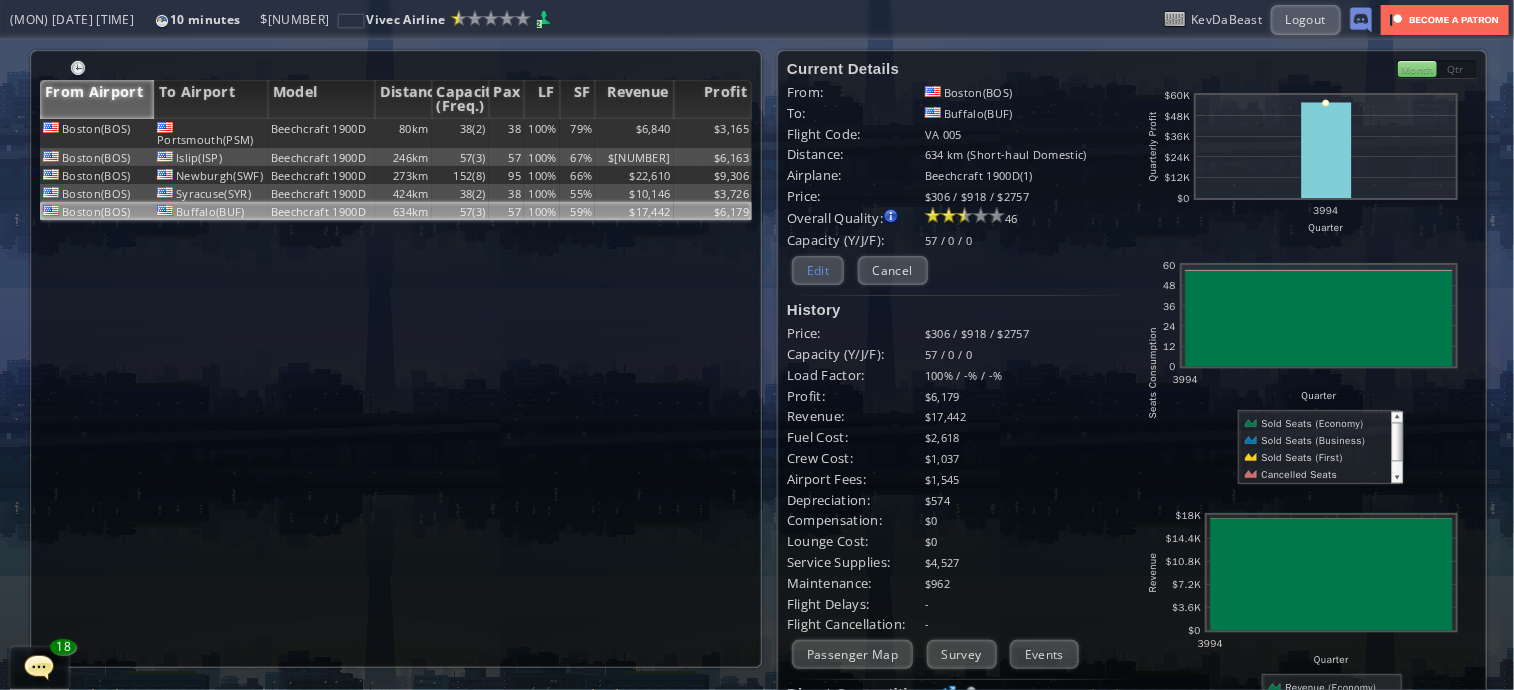 click on "Edit" at bounding box center [818, 270] 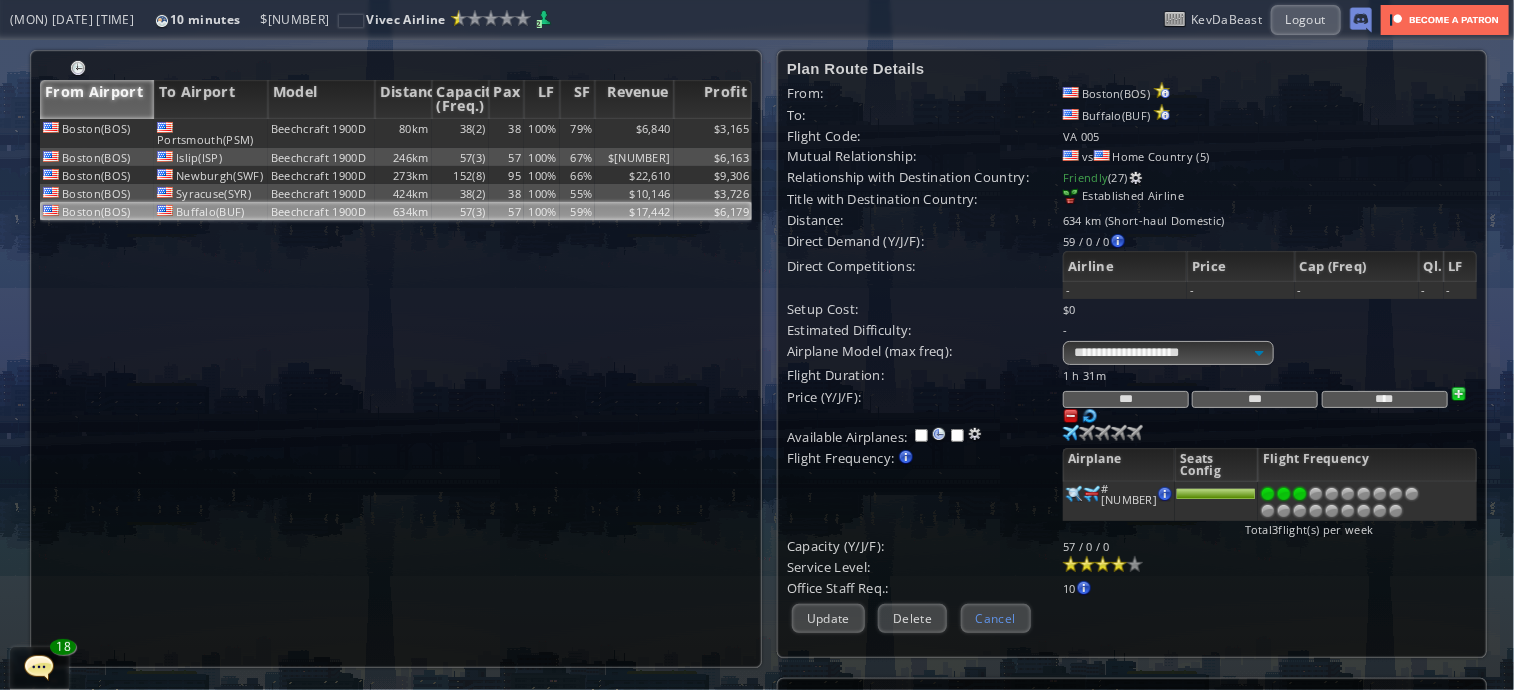 click on "Cancel" at bounding box center [996, 618] 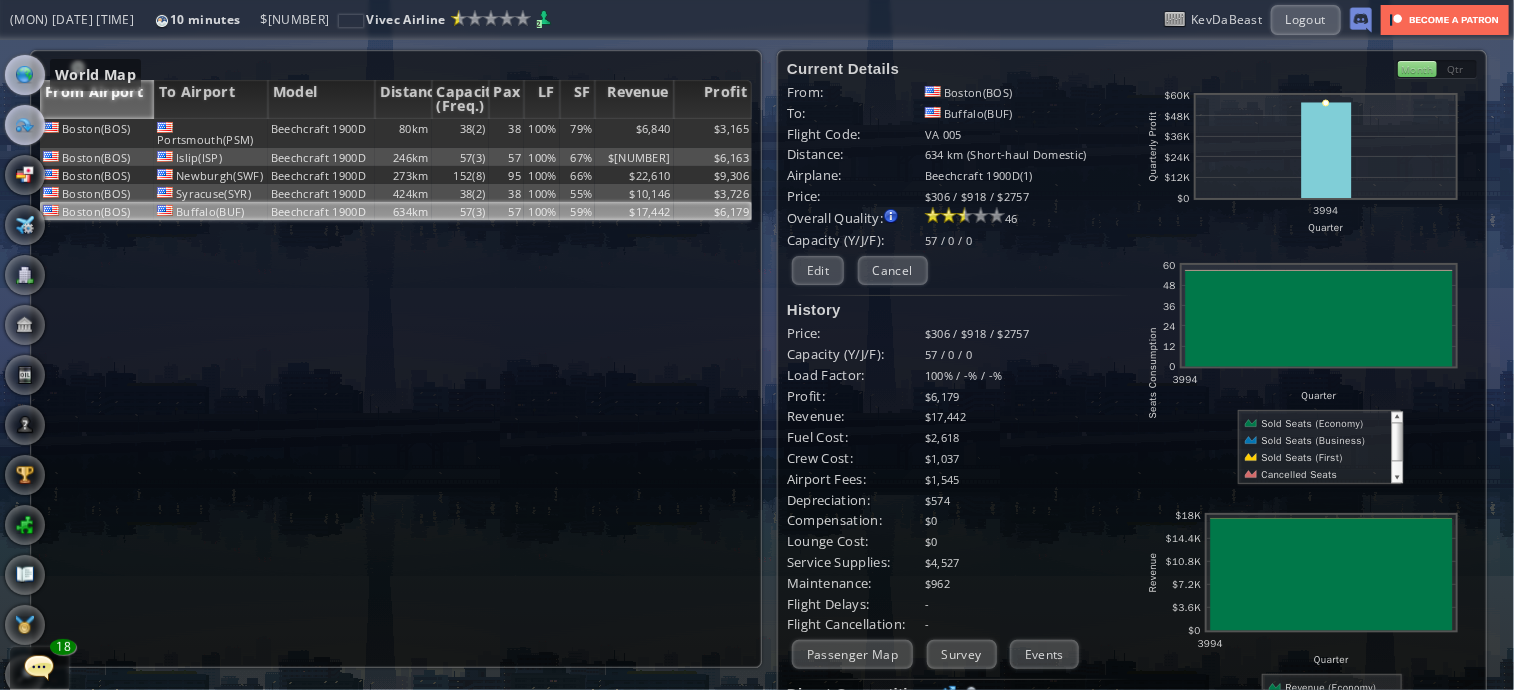 click at bounding box center [25, 75] 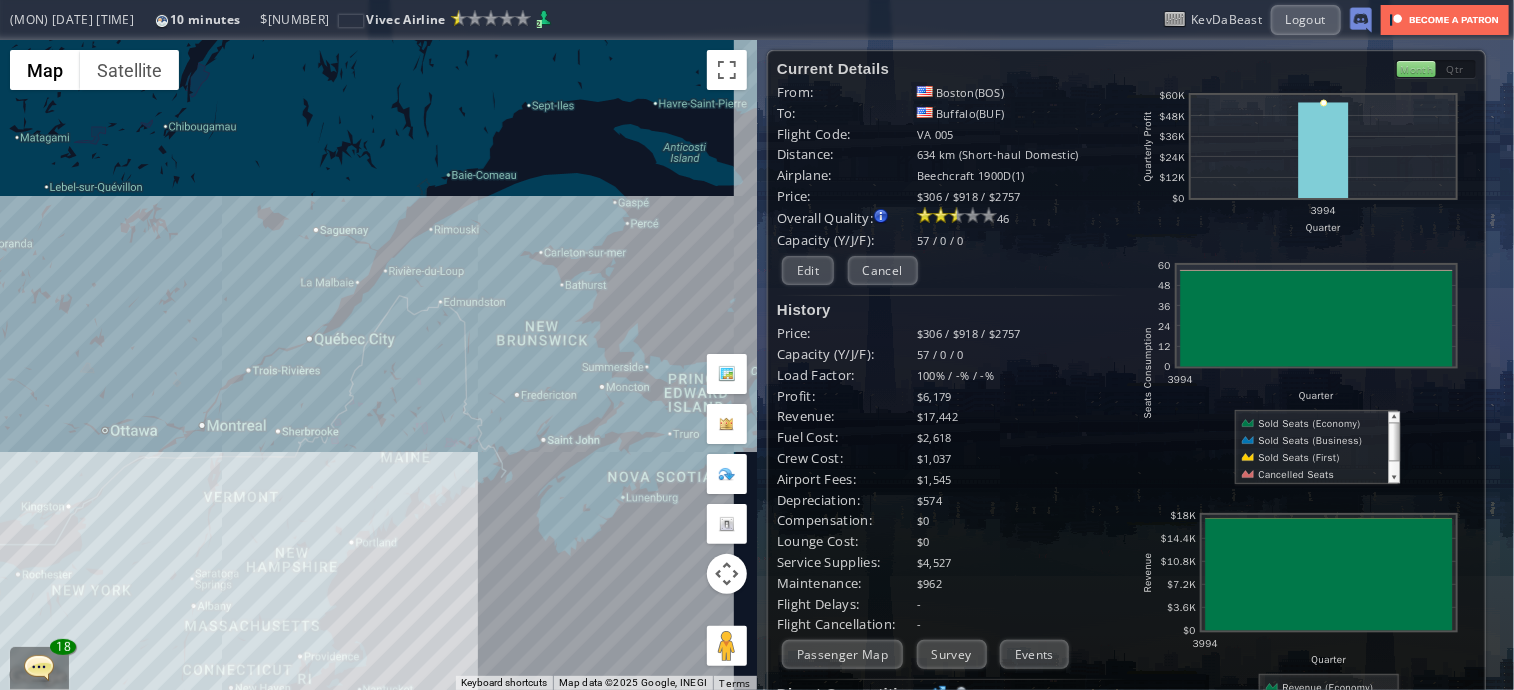 click on "To navigate, press the arrow keys." at bounding box center (378, 365) 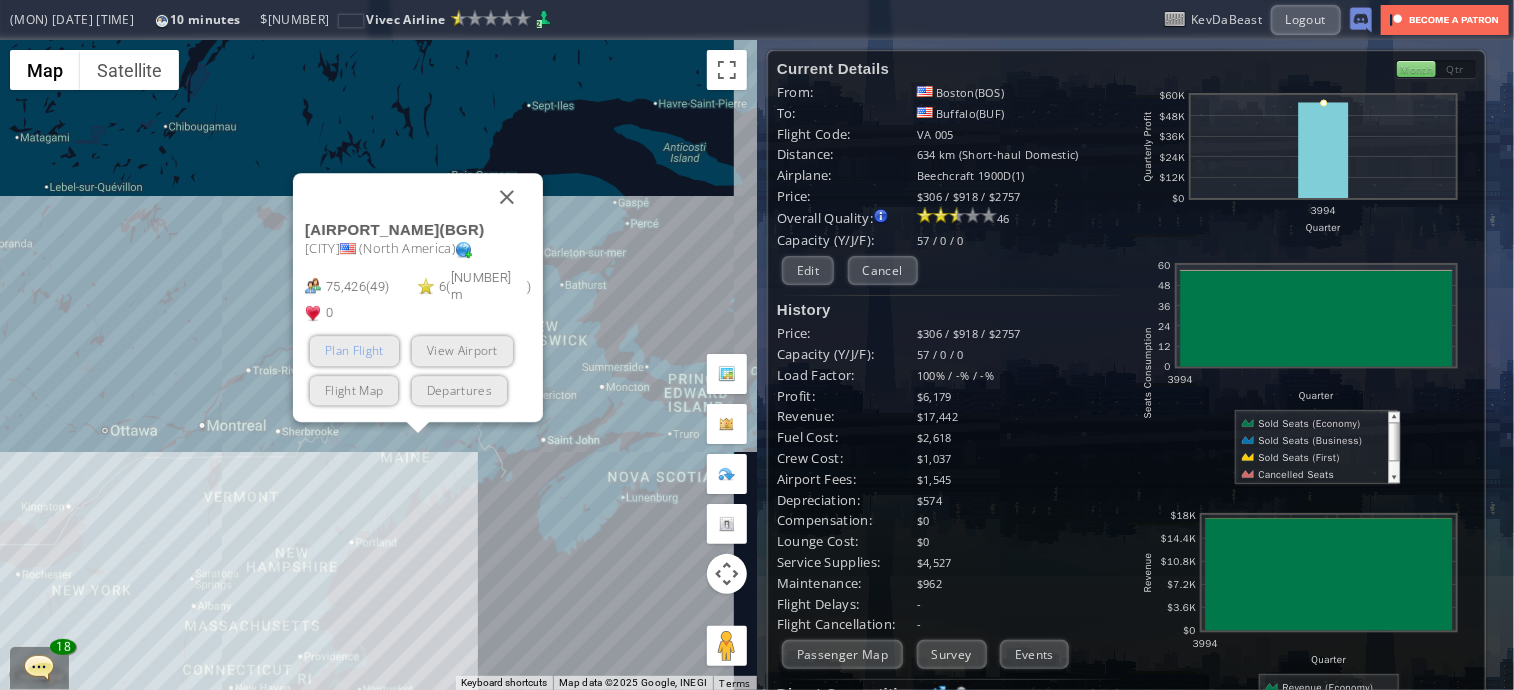 click on "Plan Flight" at bounding box center (354, 351) 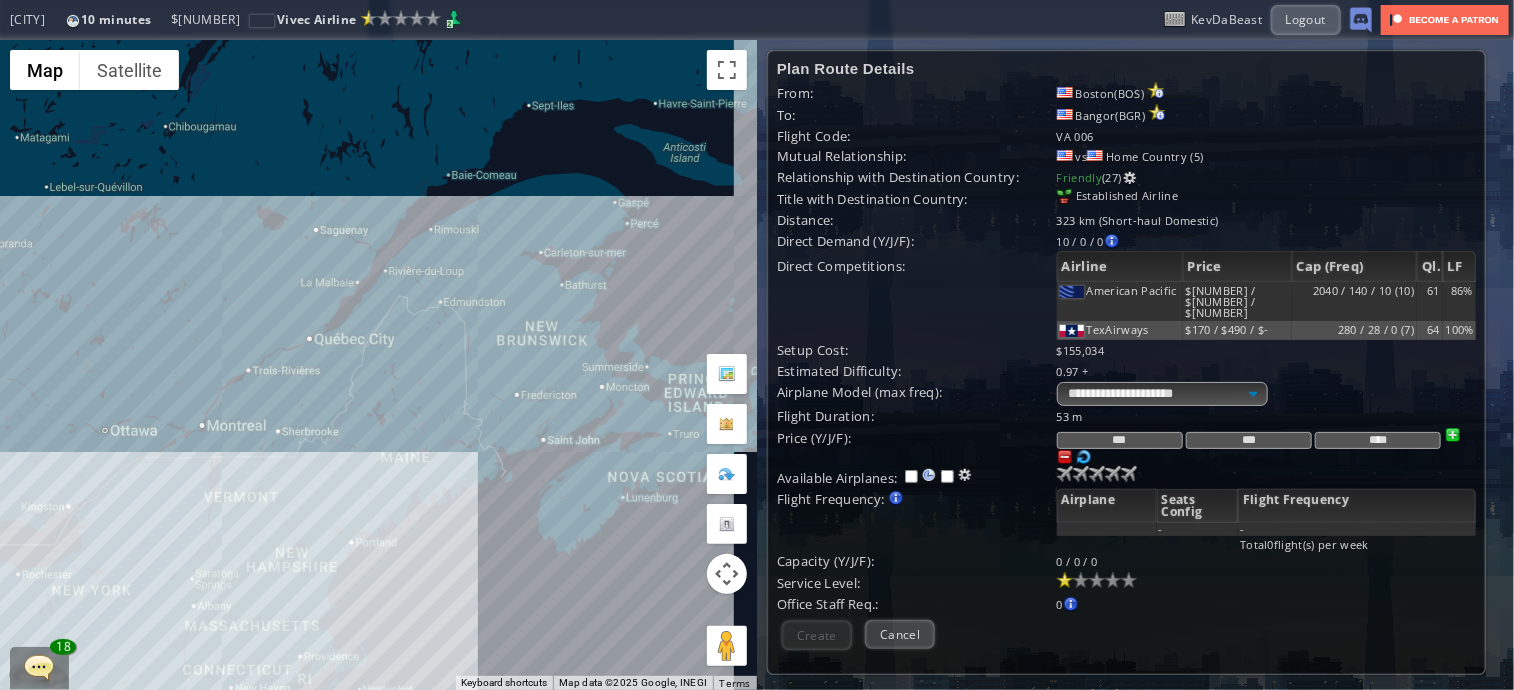 click on "To navigate, press the arrow keys." at bounding box center (378, 365) 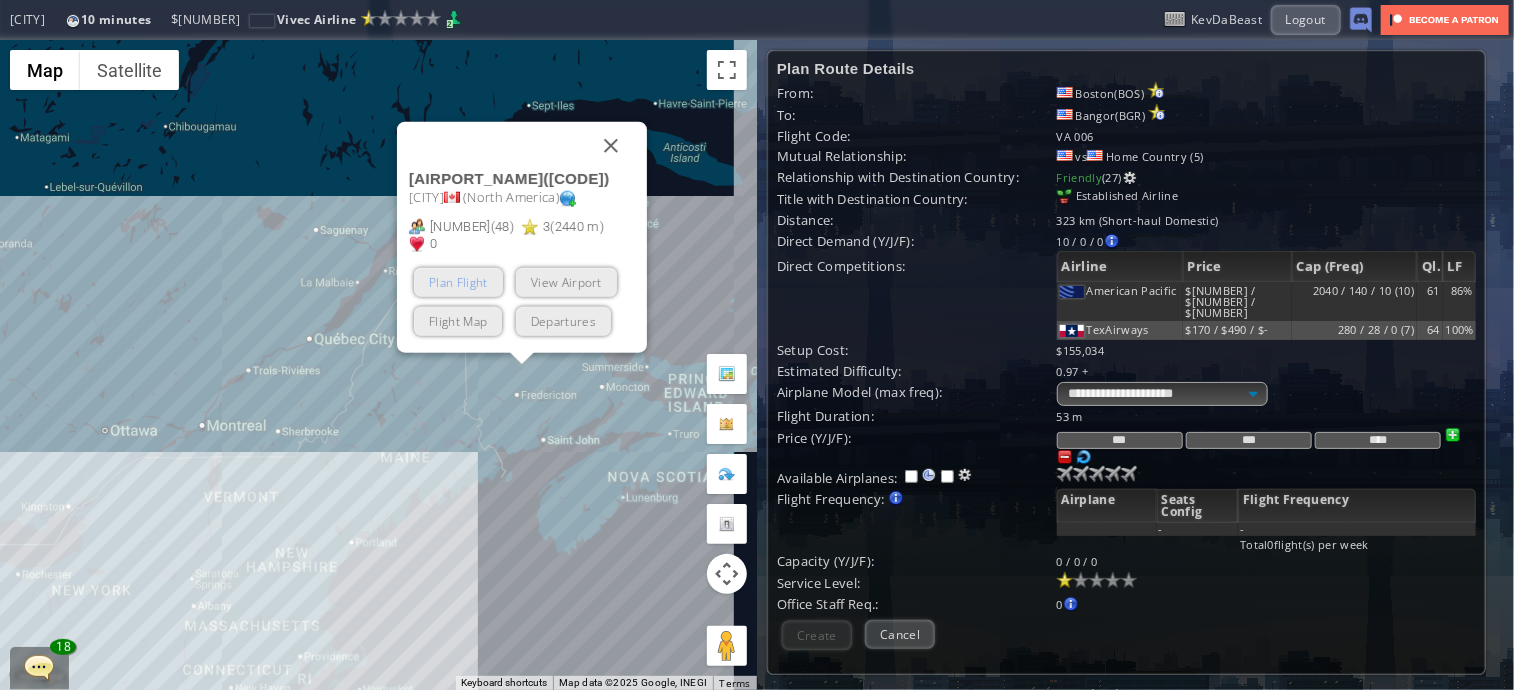 click on "Plan Flight" at bounding box center [458, 282] 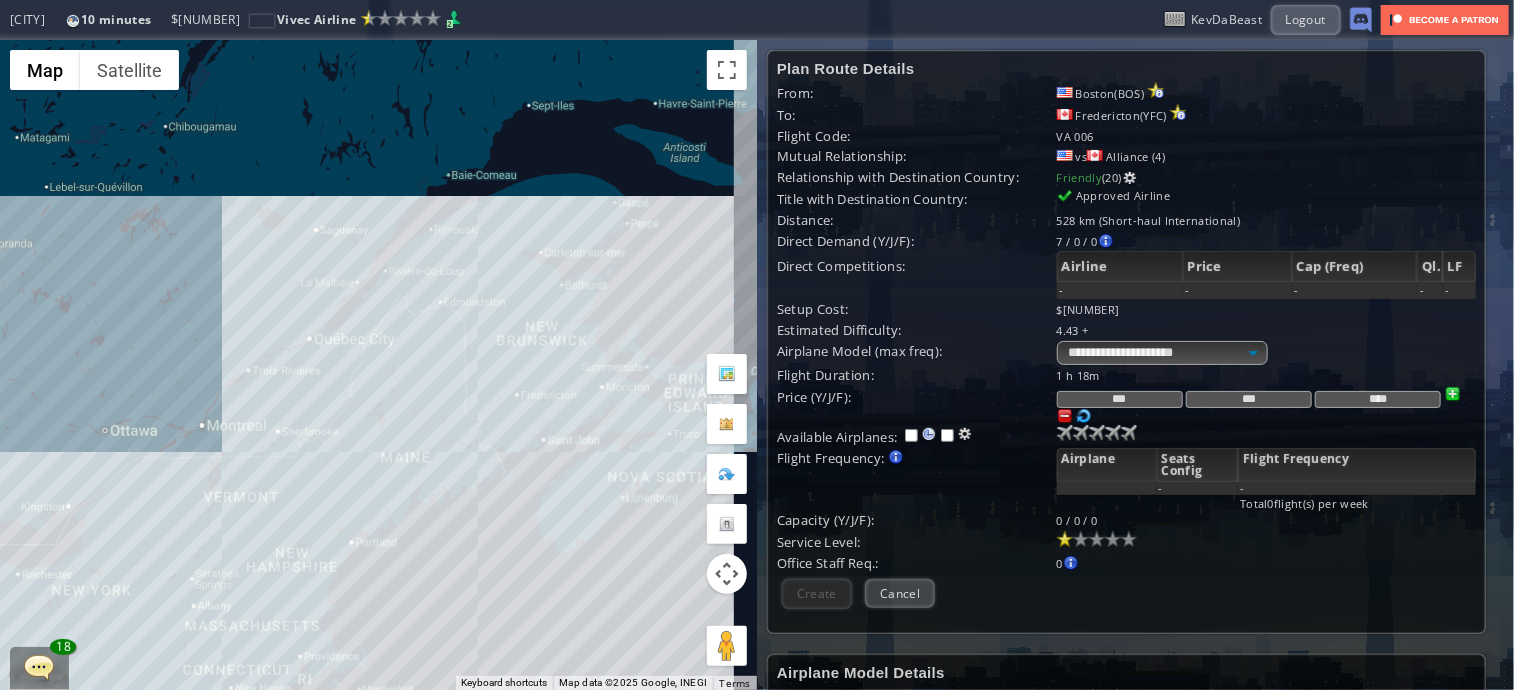click on "To navigate, press the arrow keys." at bounding box center (378, 365) 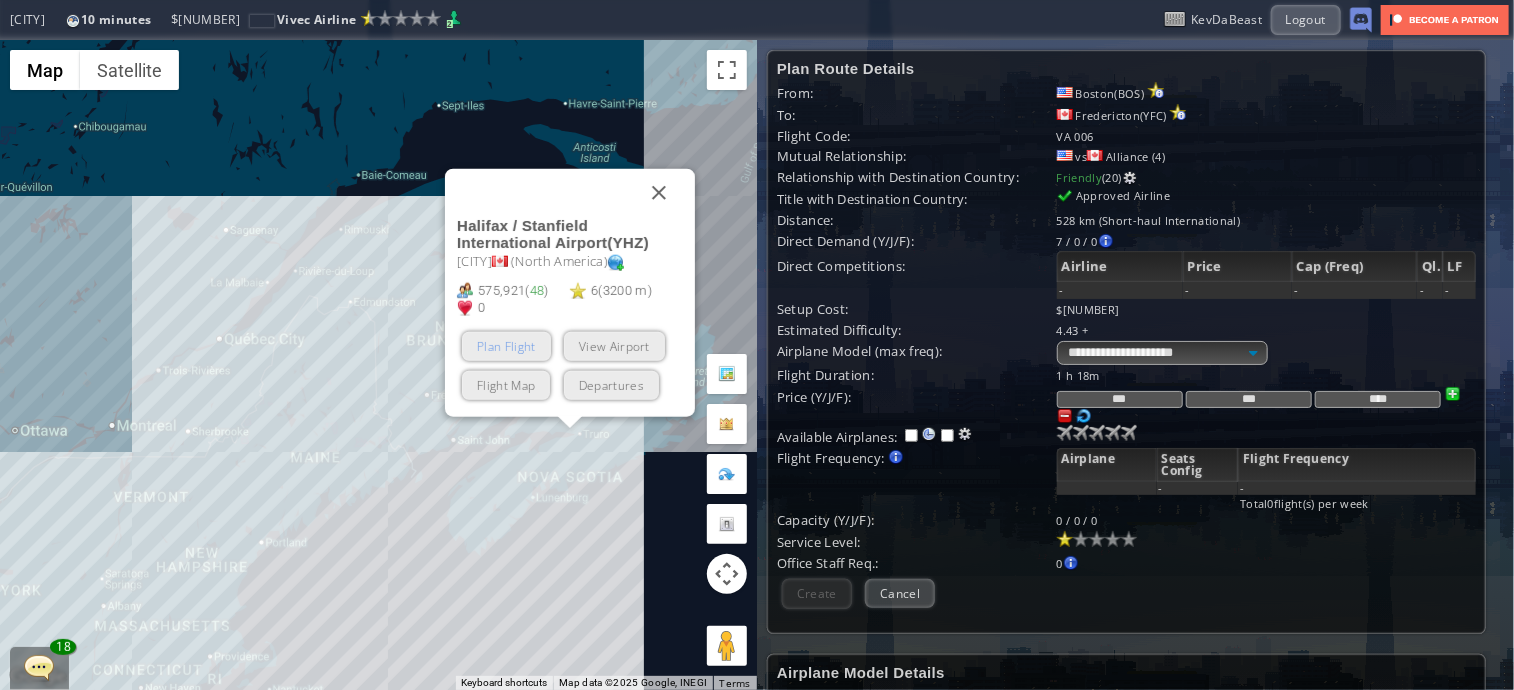 click on "Plan Flight" at bounding box center [506, 346] 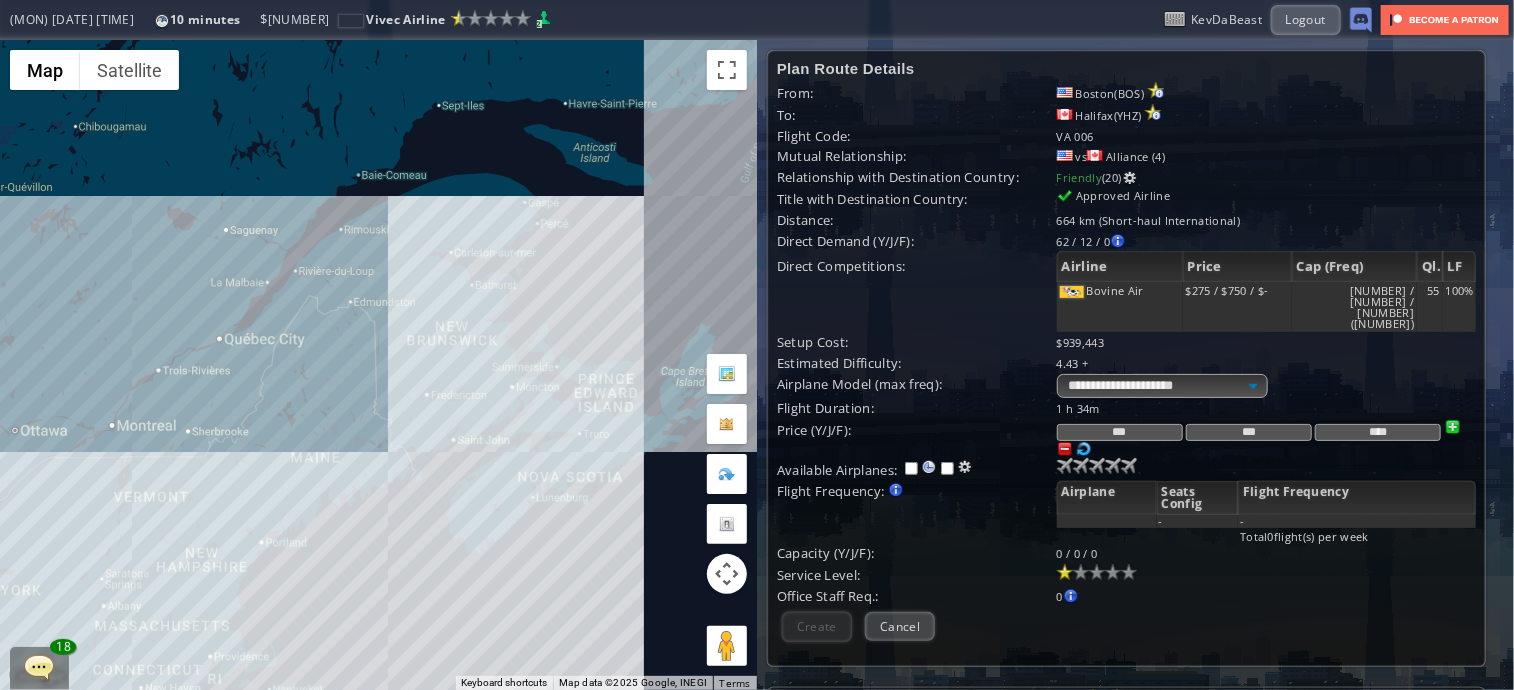 click on "To navigate, press the arrow keys." at bounding box center (378, 365) 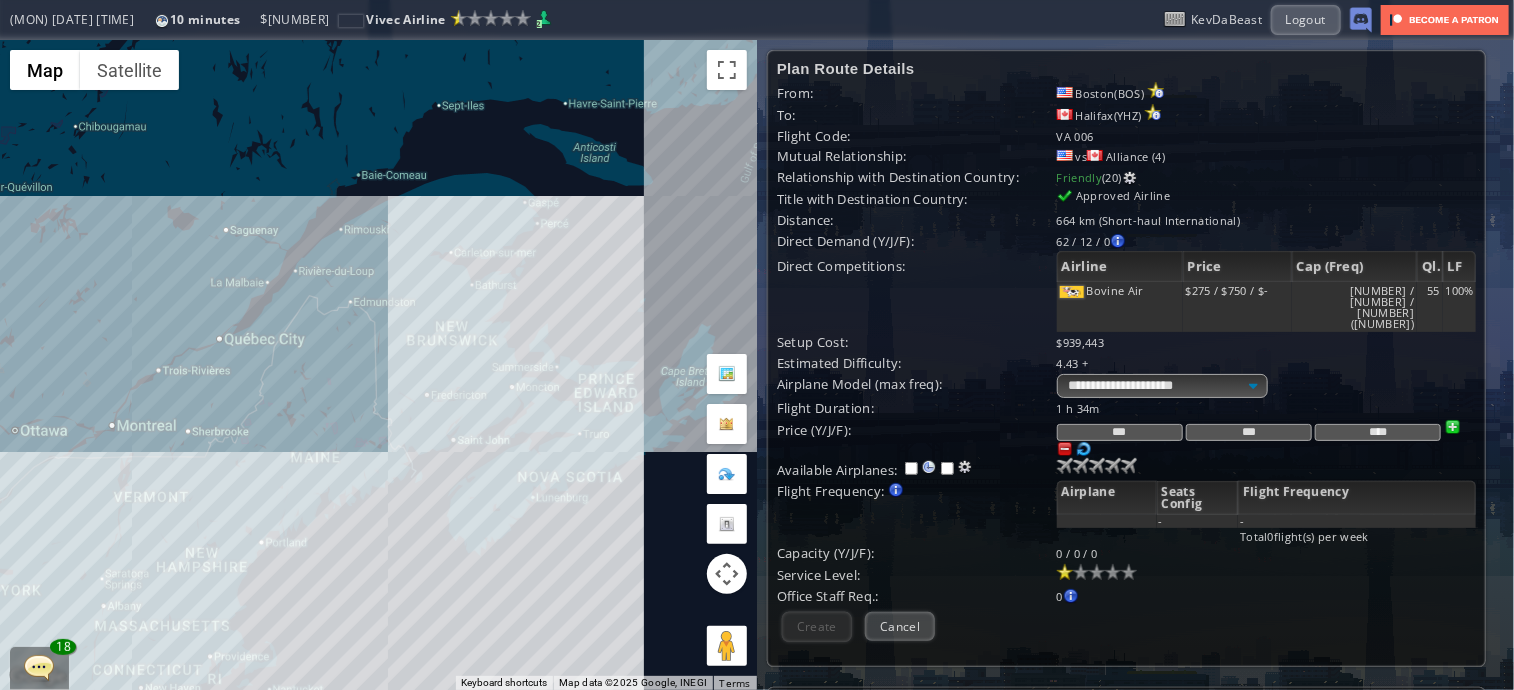 click on "To navigate, press the arrow keys." at bounding box center (378, 365) 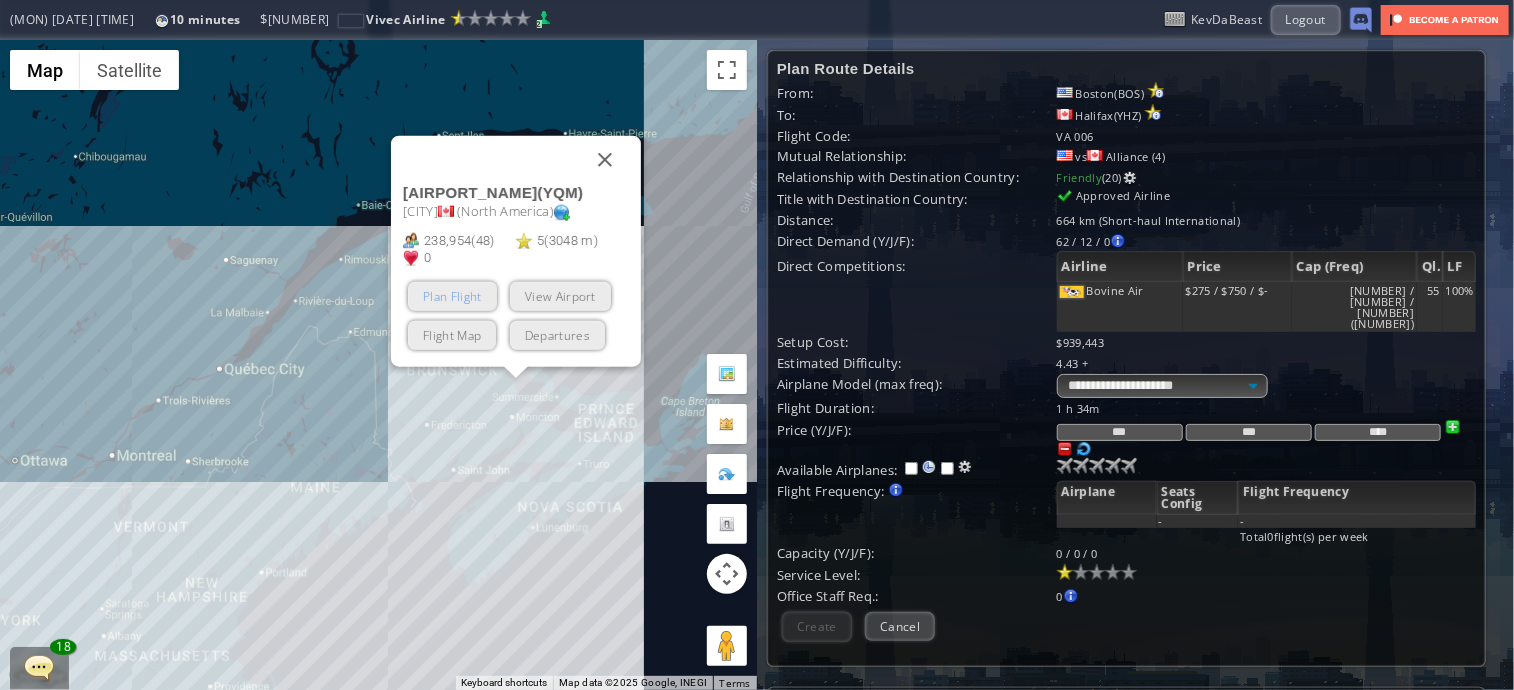click on "Plan Flight" at bounding box center (452, 296) 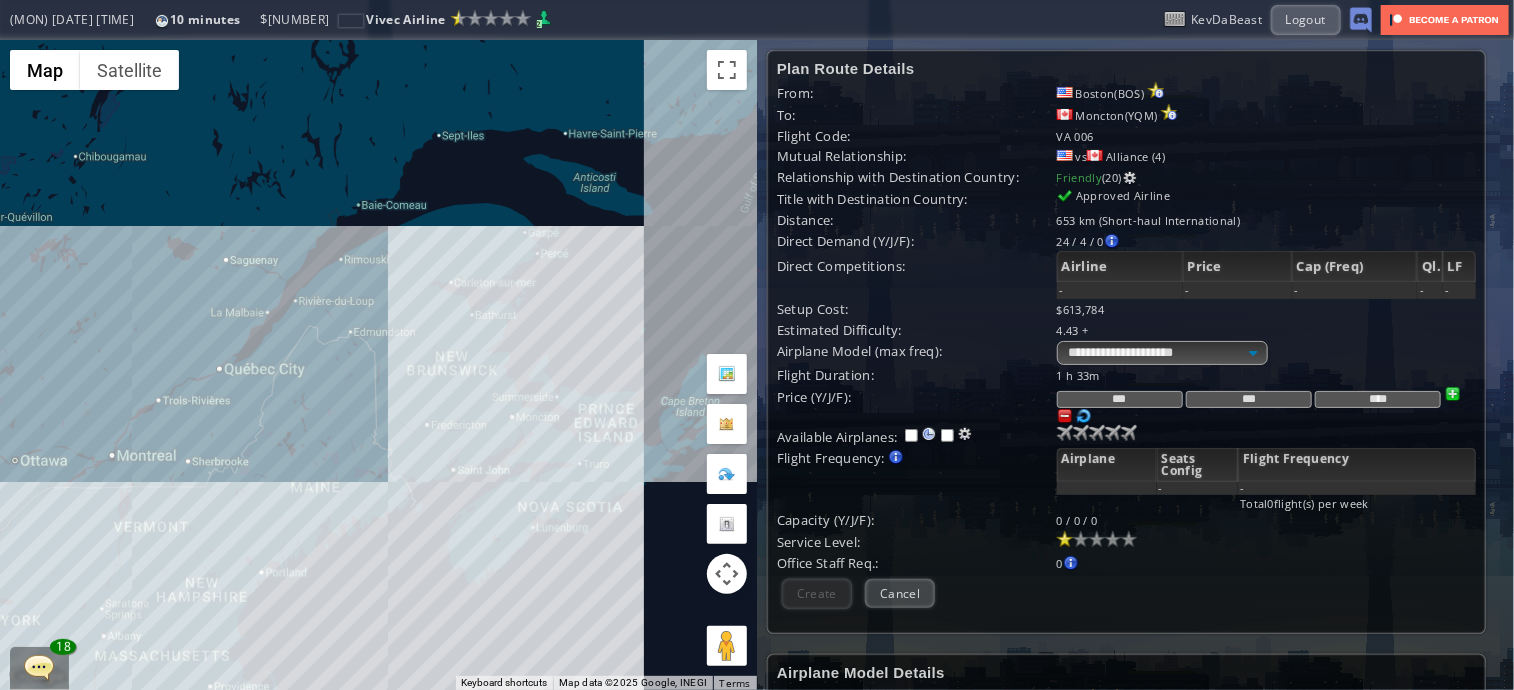 click on "To navigate, press the arrow keys." at bounding box center (378, 365) 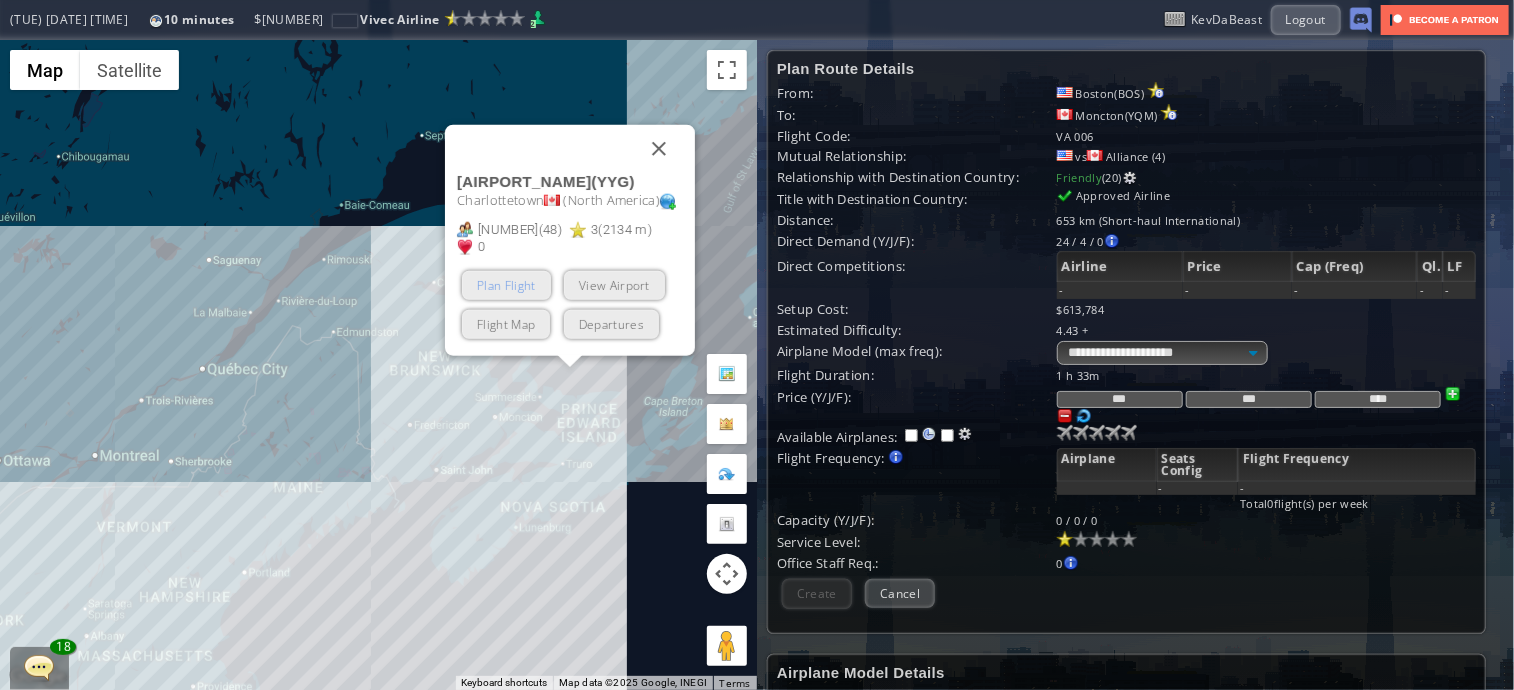 click on "Plan Flight" at bounding box center [506, 285] 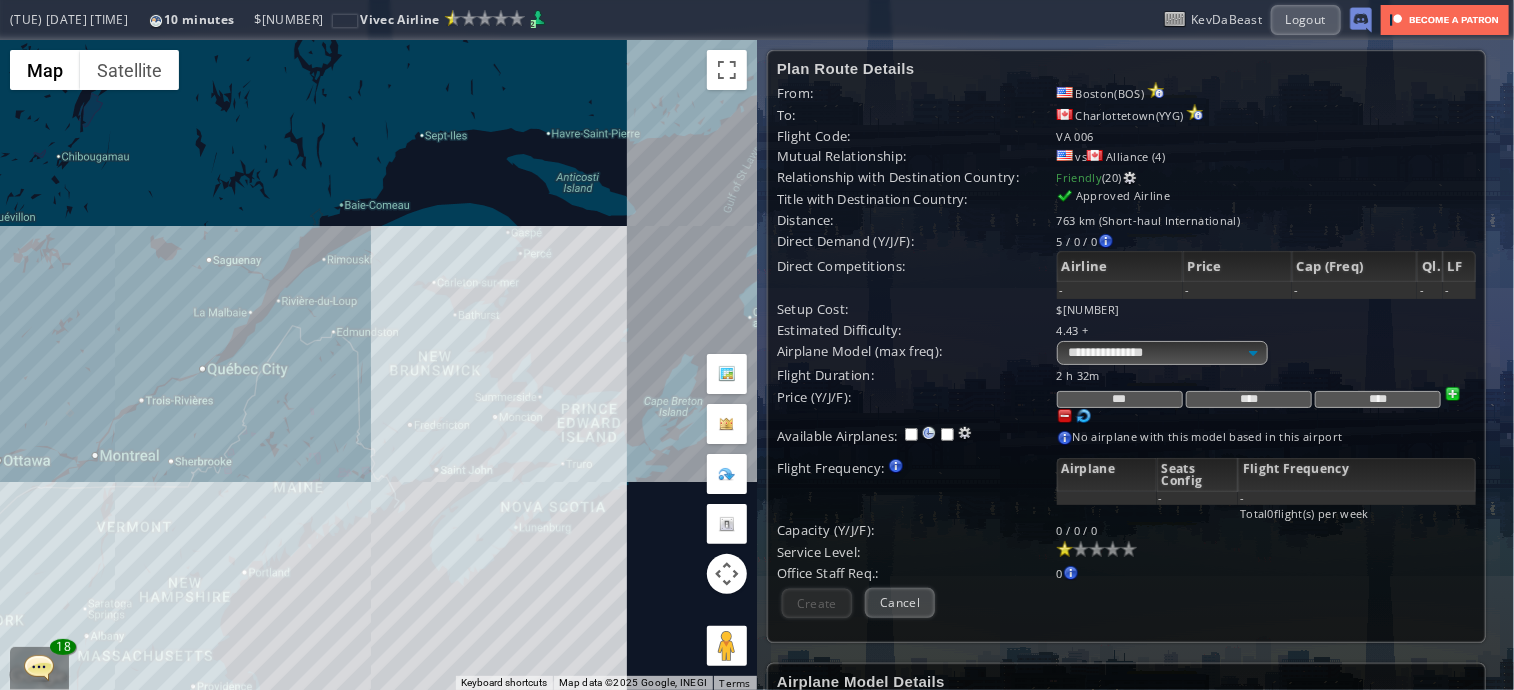 click on "To navigate, press the arrow keys." at bounding box center (378, 365) 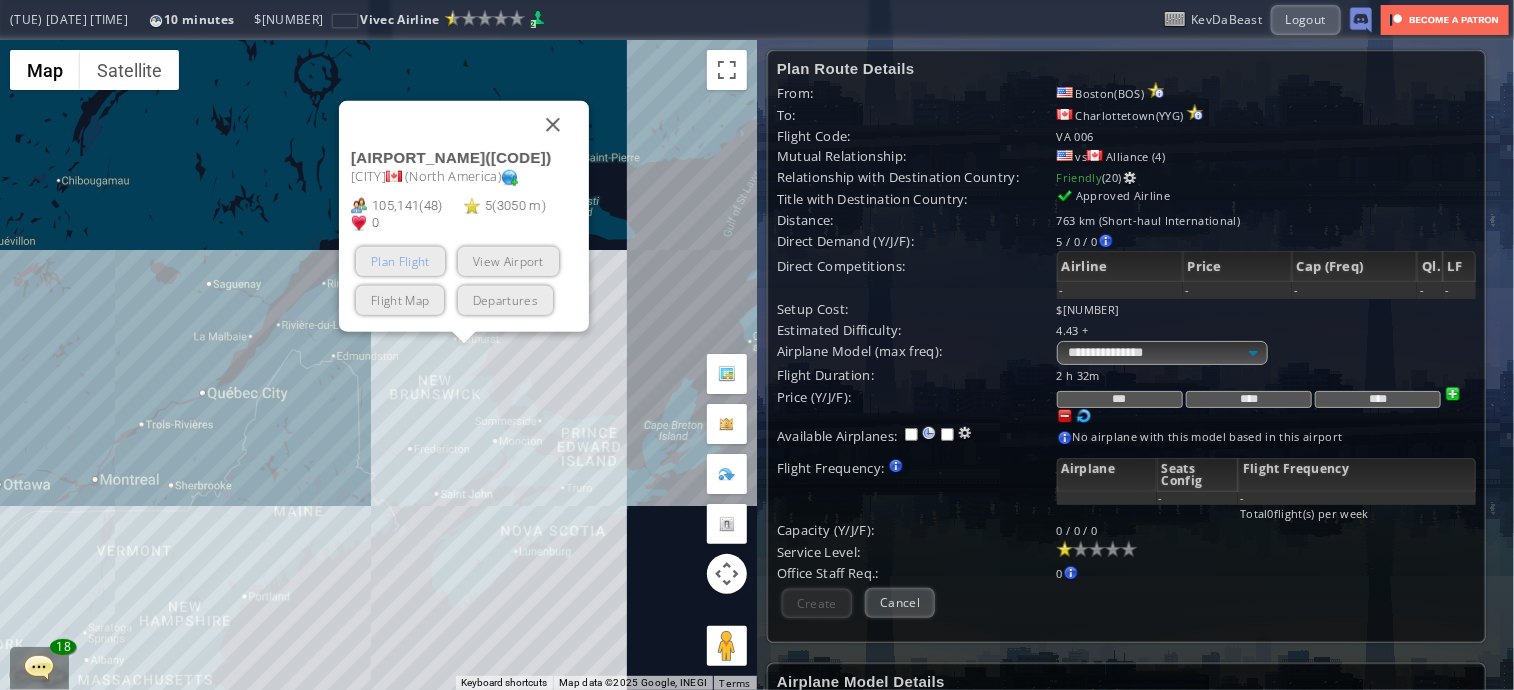 click on "Plan Flight" at bounding box center (400, 261) 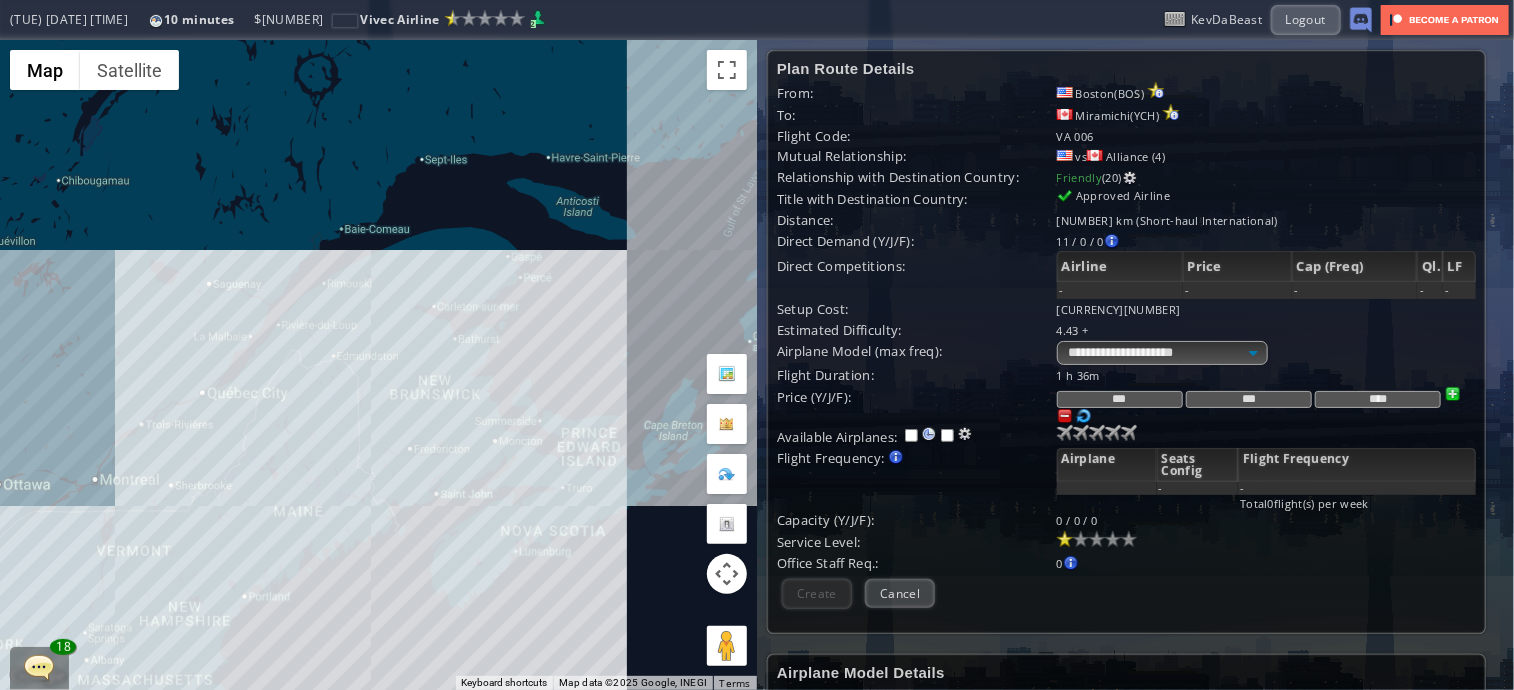 click on "To navigate, press the arrow keys." at bounding box center [378, 365] 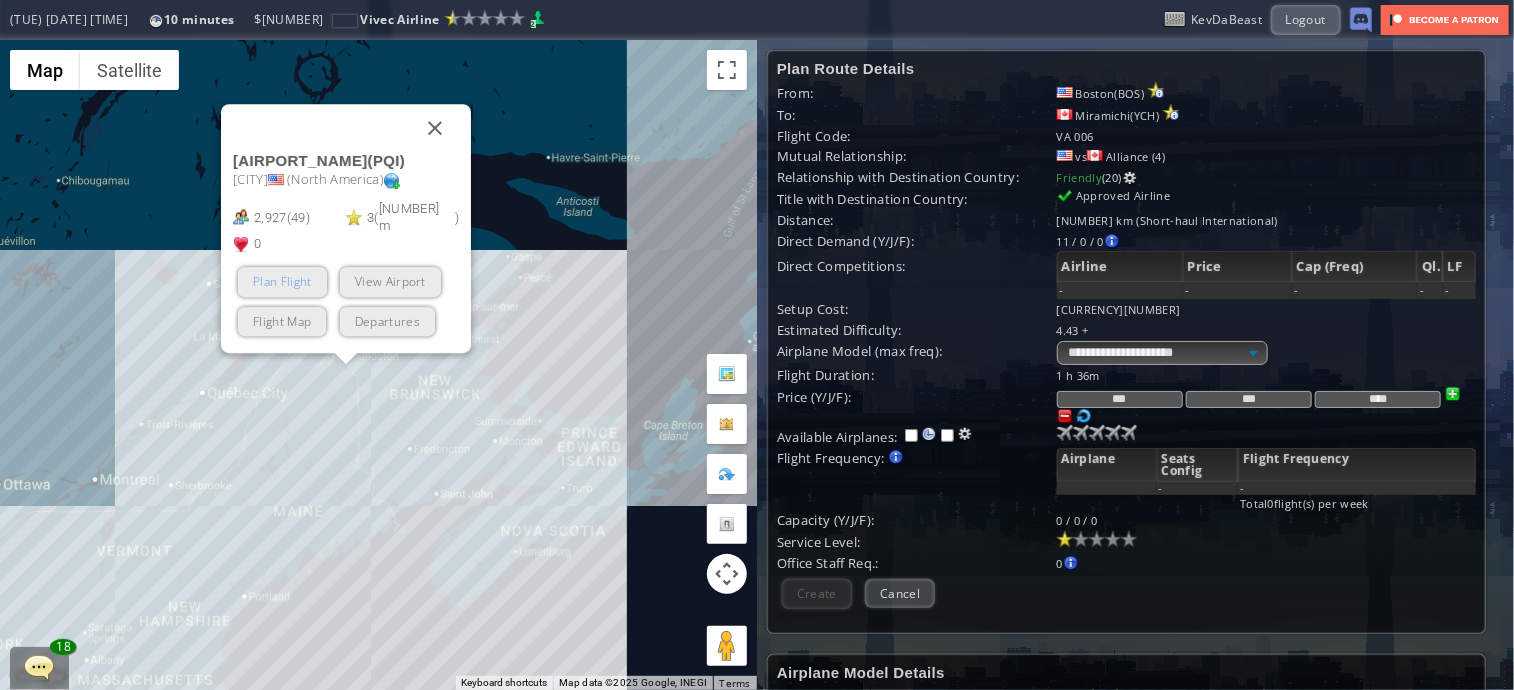 click on "Plan Flight" at bounding box center (282, 282) 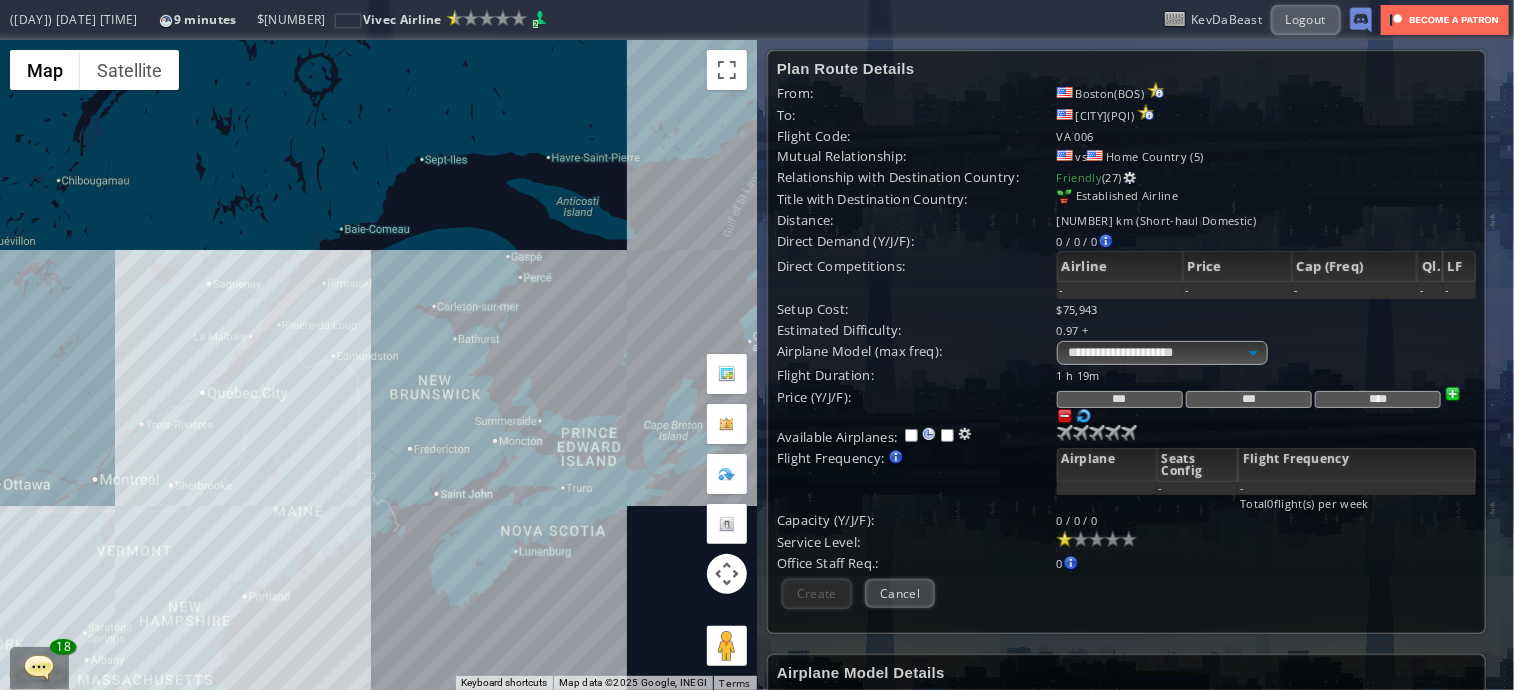 click on "To navigate, press the arrow keys." at bounding box center (378, 365) 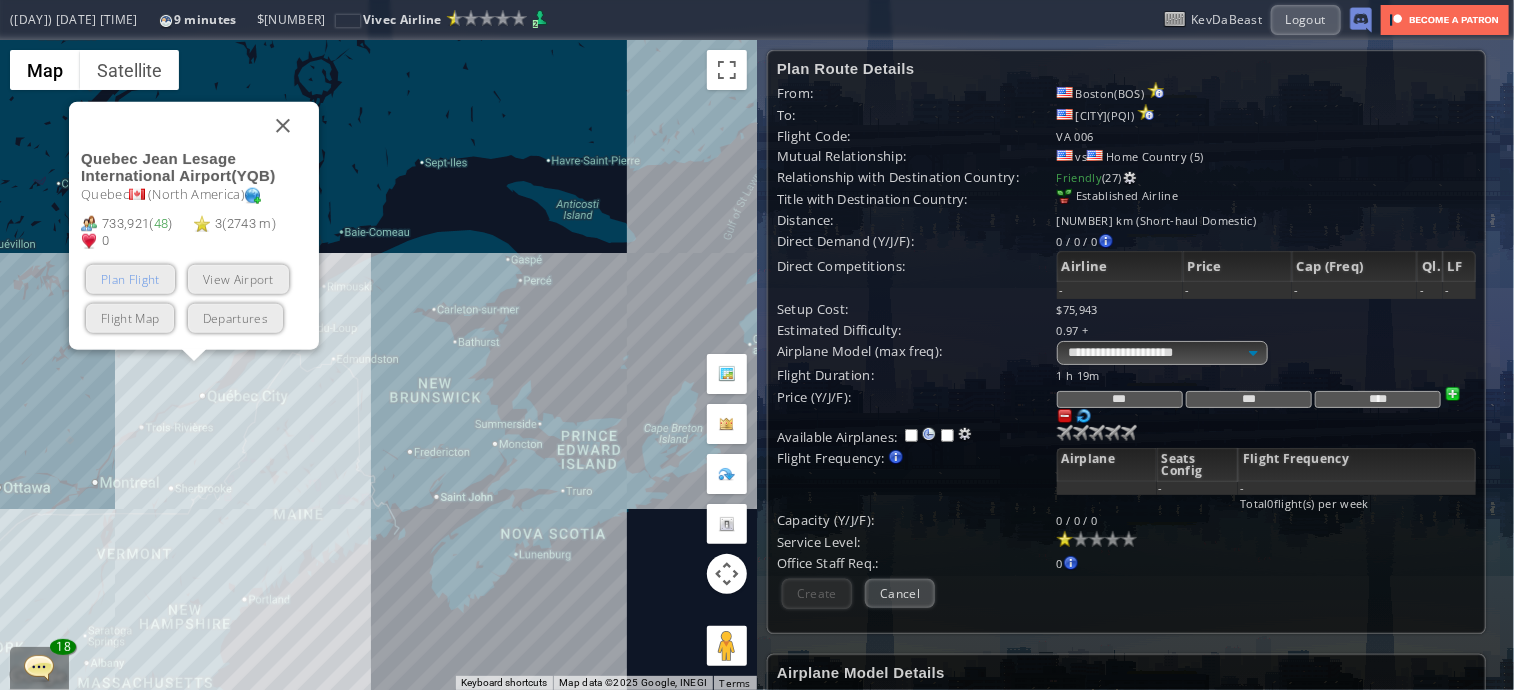 click on "Plan Flight" at bounding box center [130, 279] 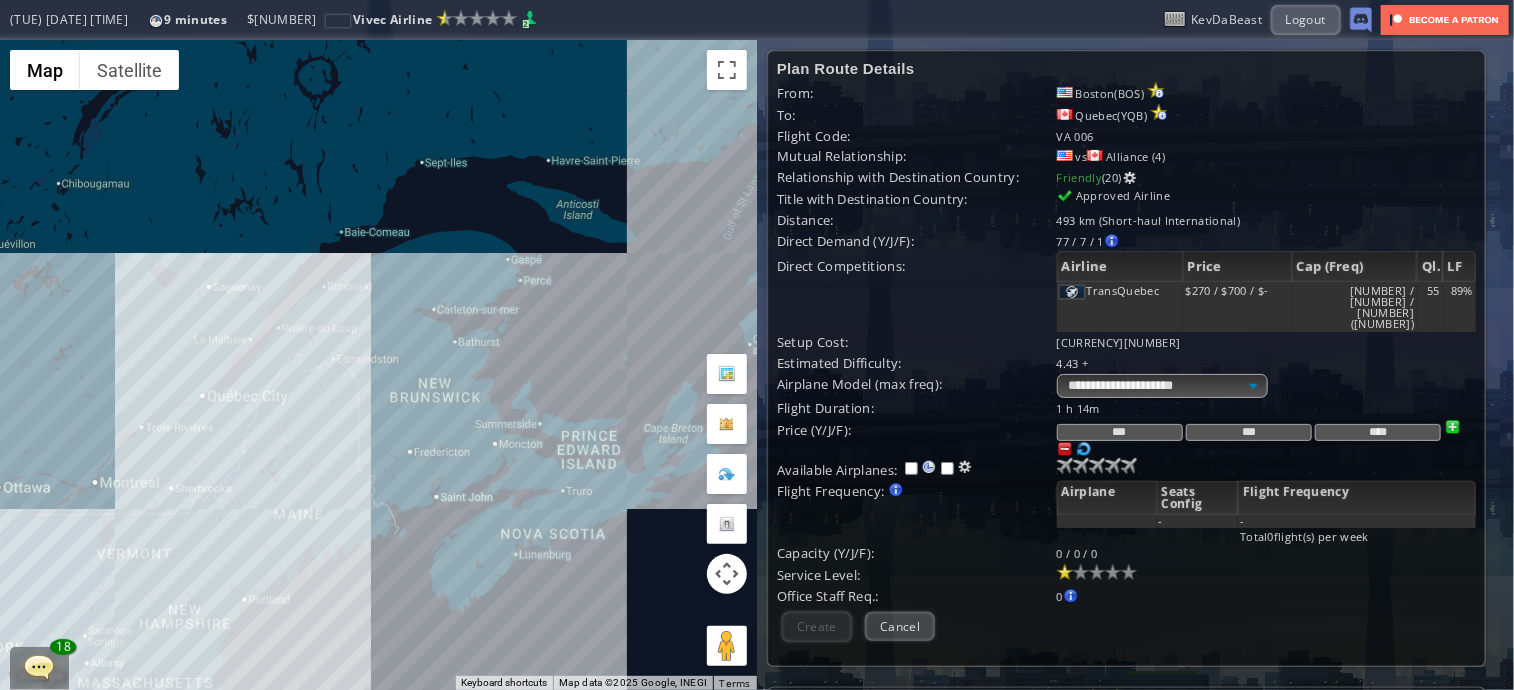 click on "To navigate, press the arrow keys." at bounding box center (378, 365) 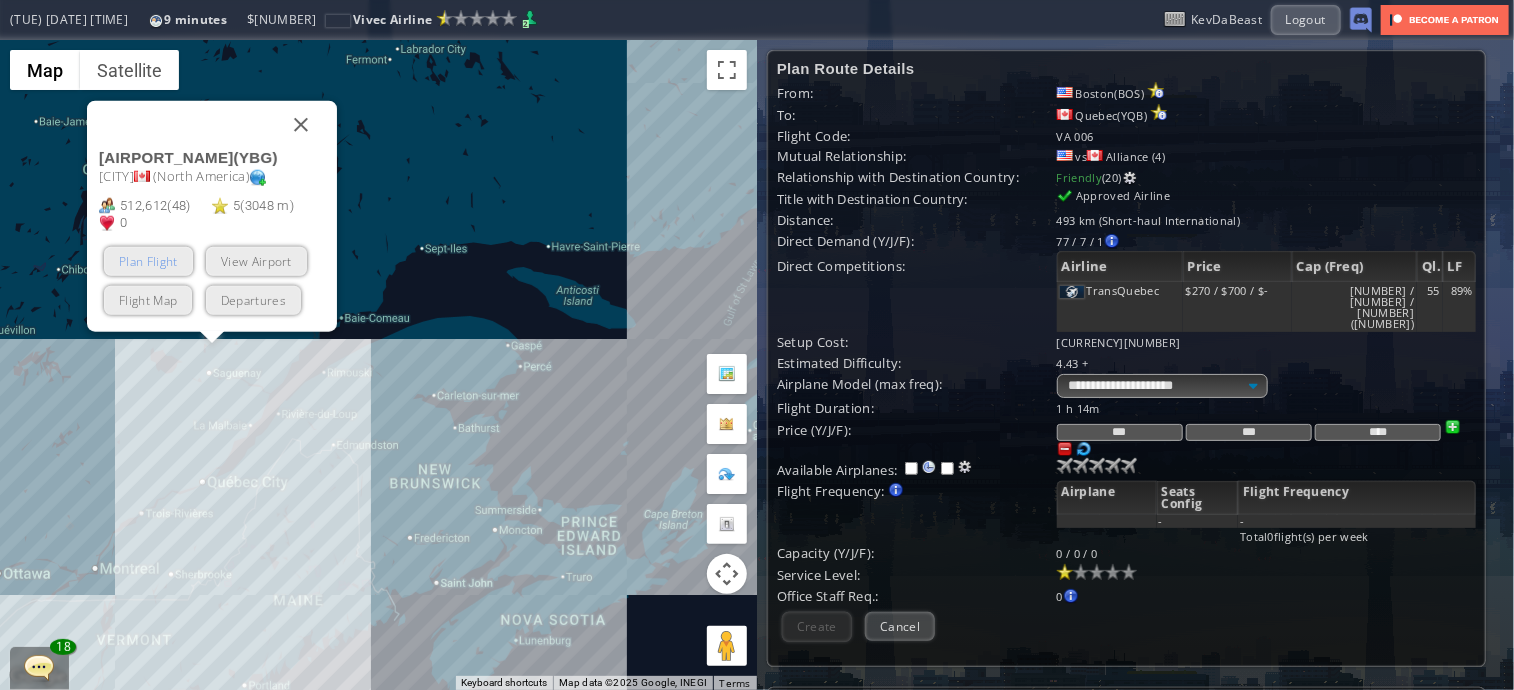 click on "Plan Flight" at bounding box center [148, 261] 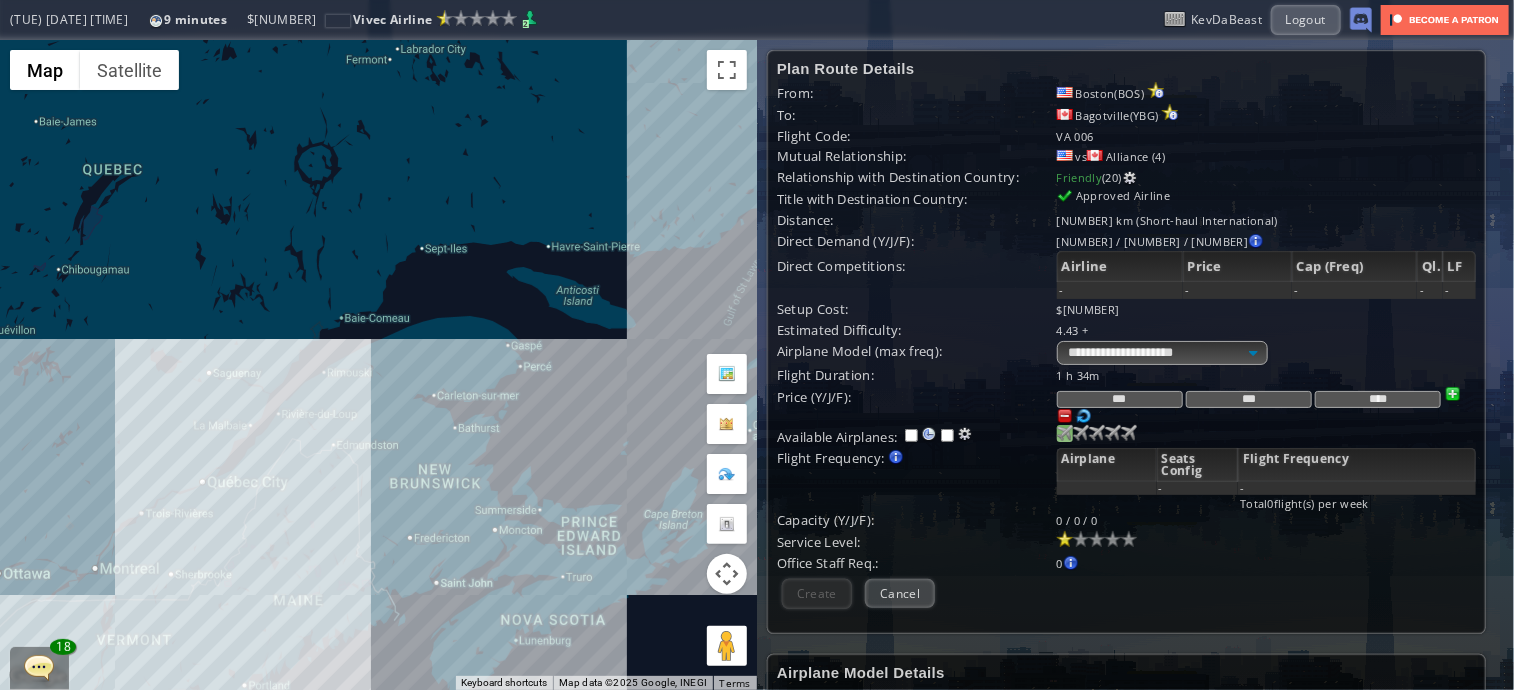 click at bounding box center [1065, 433] 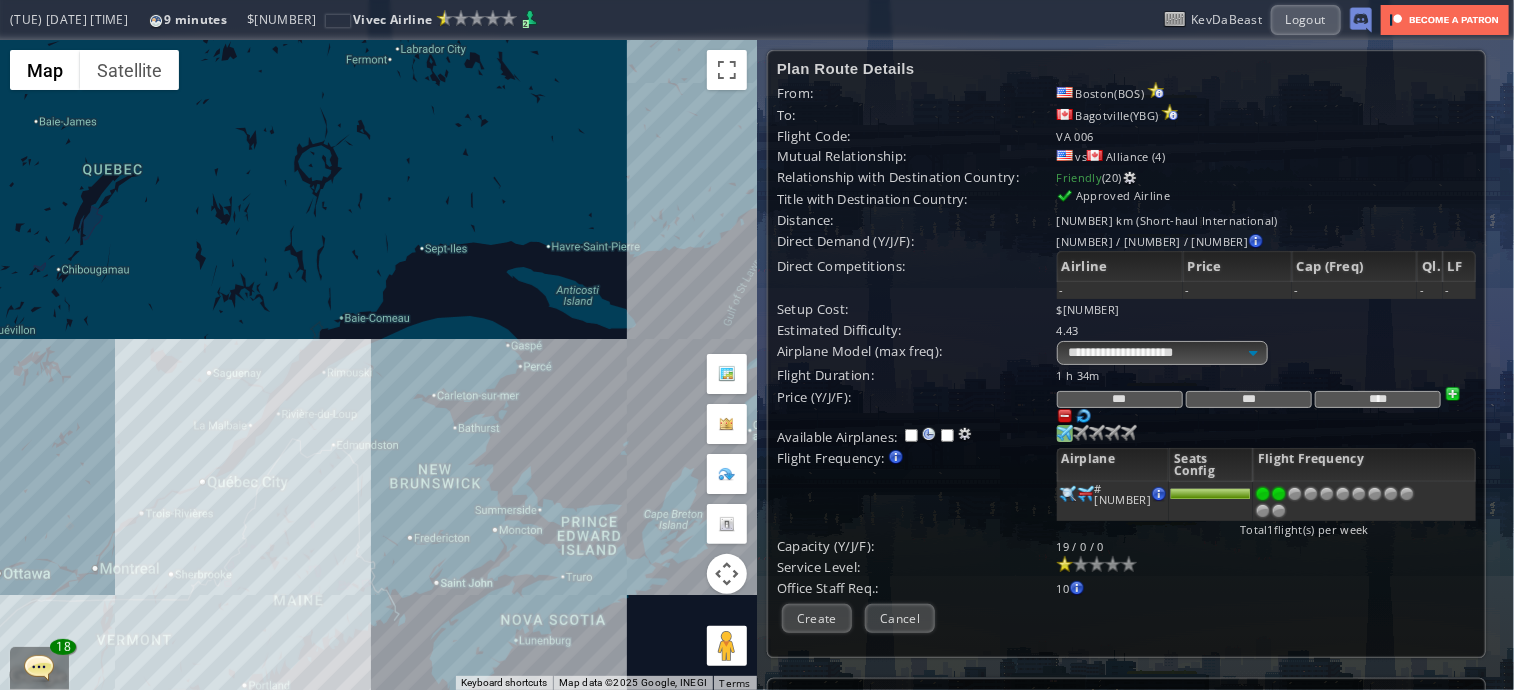 click at bounding box center [1279, 494] 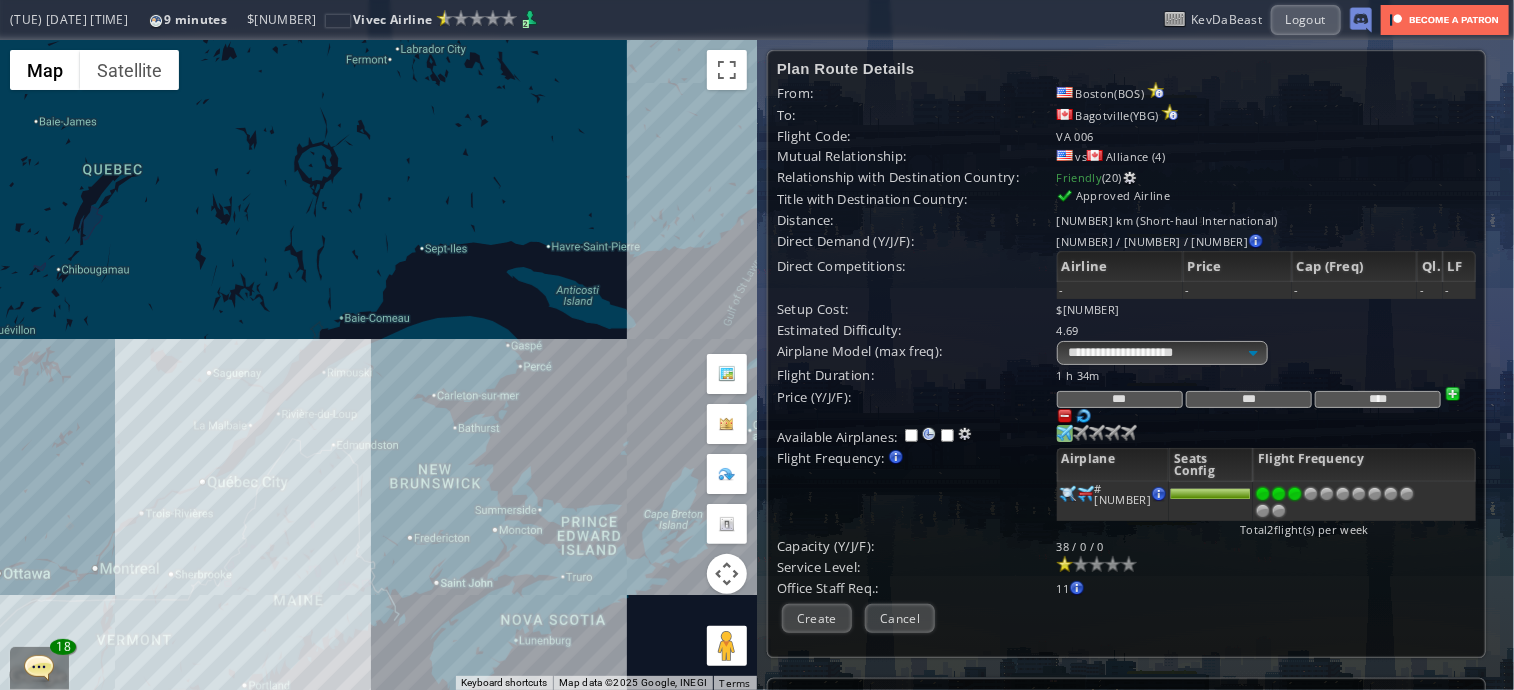 click at bounding box center [1295, 494] 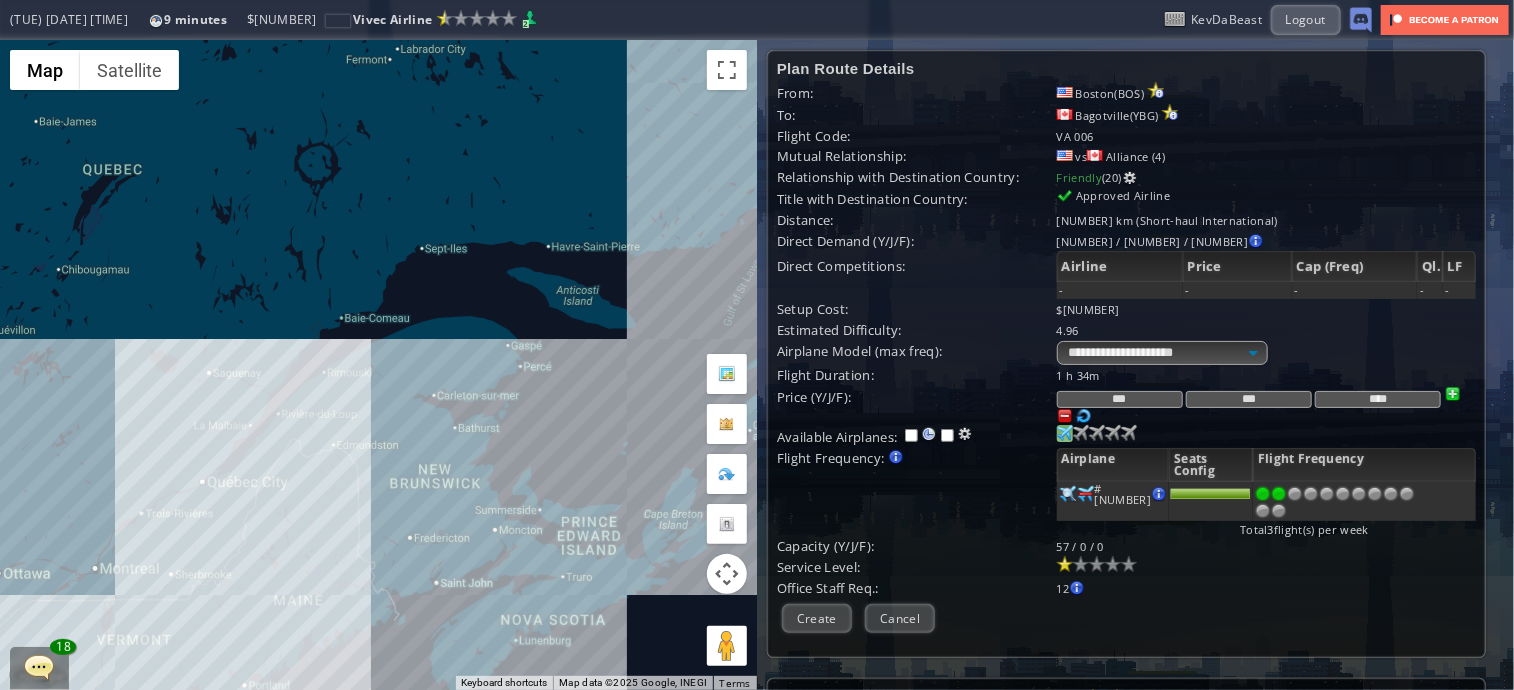 click at bounding box center (1279, 494) 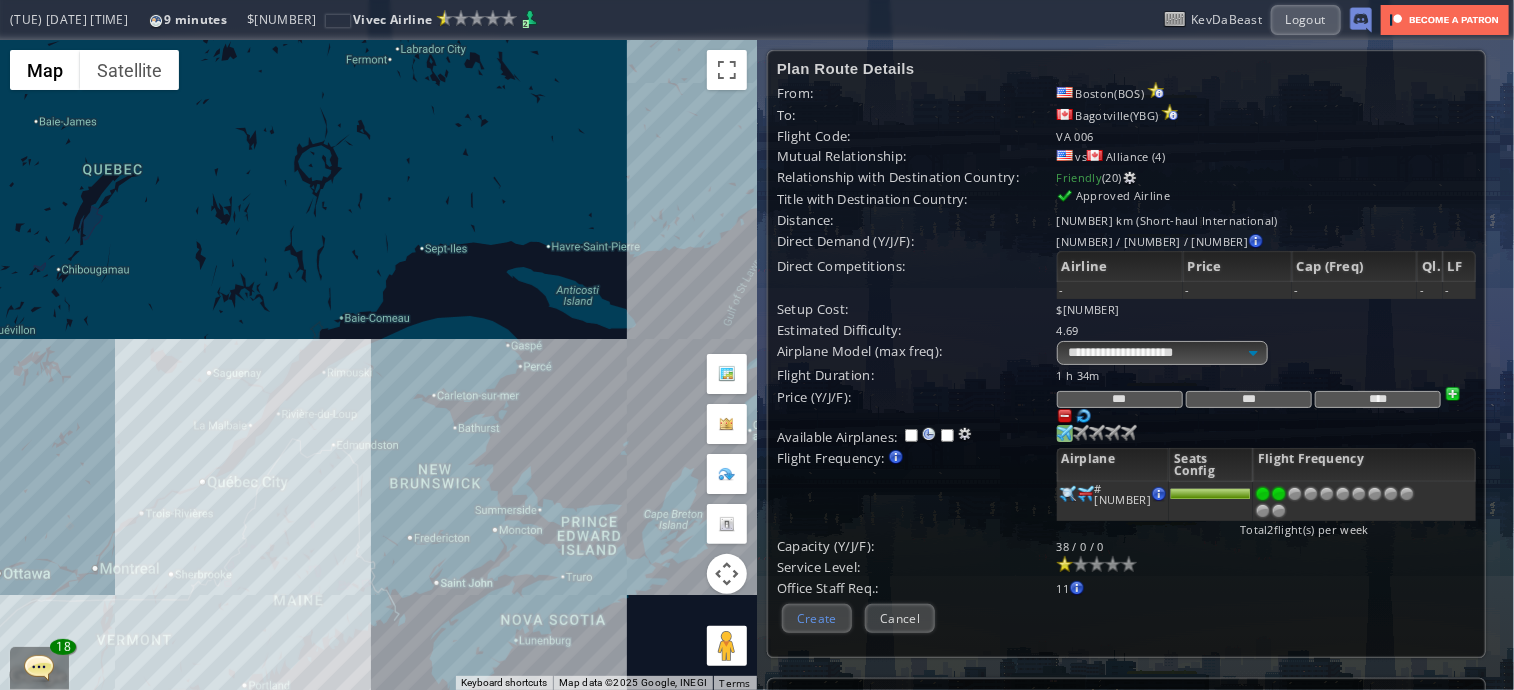 click on "Create" at bounding box center [817, 618] 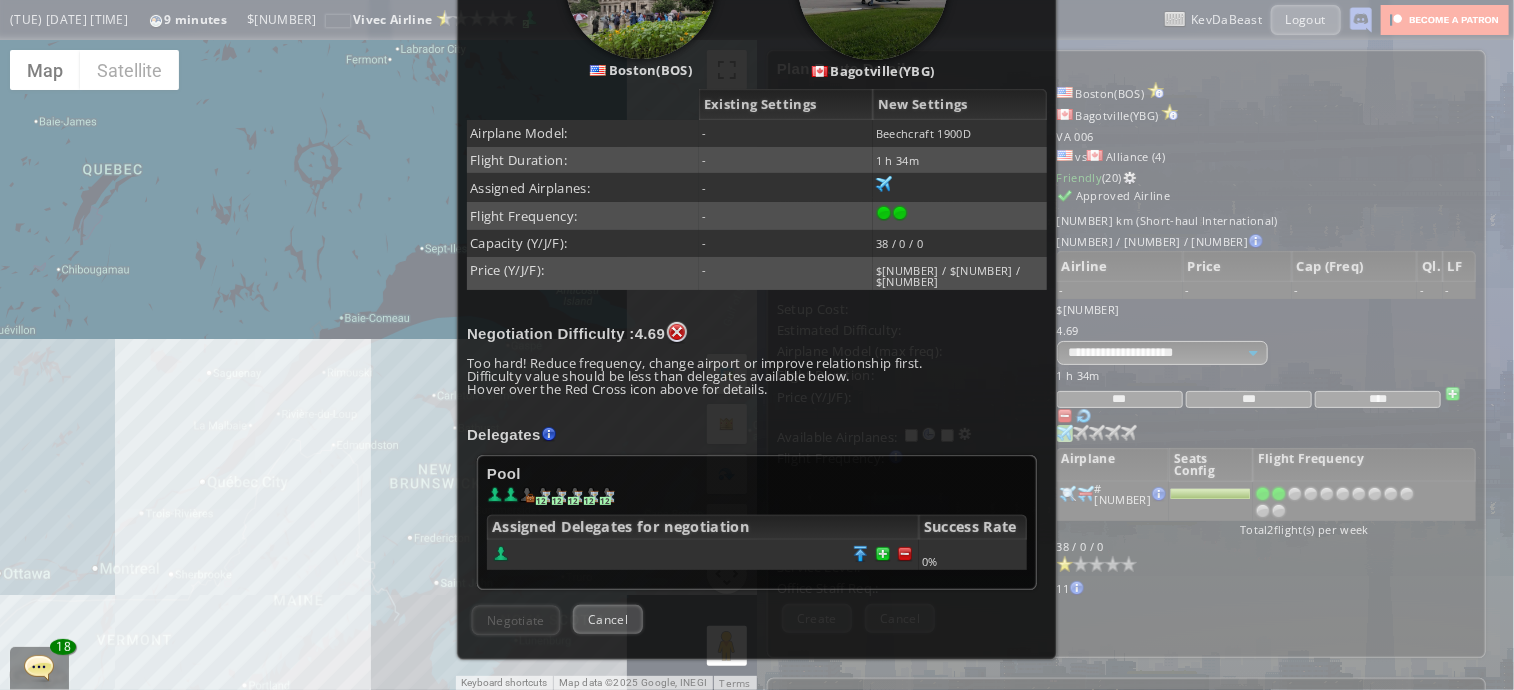 scroll, scrollTop: 363, scrollLeft: 0, axis: vertical 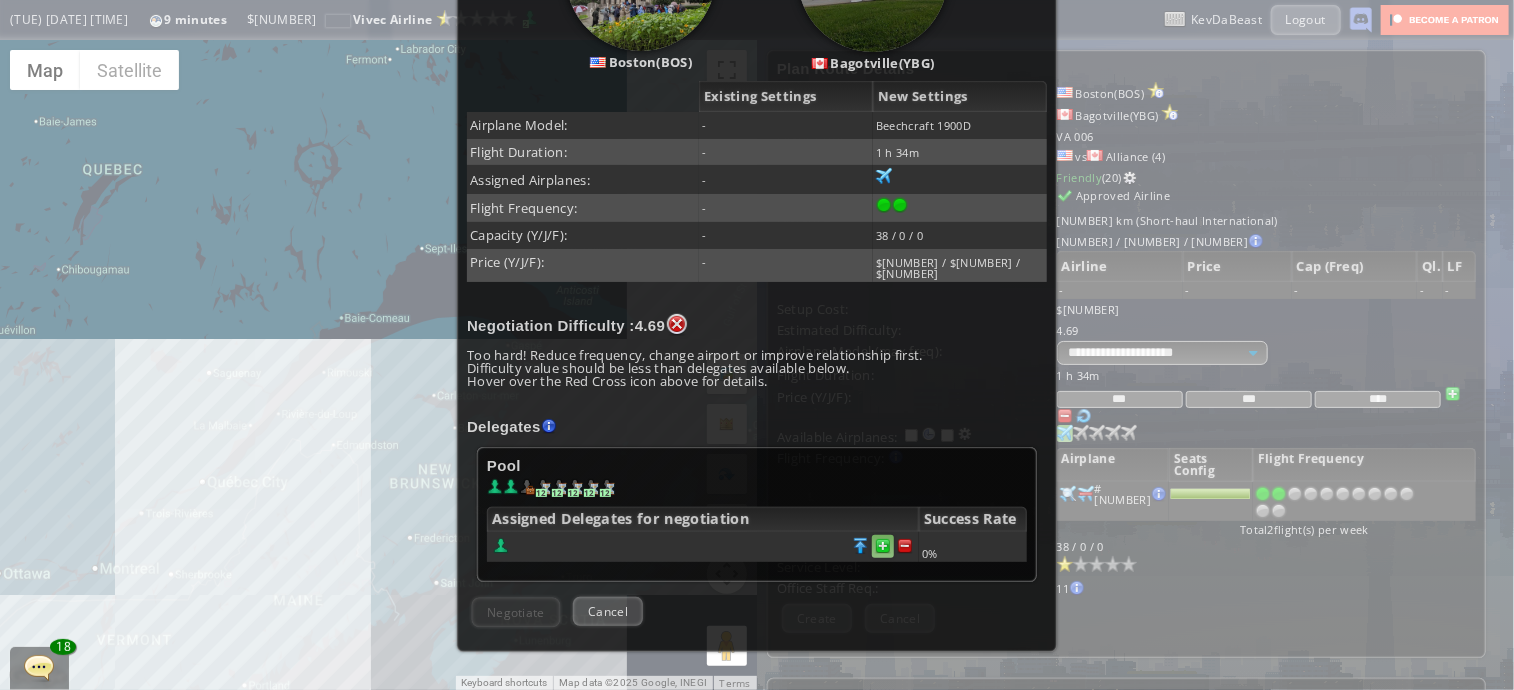click at bounding box center (905, 546) 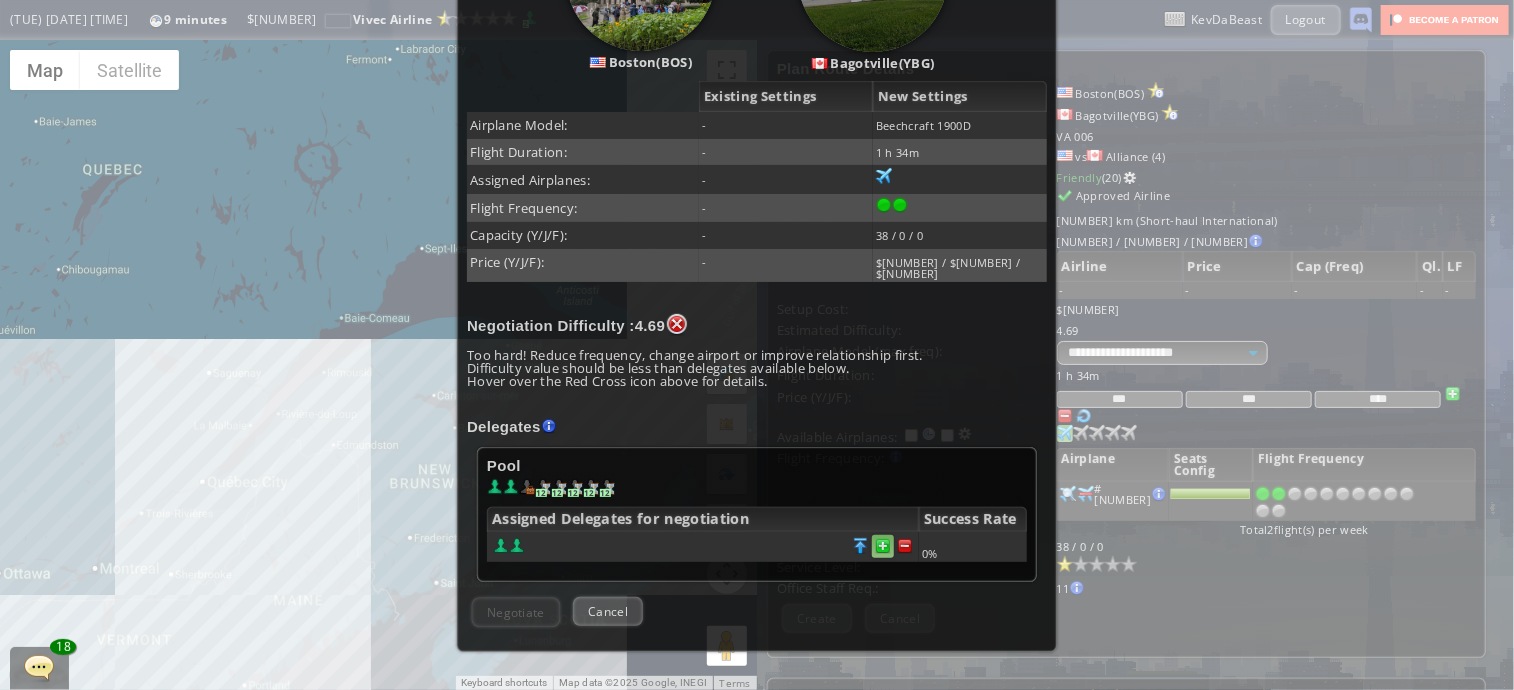 click at bounding box center (905, 546) 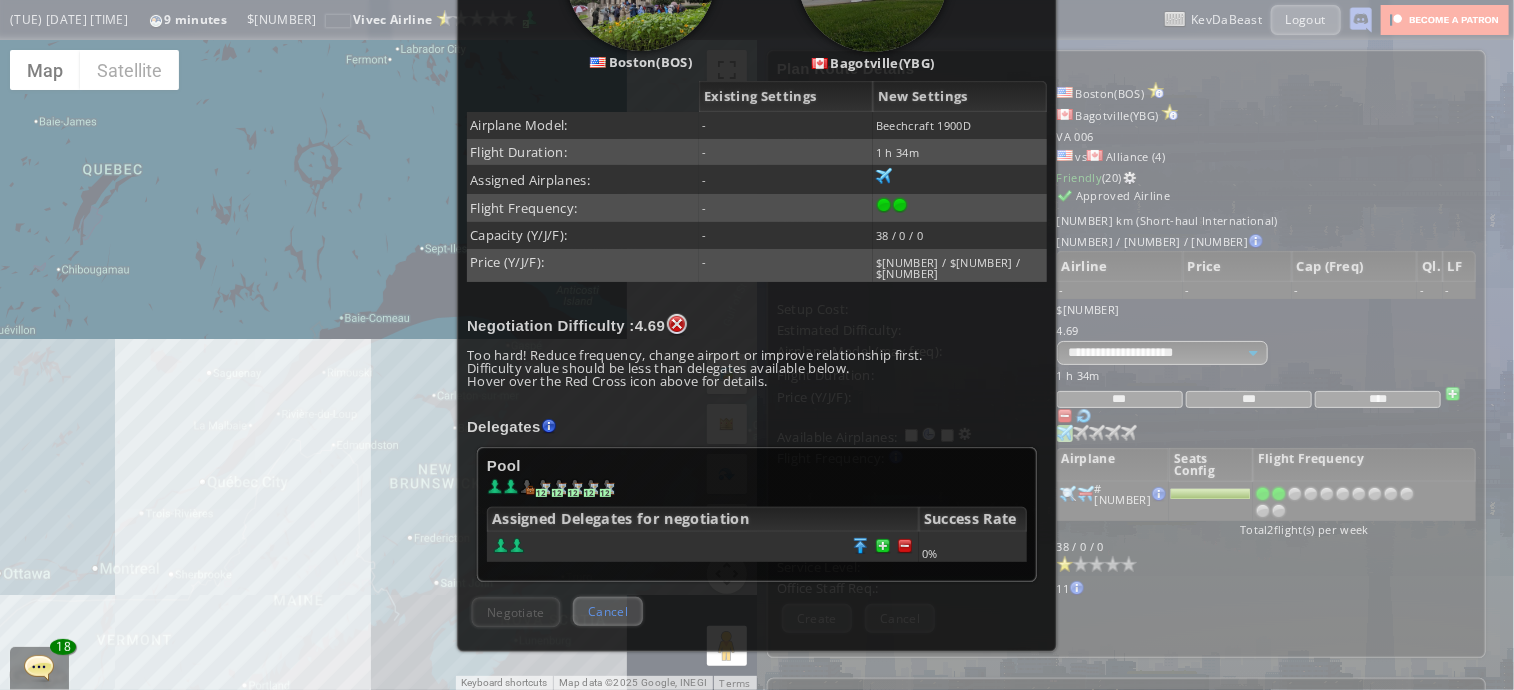 click on "Cancel" at bounding box center [608, 611] 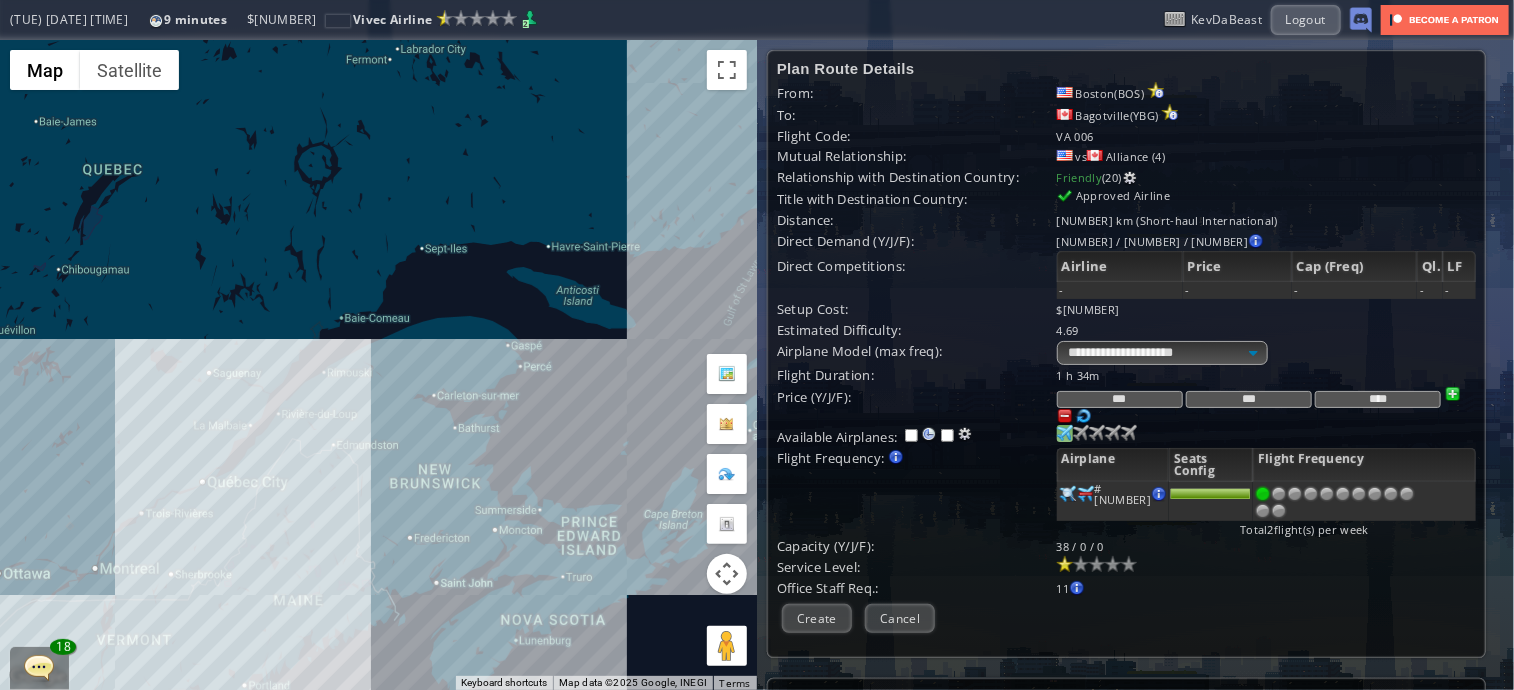 click at bounding box center (1263, 494) 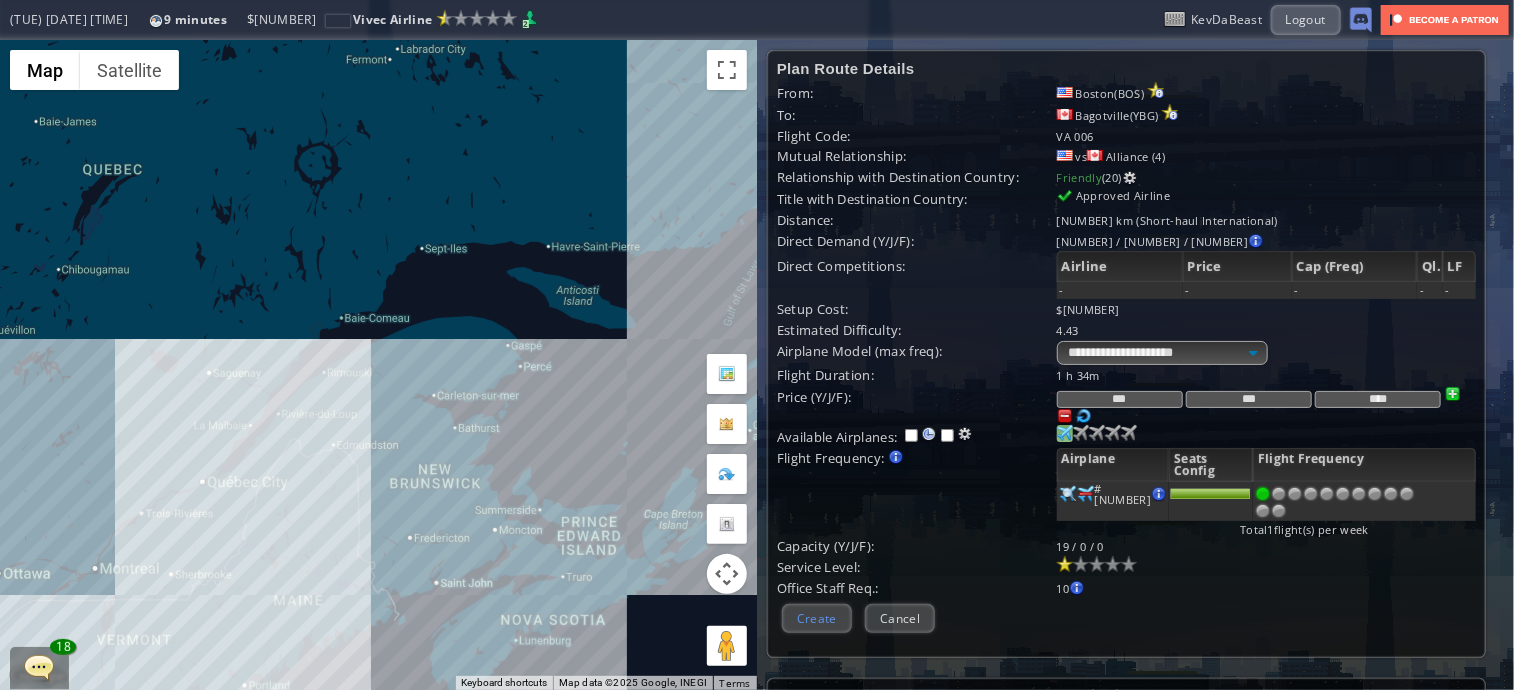 click on "Create" at bounding box center (817, 618) 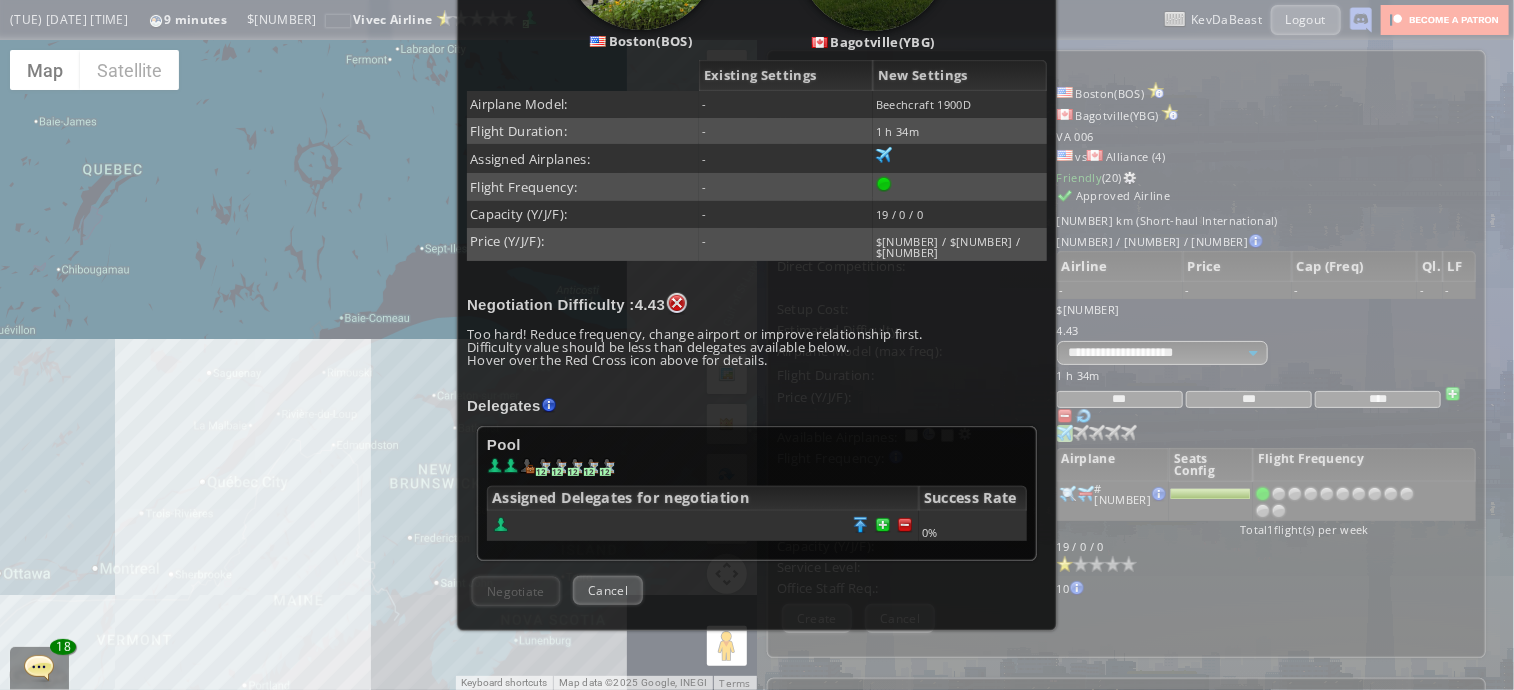 scroll, scrollTop: 388, scrollLeft: 0, axis: vertical 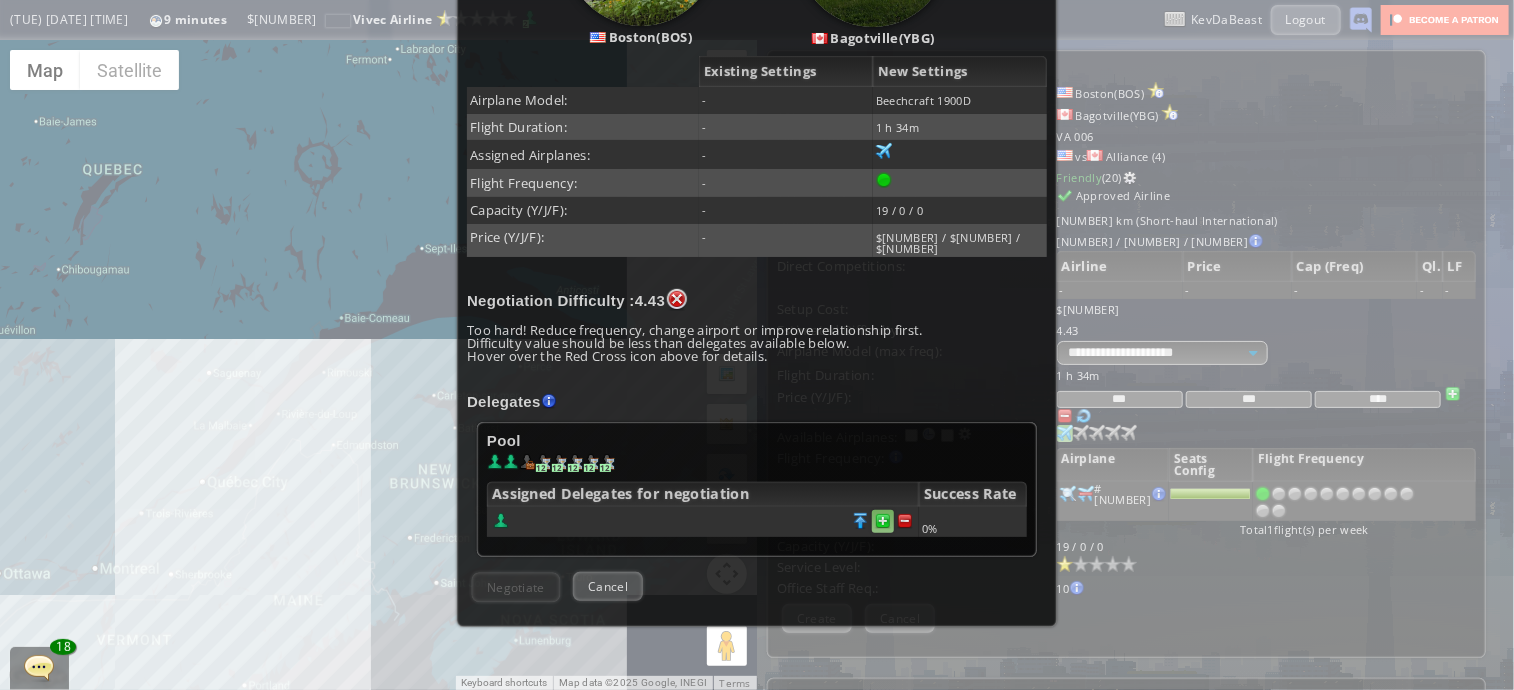click at bounding box center (905, 521) 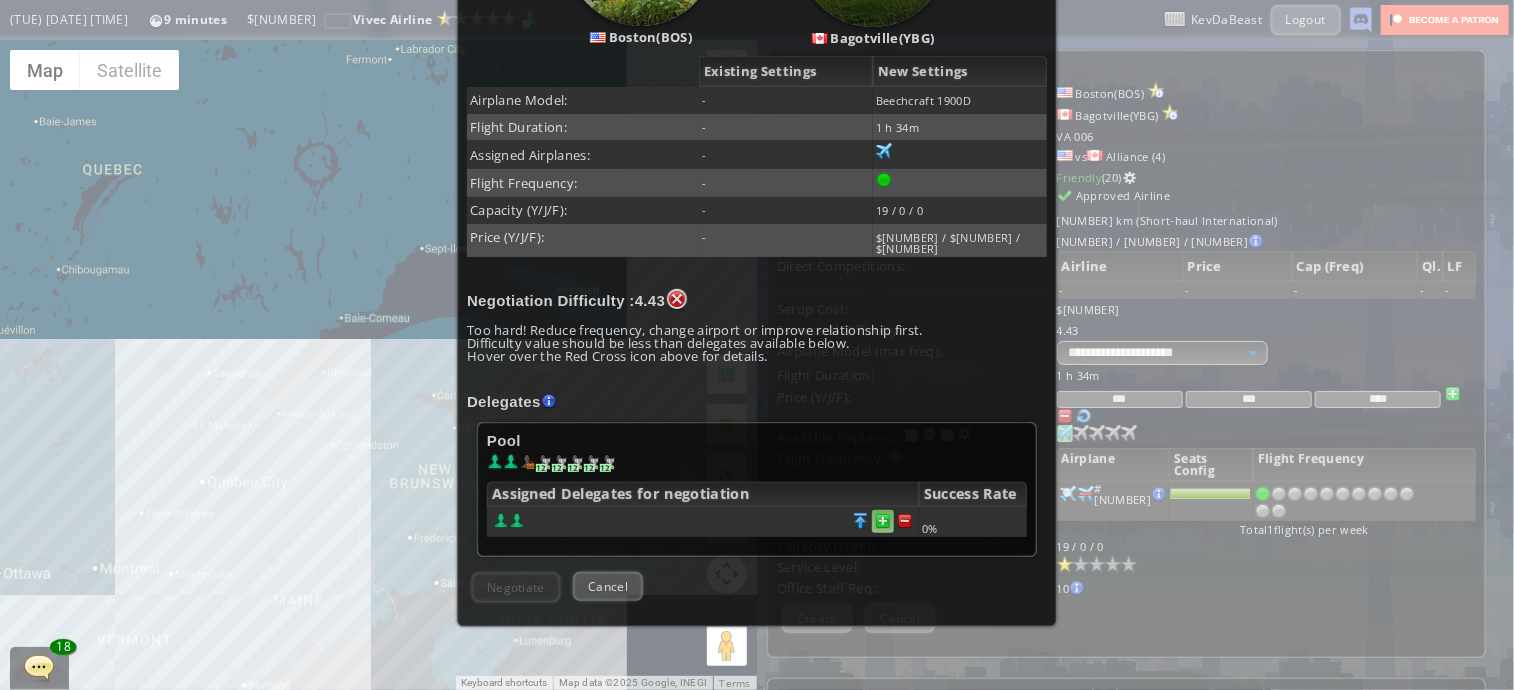 click at bounding box center [905, 521] 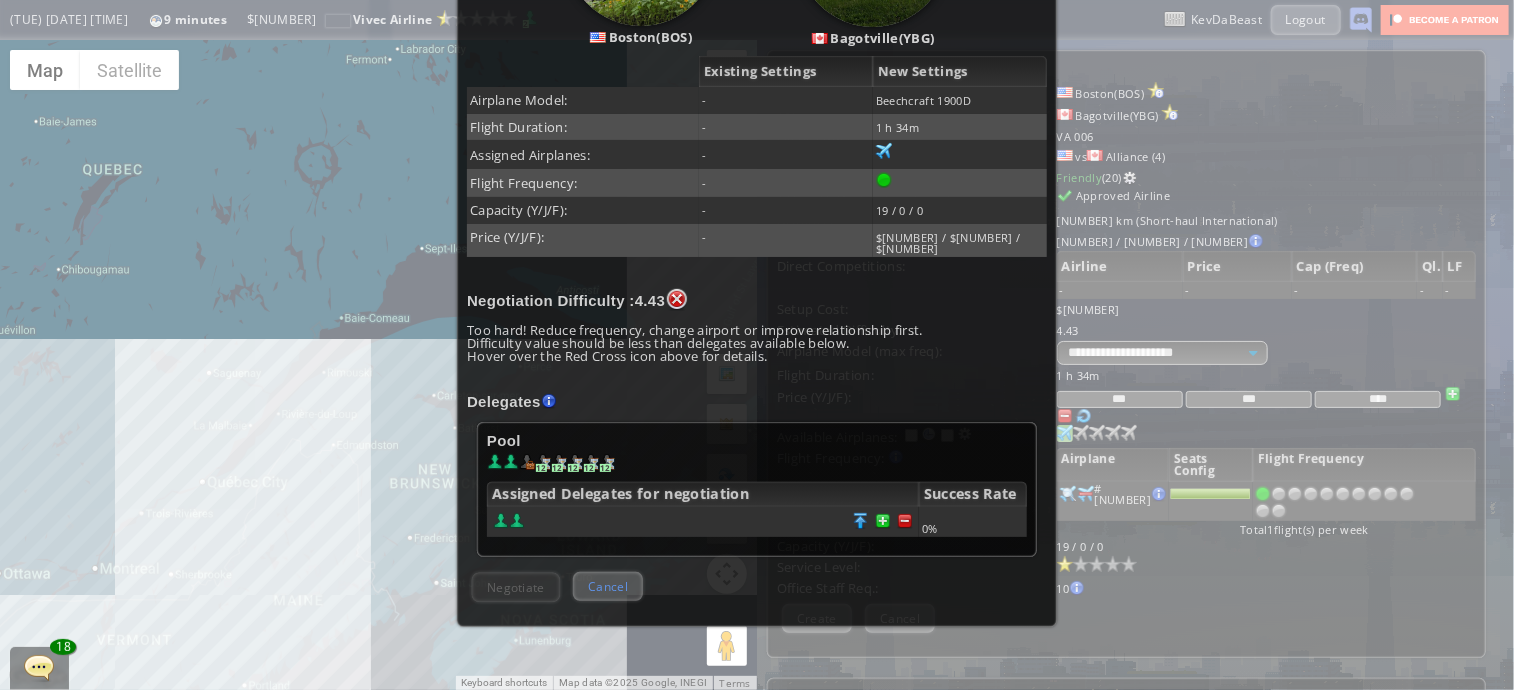 click on "Cancel" at bounding box center [608, 586] 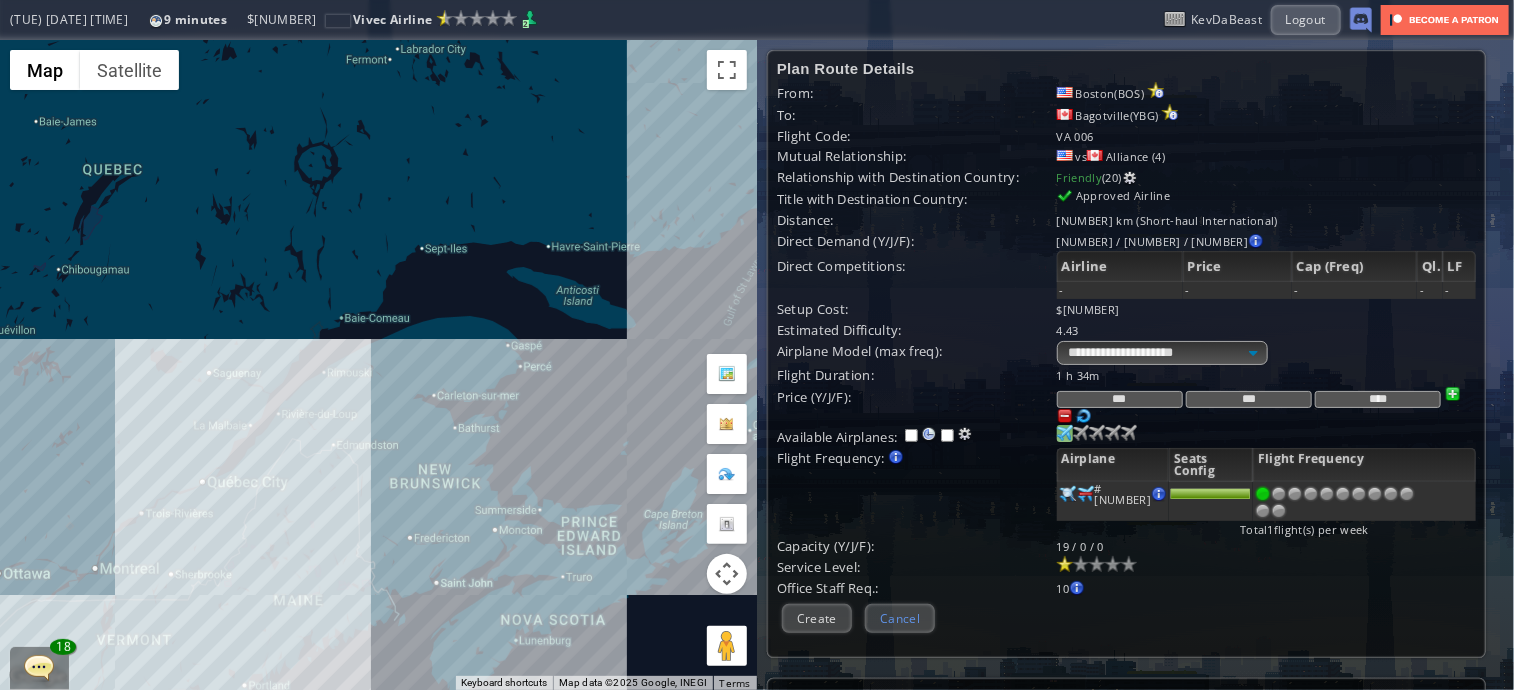 click on "Cancel" at bounding box center [900, 618] 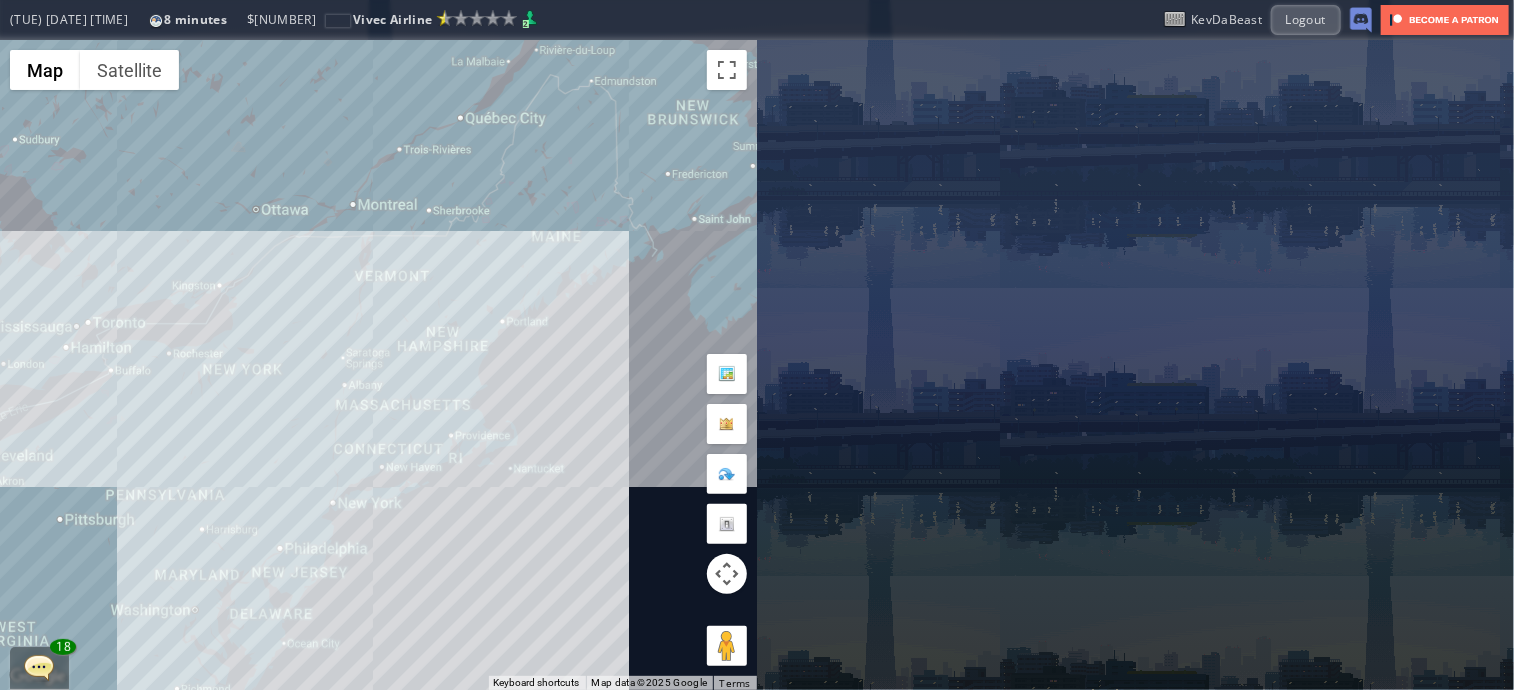 drag, startPoint x: 260, startPoint y: 546, endPoint x: 521, endPoint y: 175, distance: 453.60995 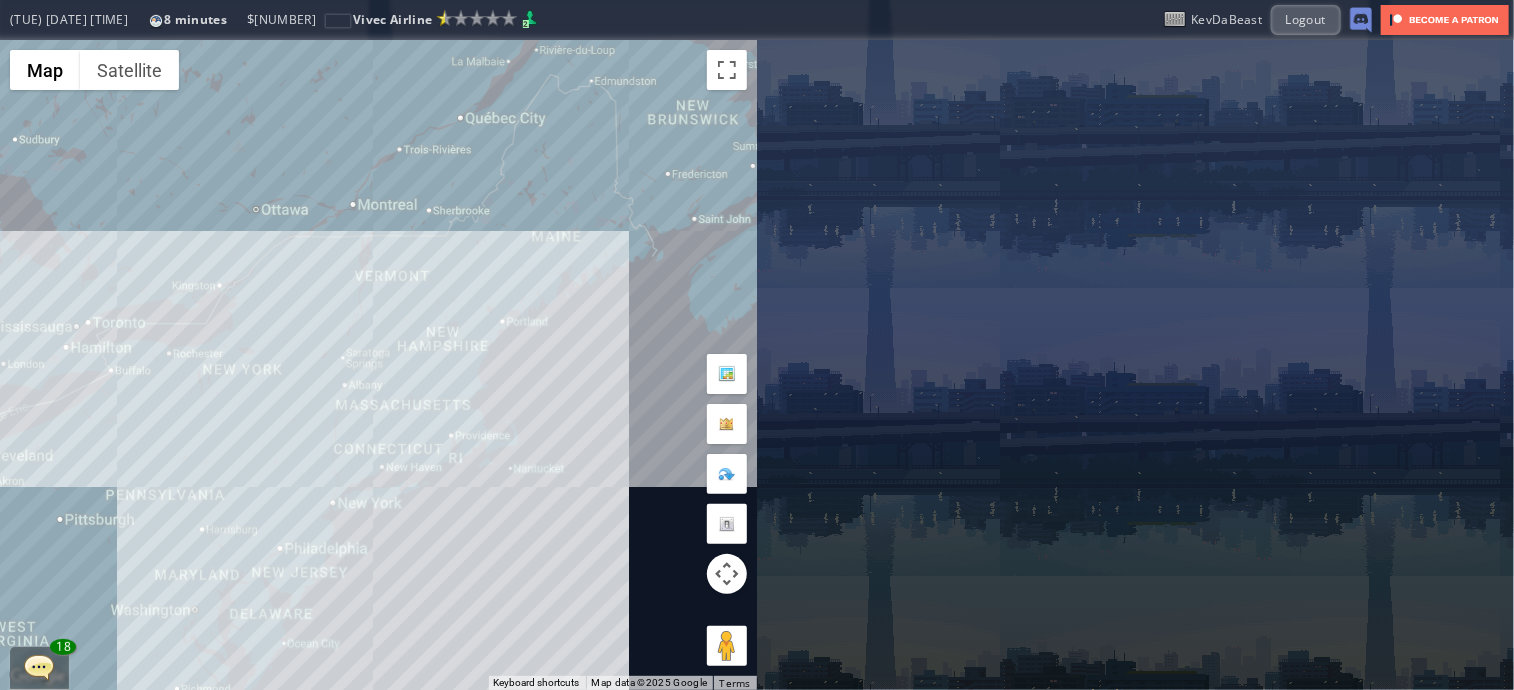 click on "To navigate, press the arrow keys." at bounding box center [378, 365] 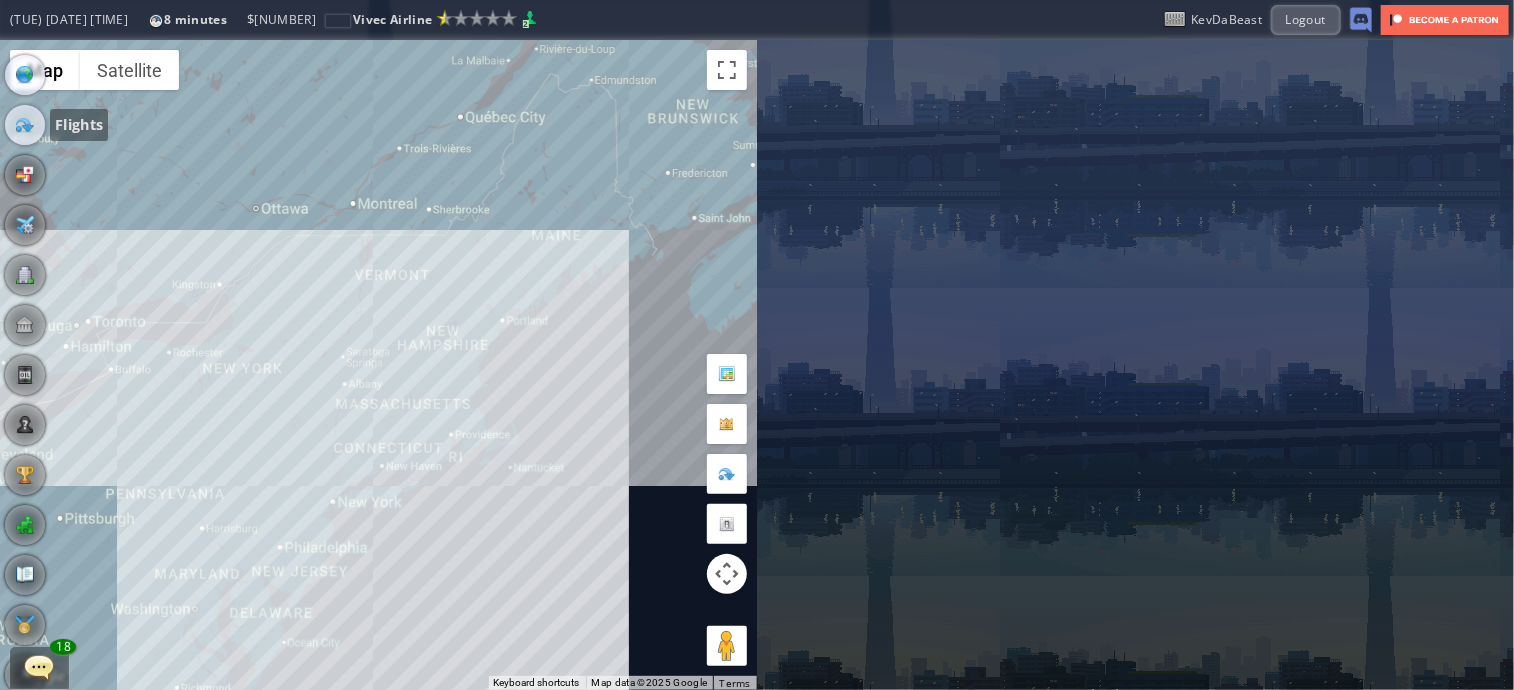 click at bounding box center [25, 125] 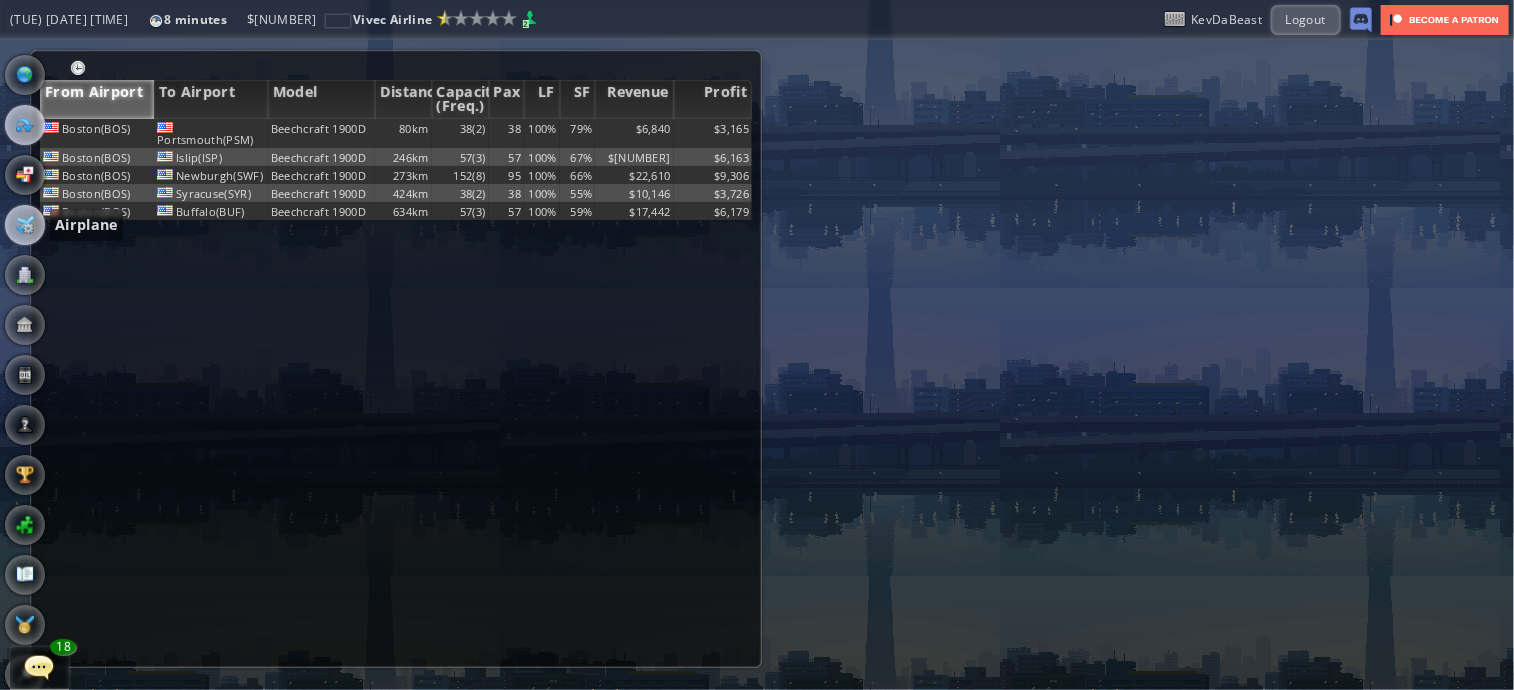 click at bounding box center [25, 225] 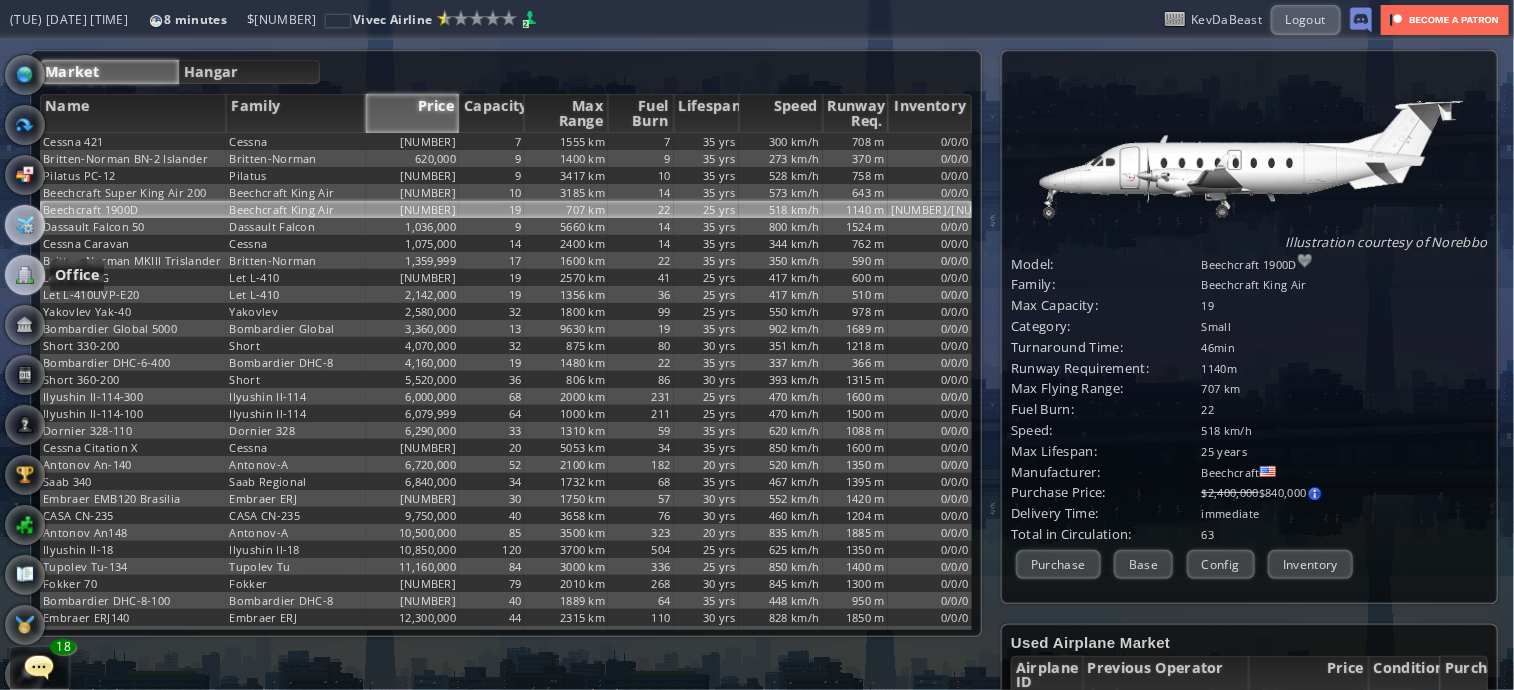 click at bounding box center (25, 275) 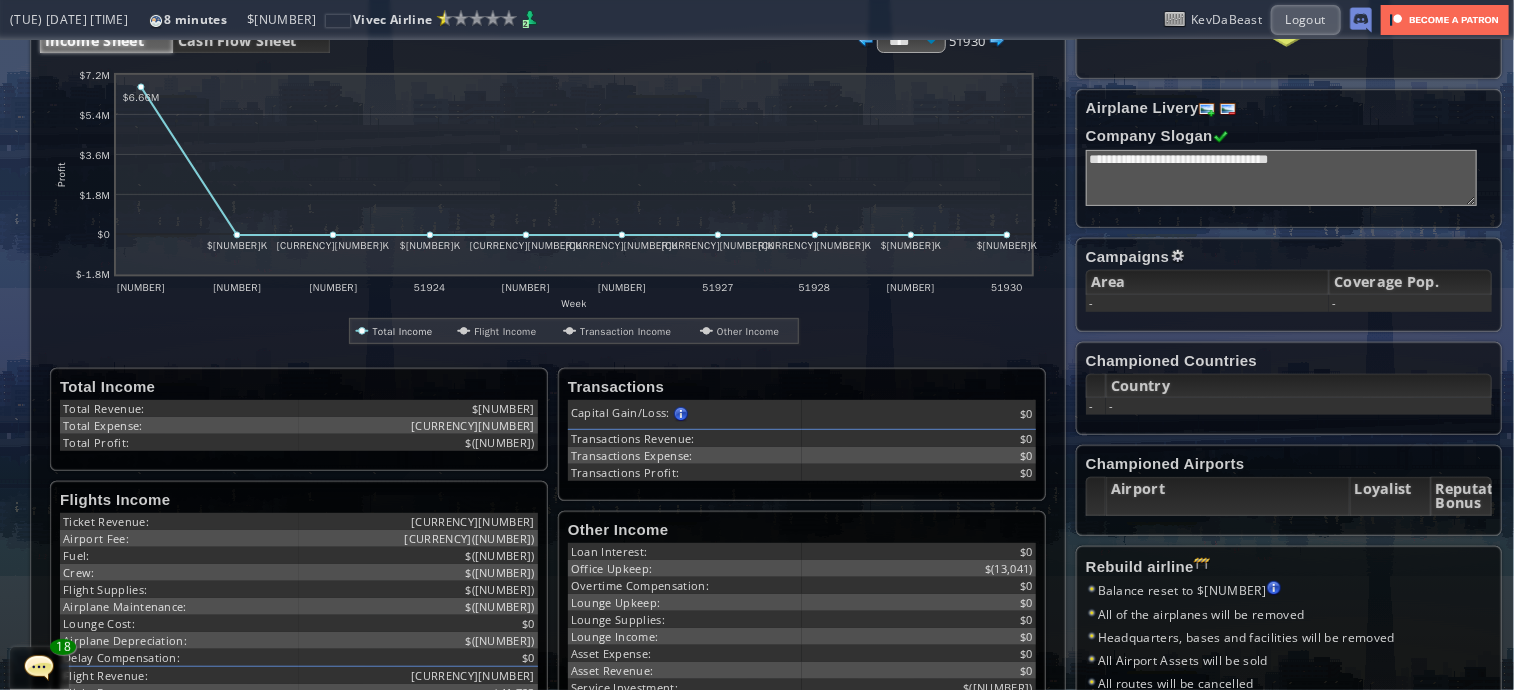 scroll, scrollTop: 244, scrollLeft: 0, axis: vertical 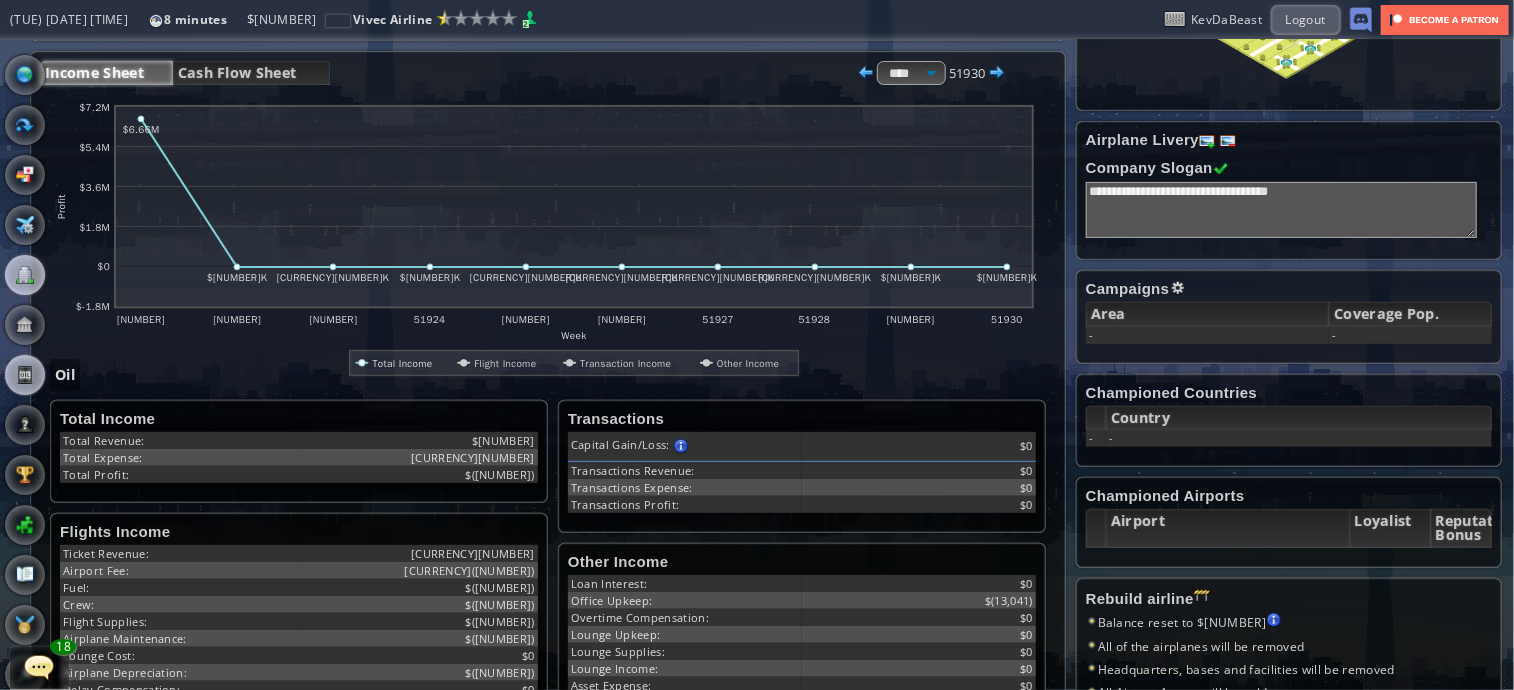 click at bounding box center (25, 375) 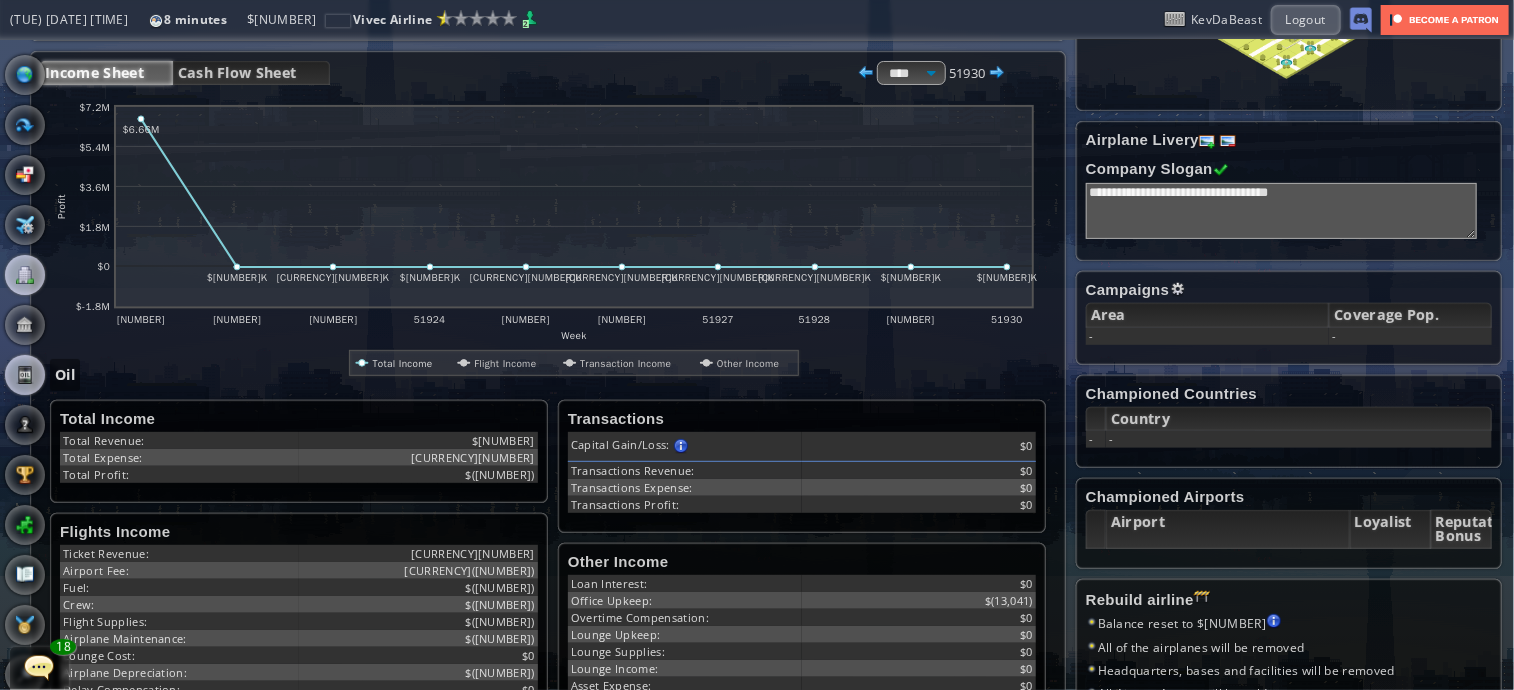 scroll, scrollTop: 0, scrollLeft: 0, axis: both 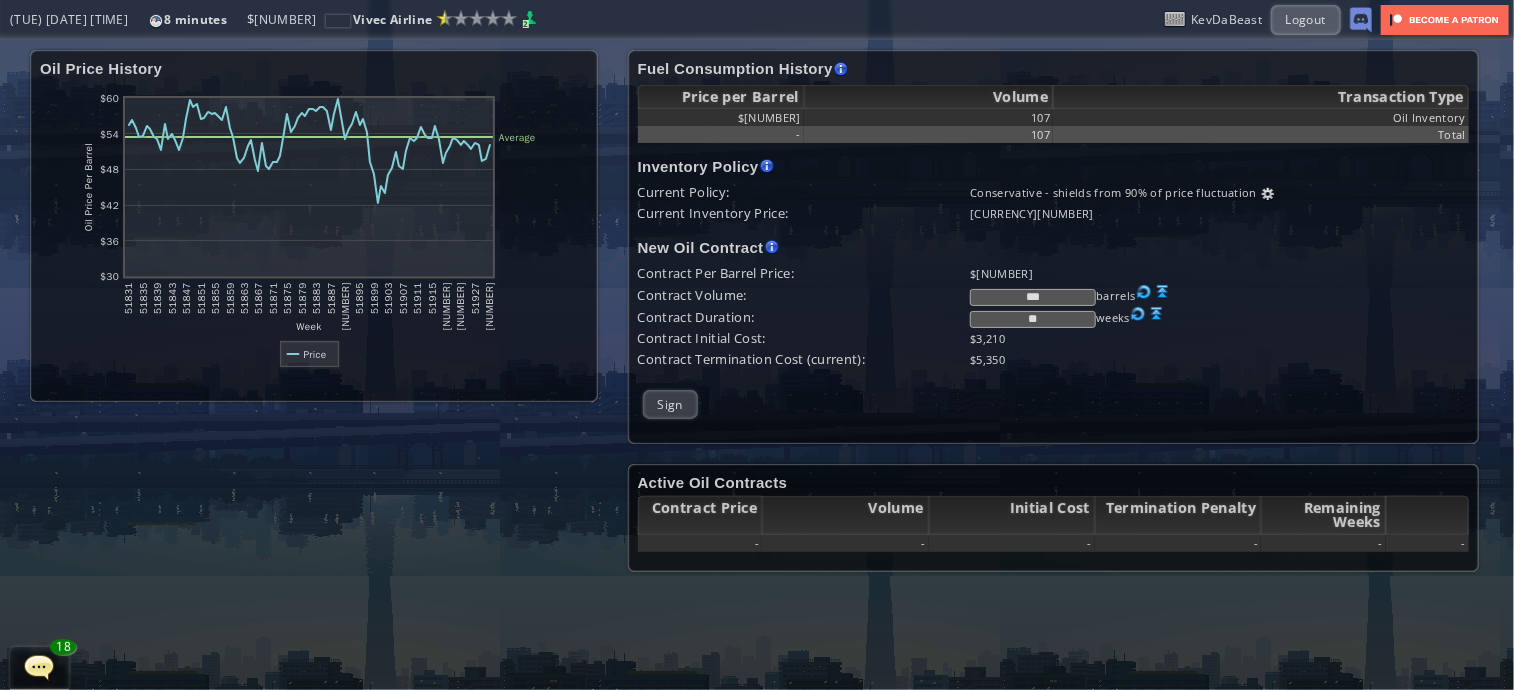 click at bounding box center [1163, 292] 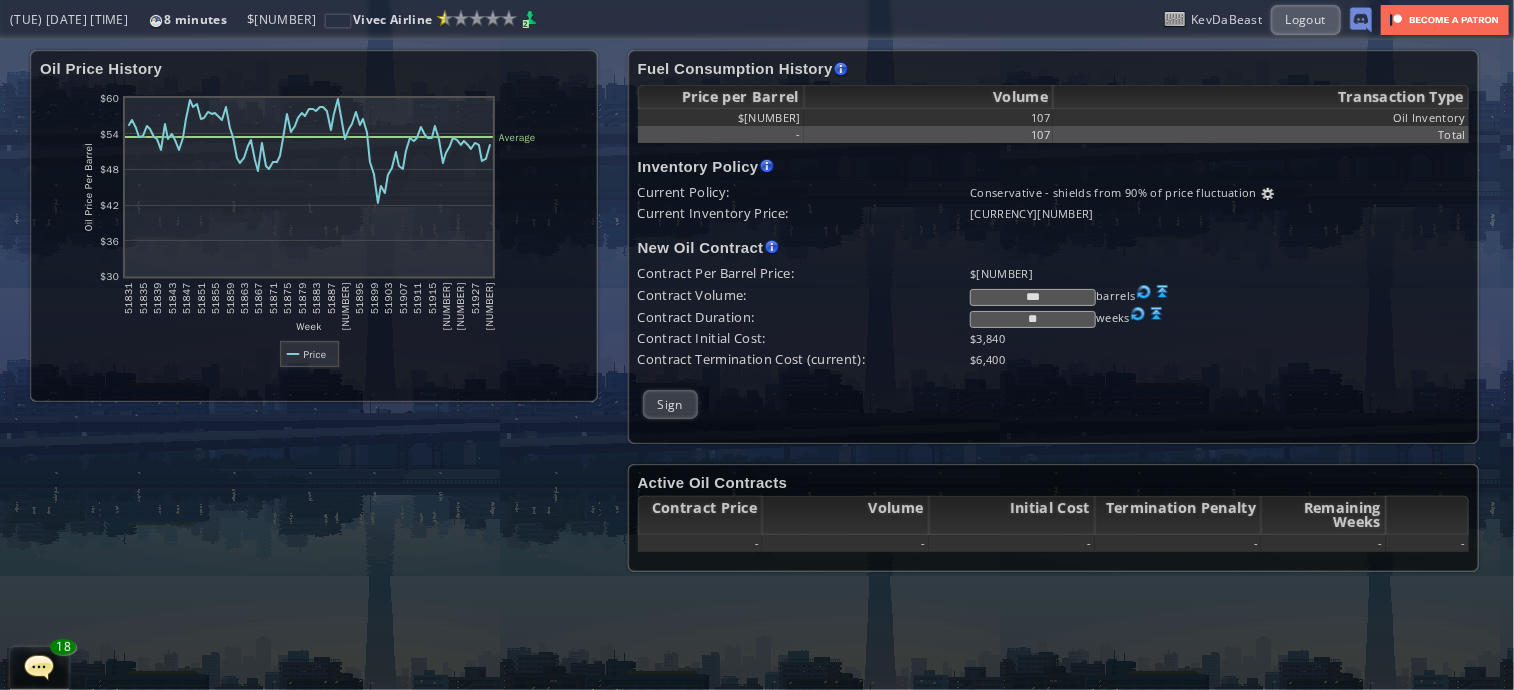 click at bounding box center [1163, 292] 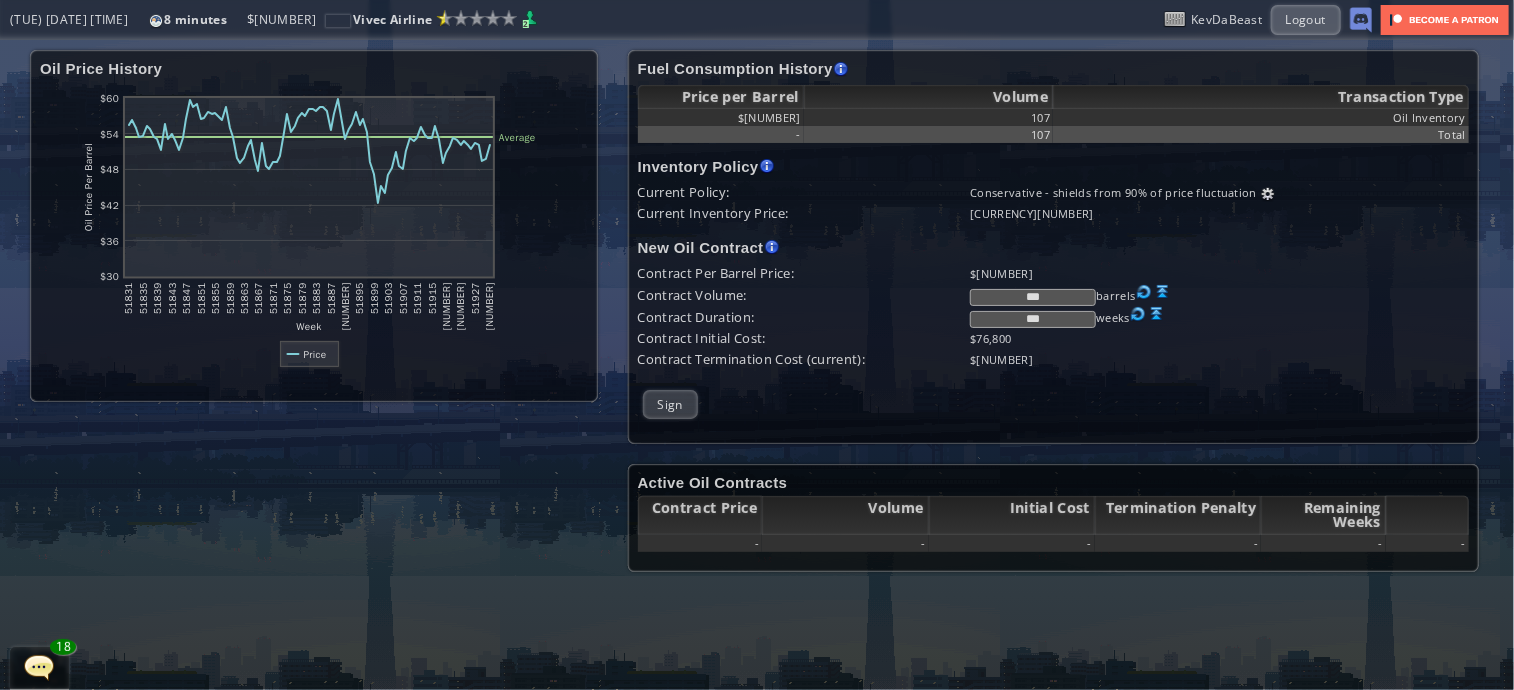 click on "***" at bounding box center [1033, 319] 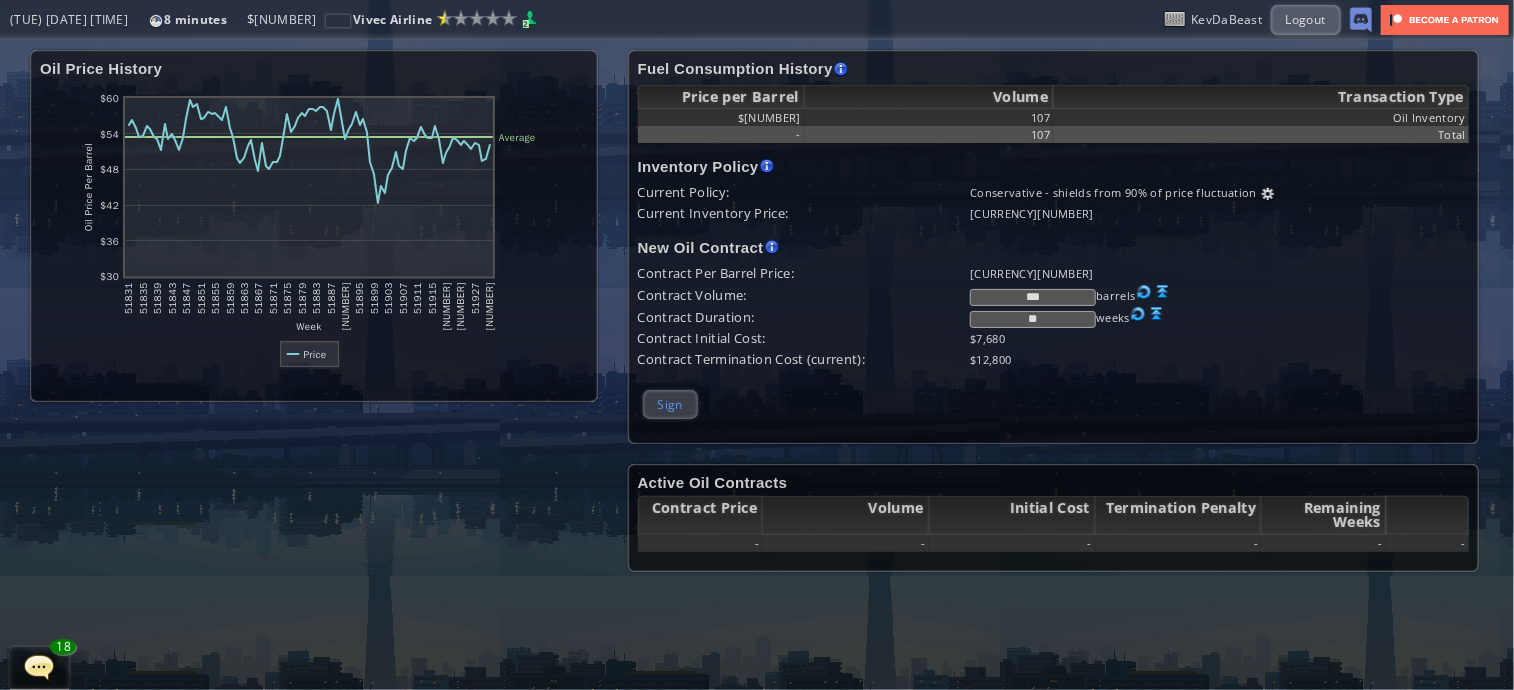 click on "Sign" at bounding box center [670, 404] 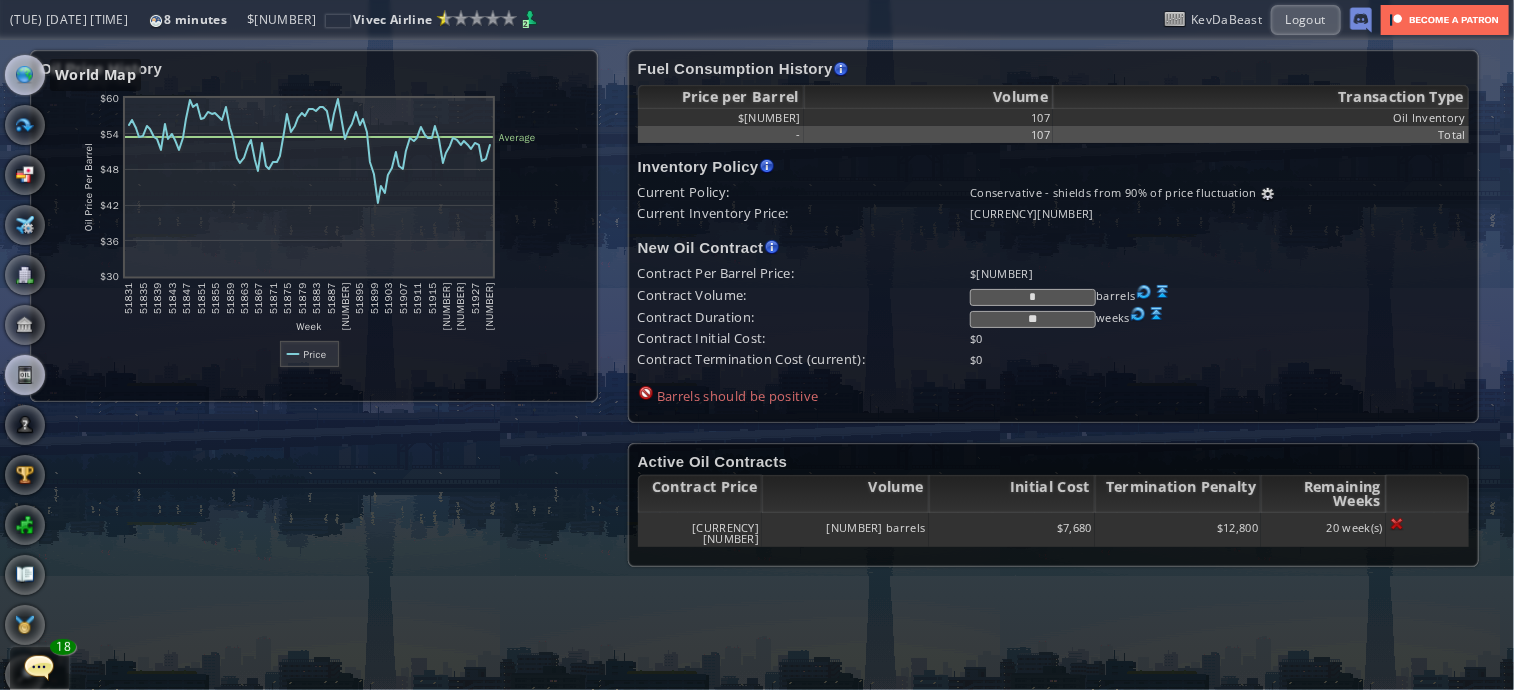 click at bounding box center (25, 75) 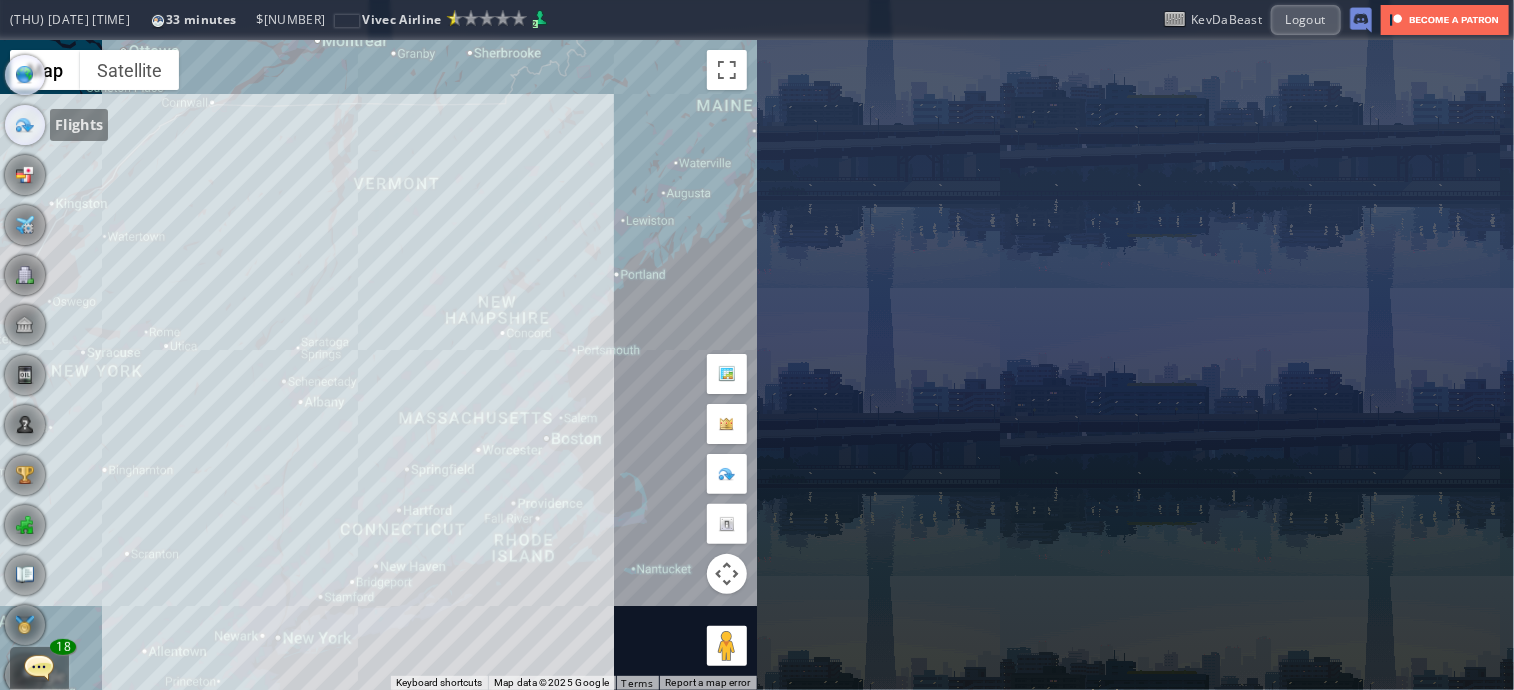 click at bounding box center [25, 125] 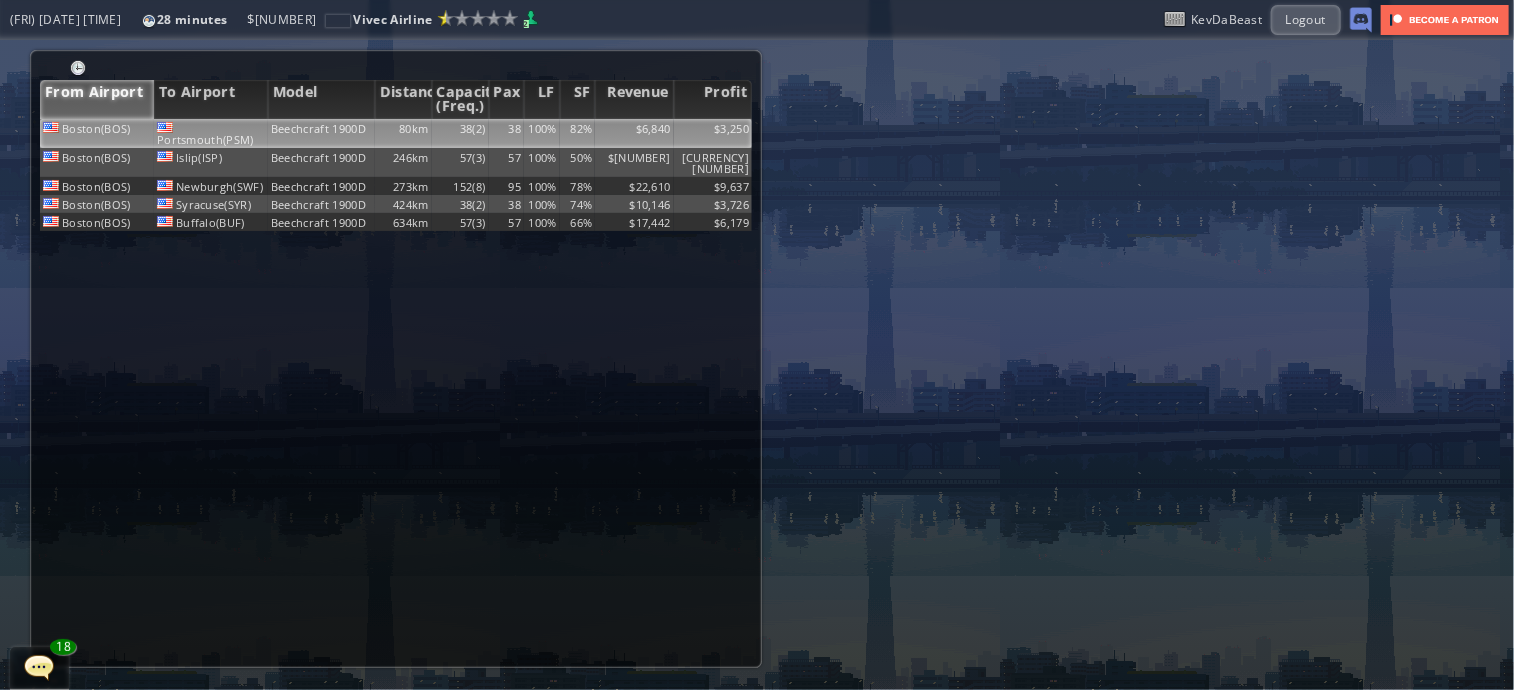 click on "80km" at bounding box center (403, 133) 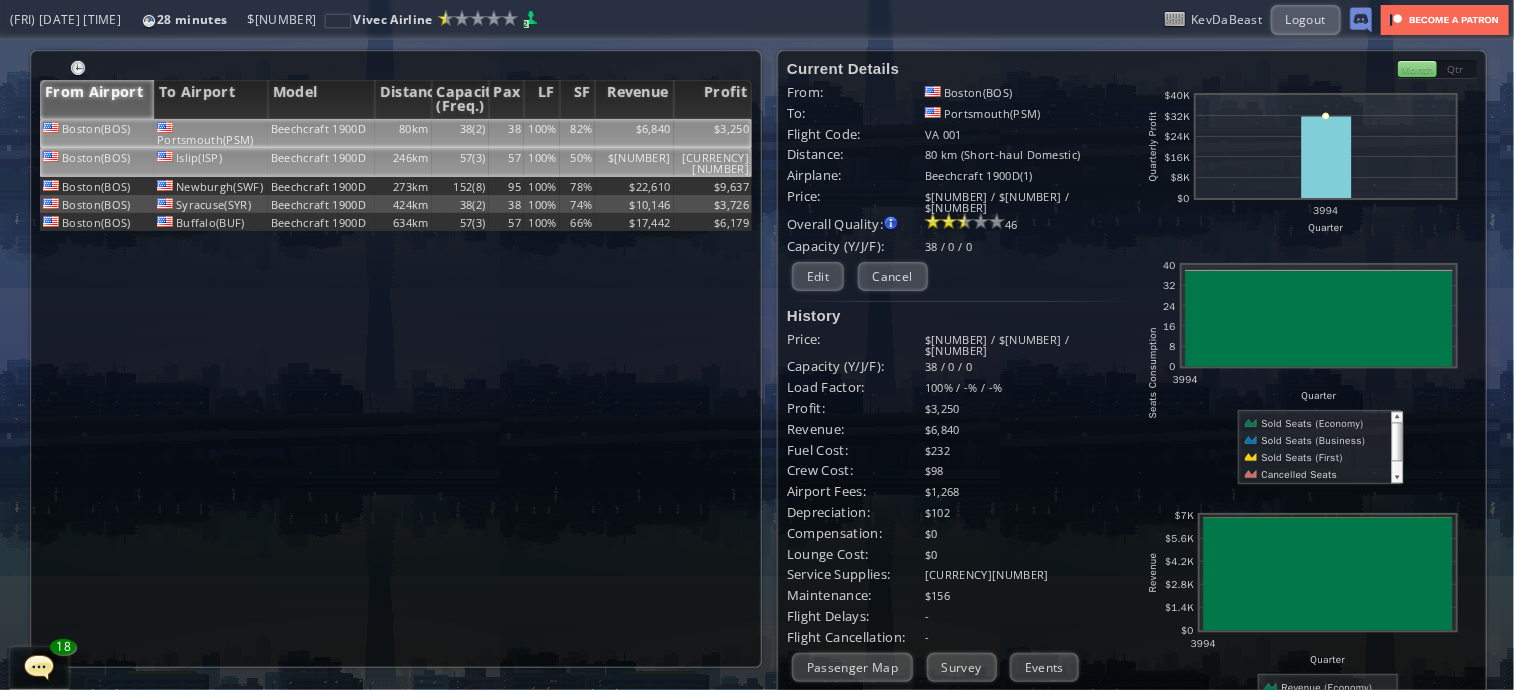 click on "246km" at bounding box center [403, 133] 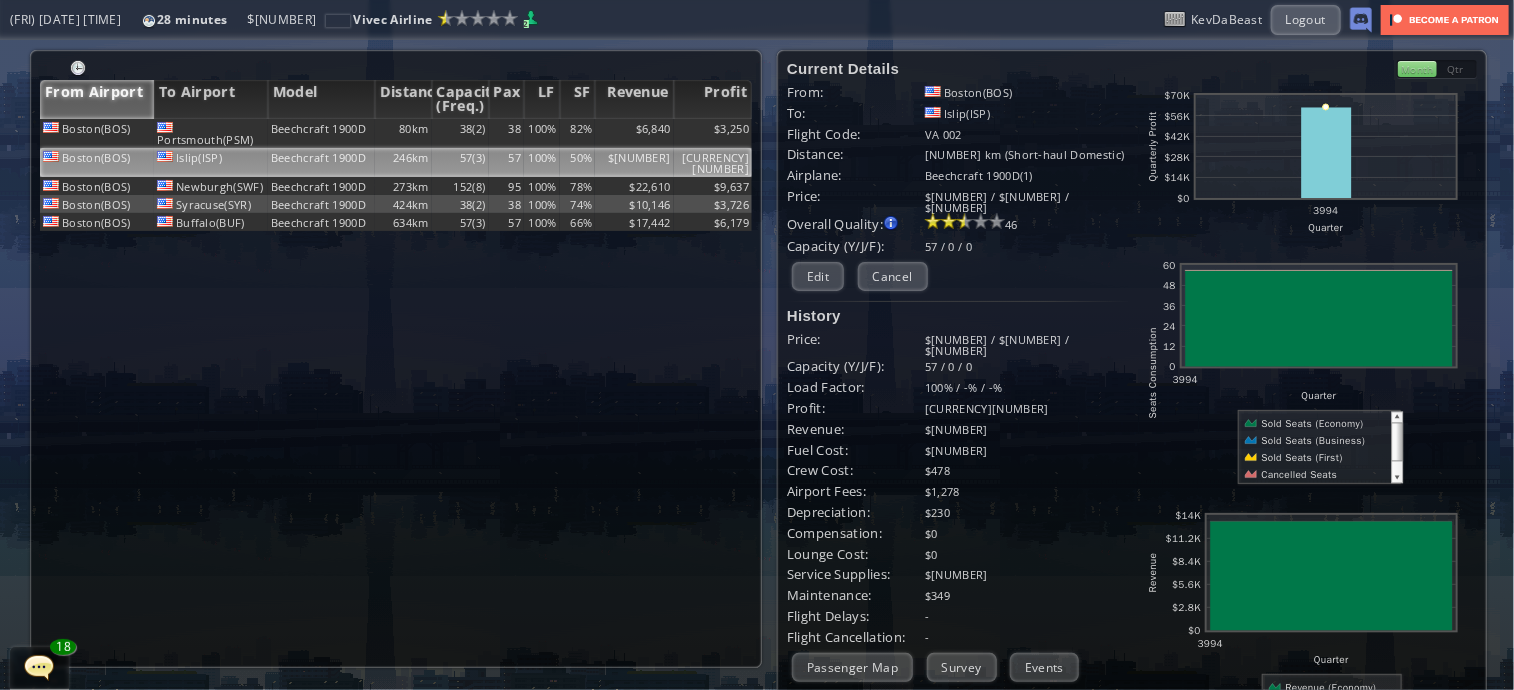 click on "Month" at bounding box center [1417, 69] 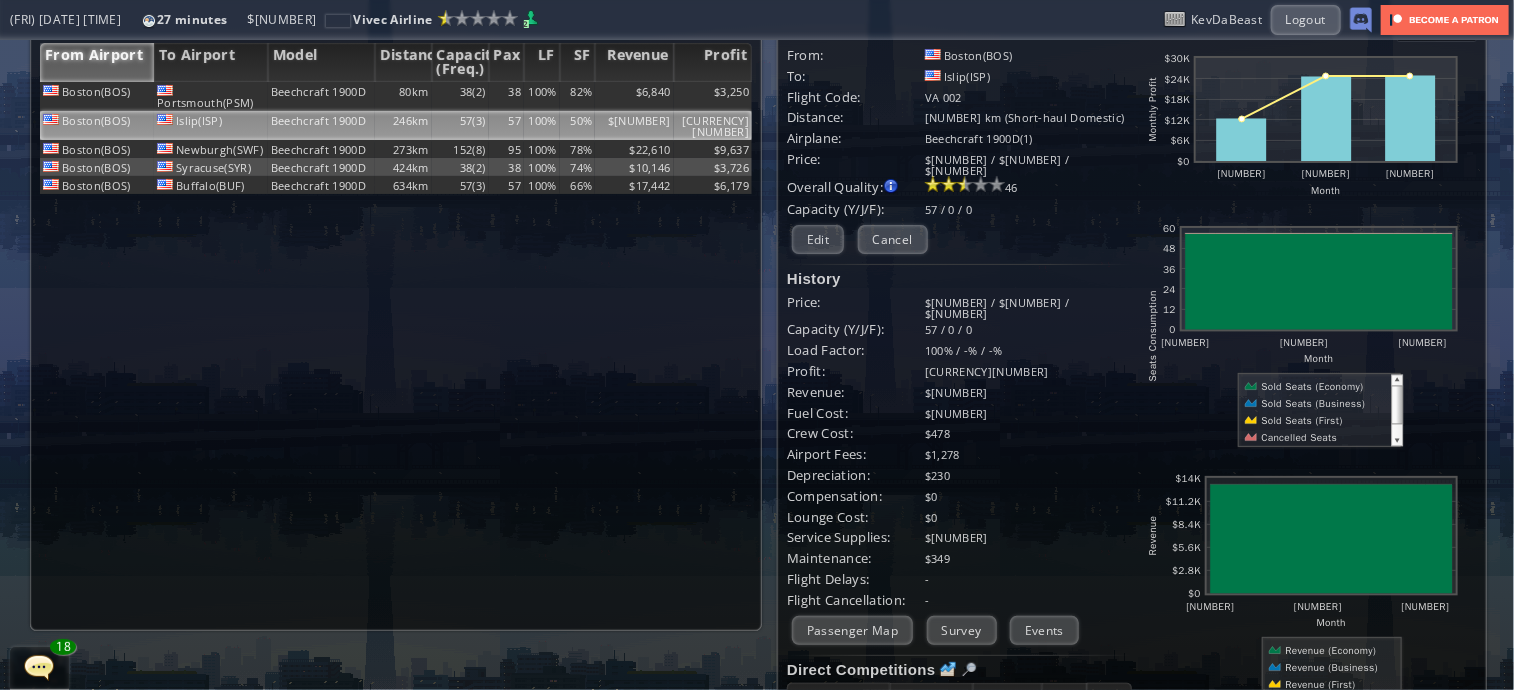 scroll, scrollTop: 4, scrollLeft: 0, axis: vertical 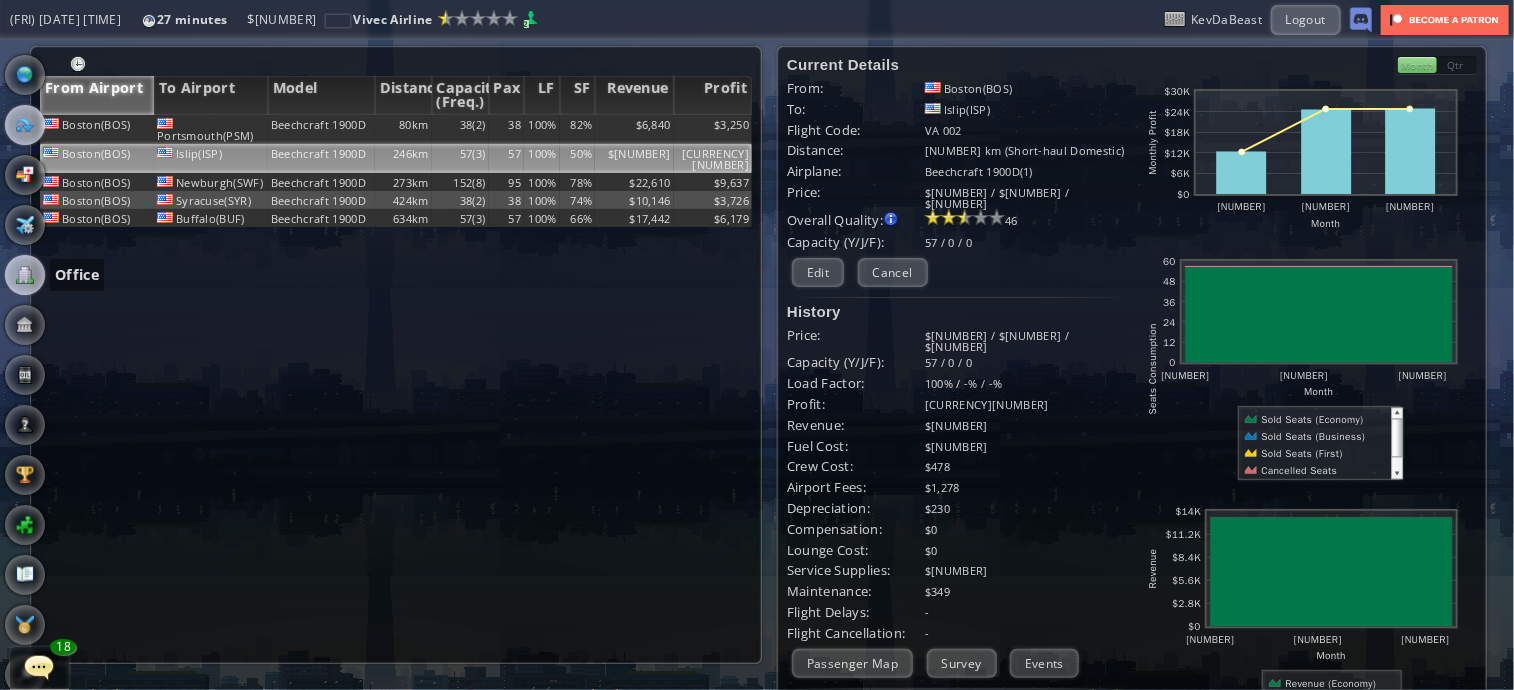 click at bounding box center [25, 275] 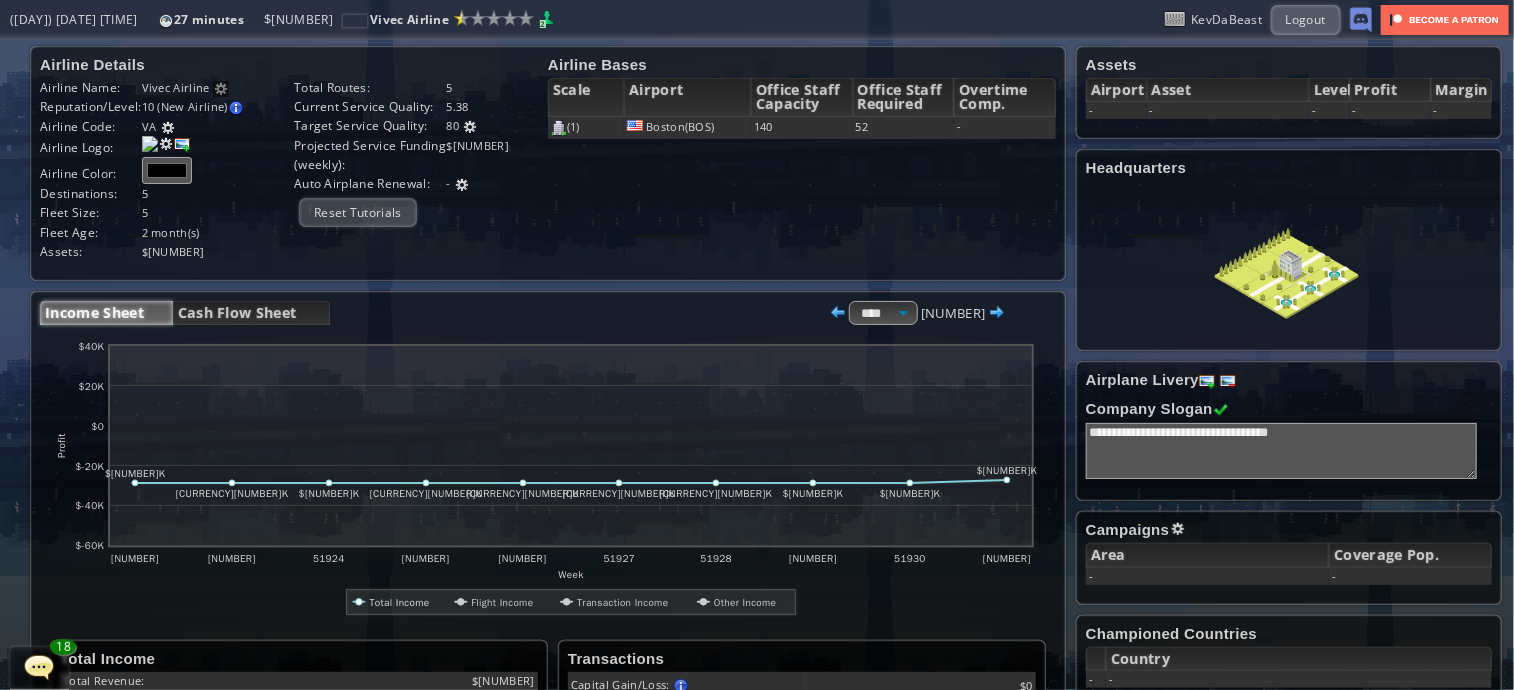 click at bounding box center (1311, 290) 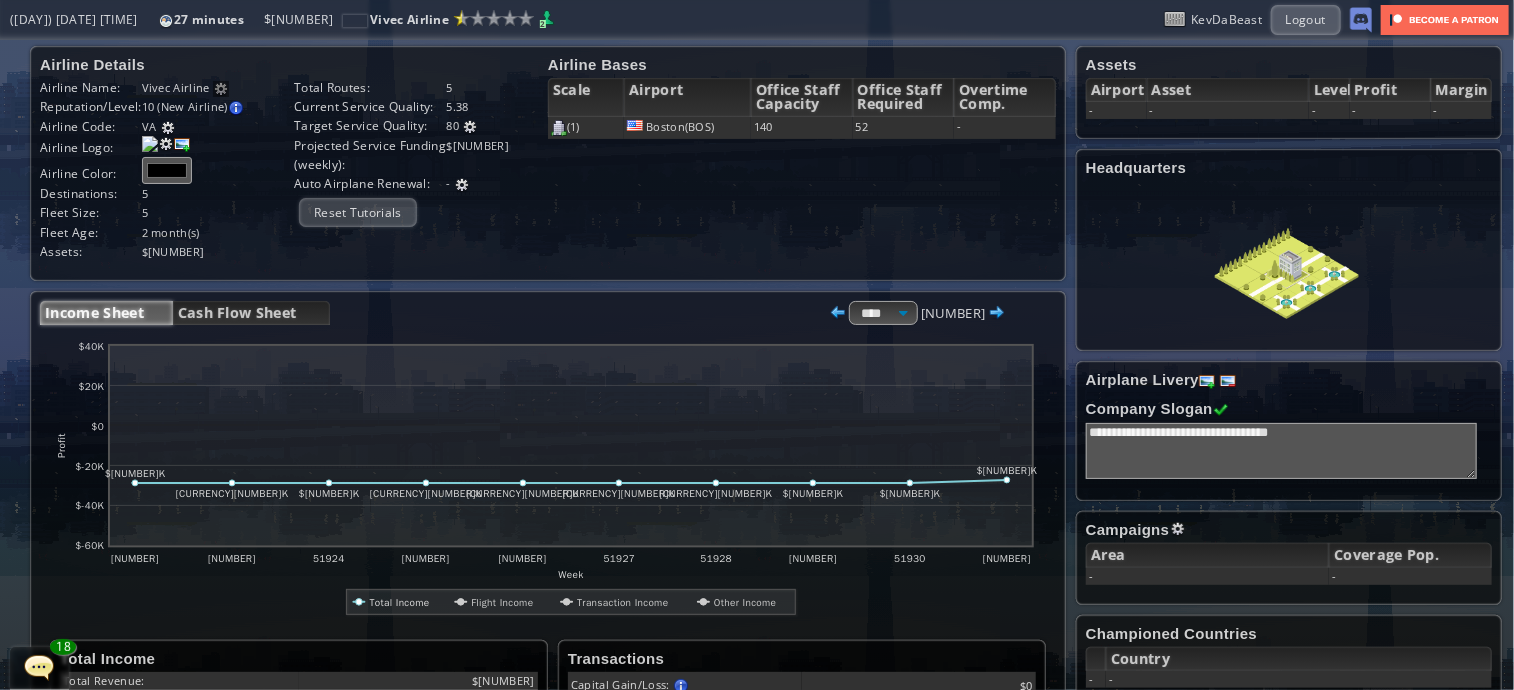click at bounding box center [1207, 381] 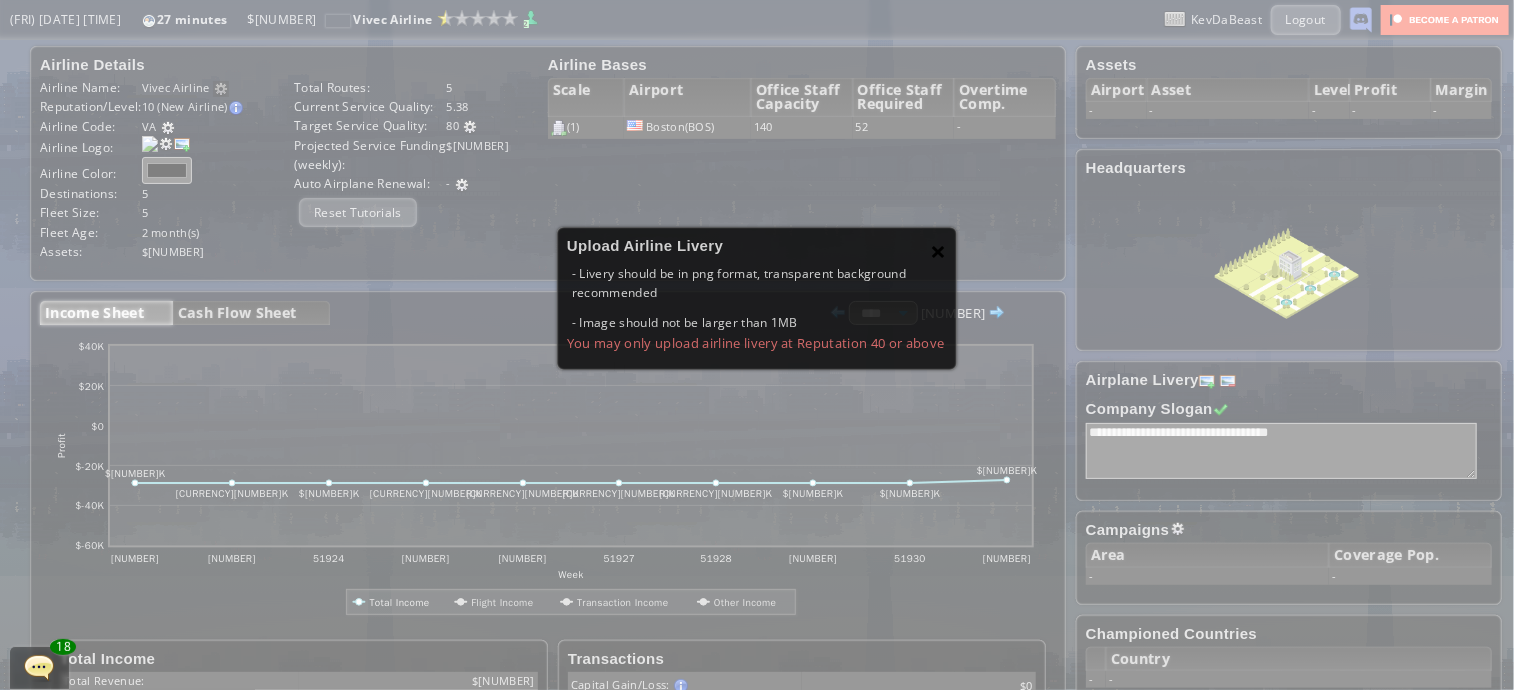 click on "×" at bounding box center (939, 251) 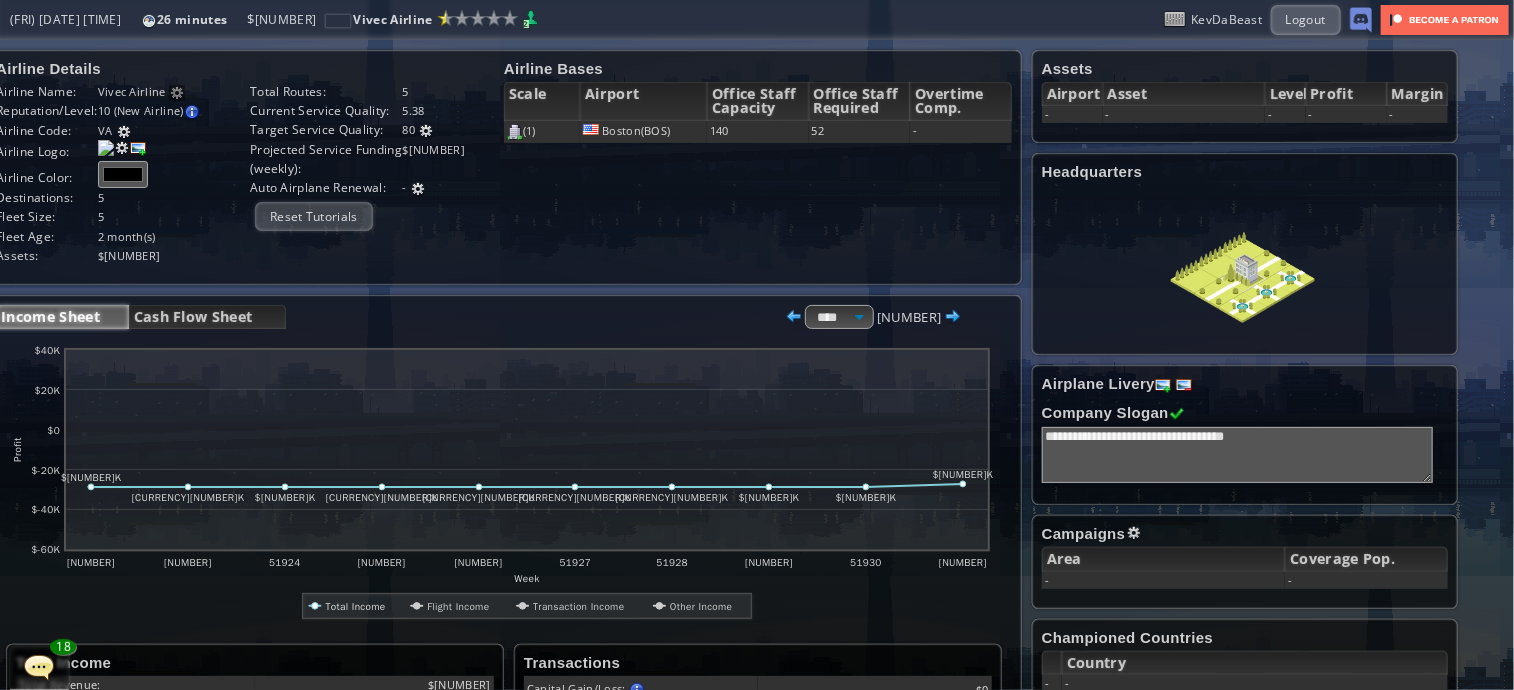 scroll, scrollTop: 0, scrollLeft: 0, axis: both 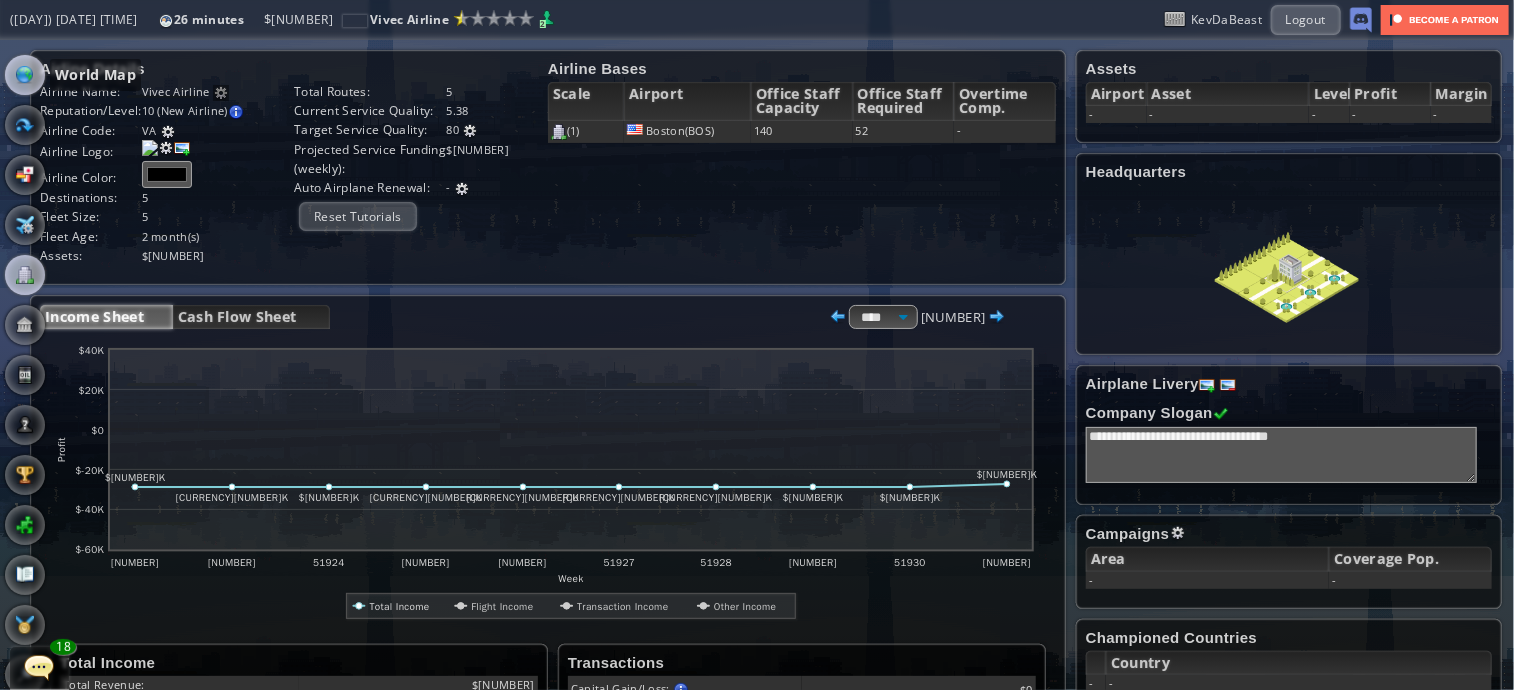 click at bounding box center (25, 75) 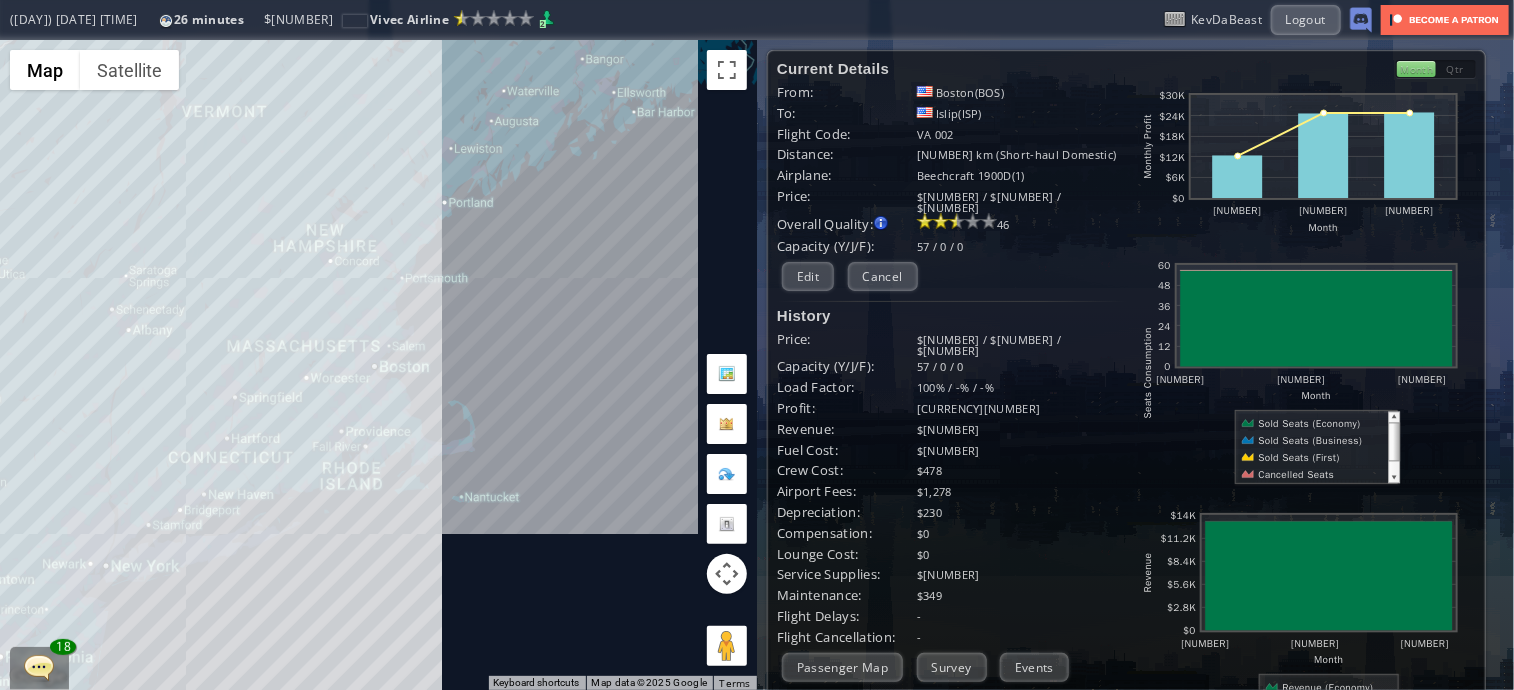 click on "To navigate, press the arrow keys." at bounding box center (378, 365) 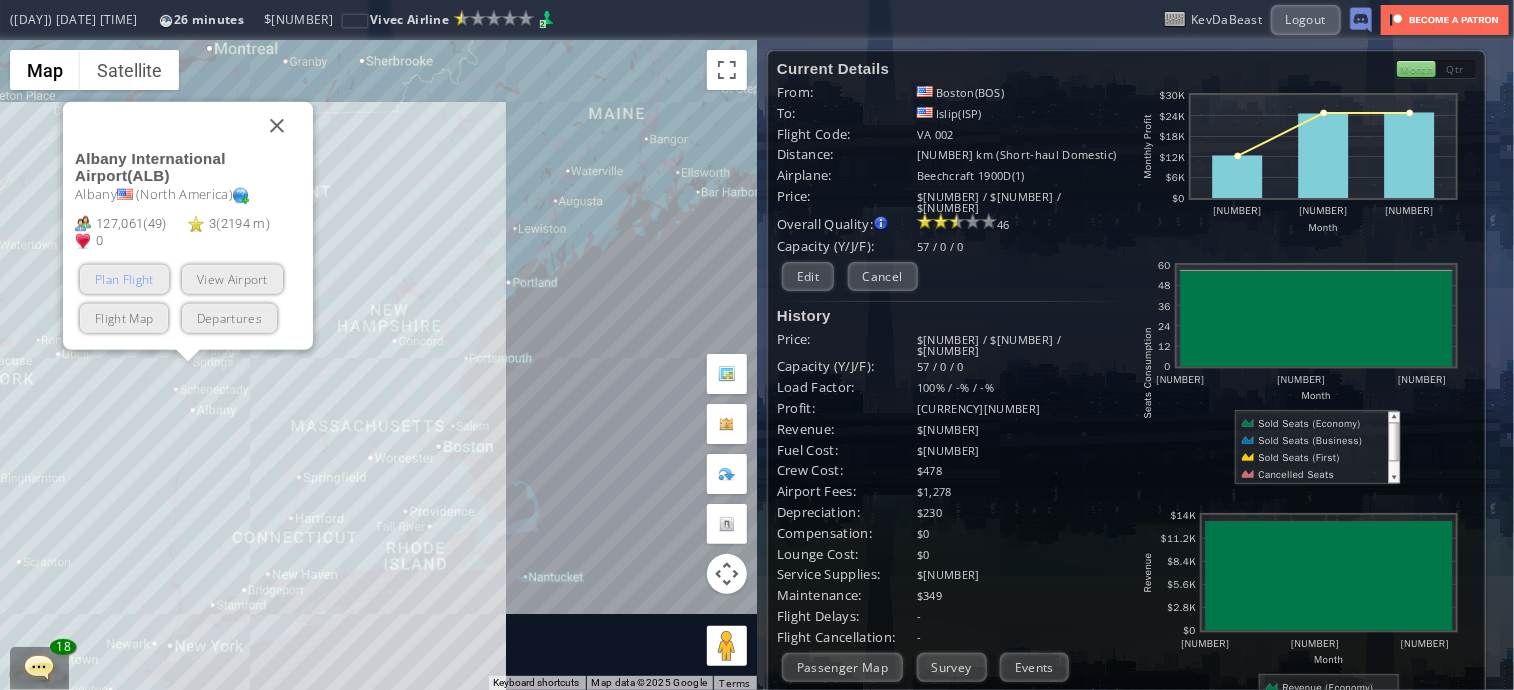 click on "Plan Flight" at bounding box center (124, 279) 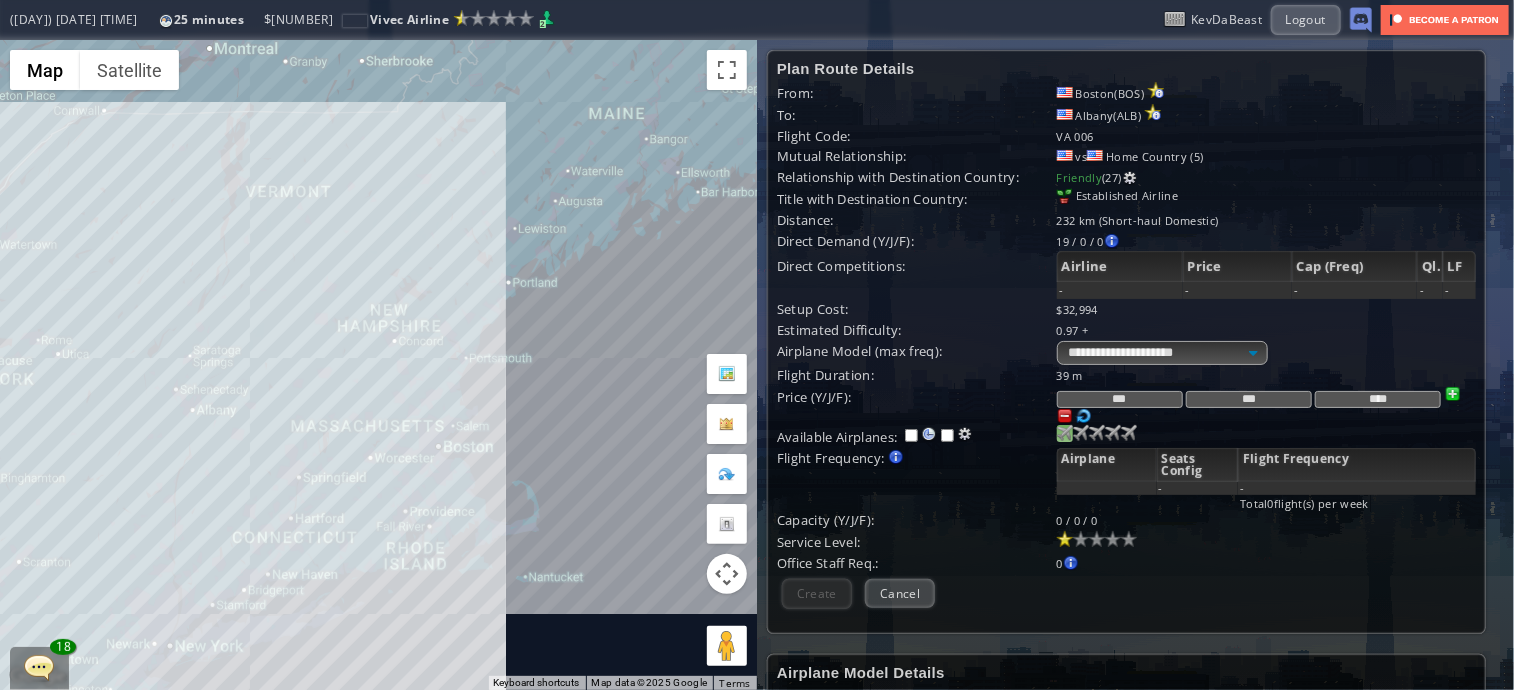 click at bounding box center [1065, 433] 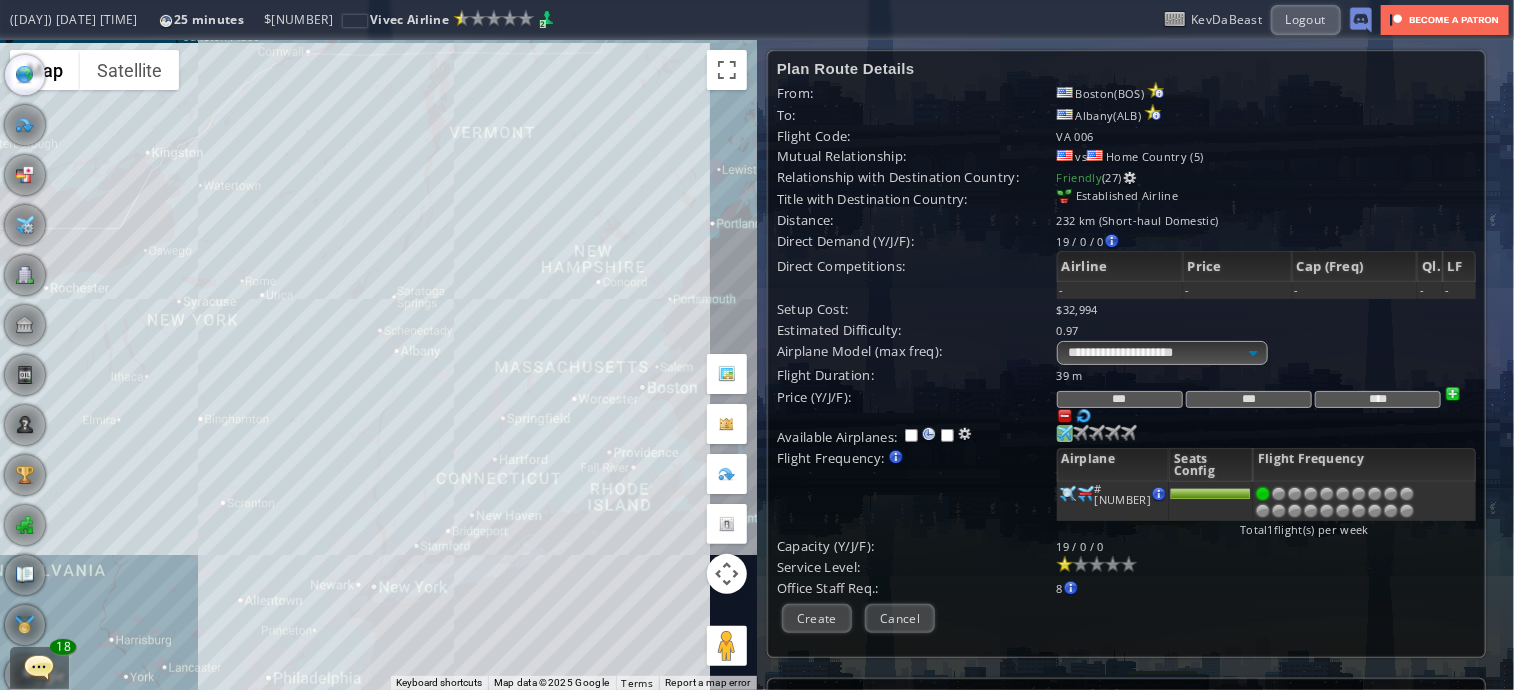 drag, startPoint x: 83, startPoint y: 527, endPoint x: 336, endPoint y: 472, distance: 258.90924 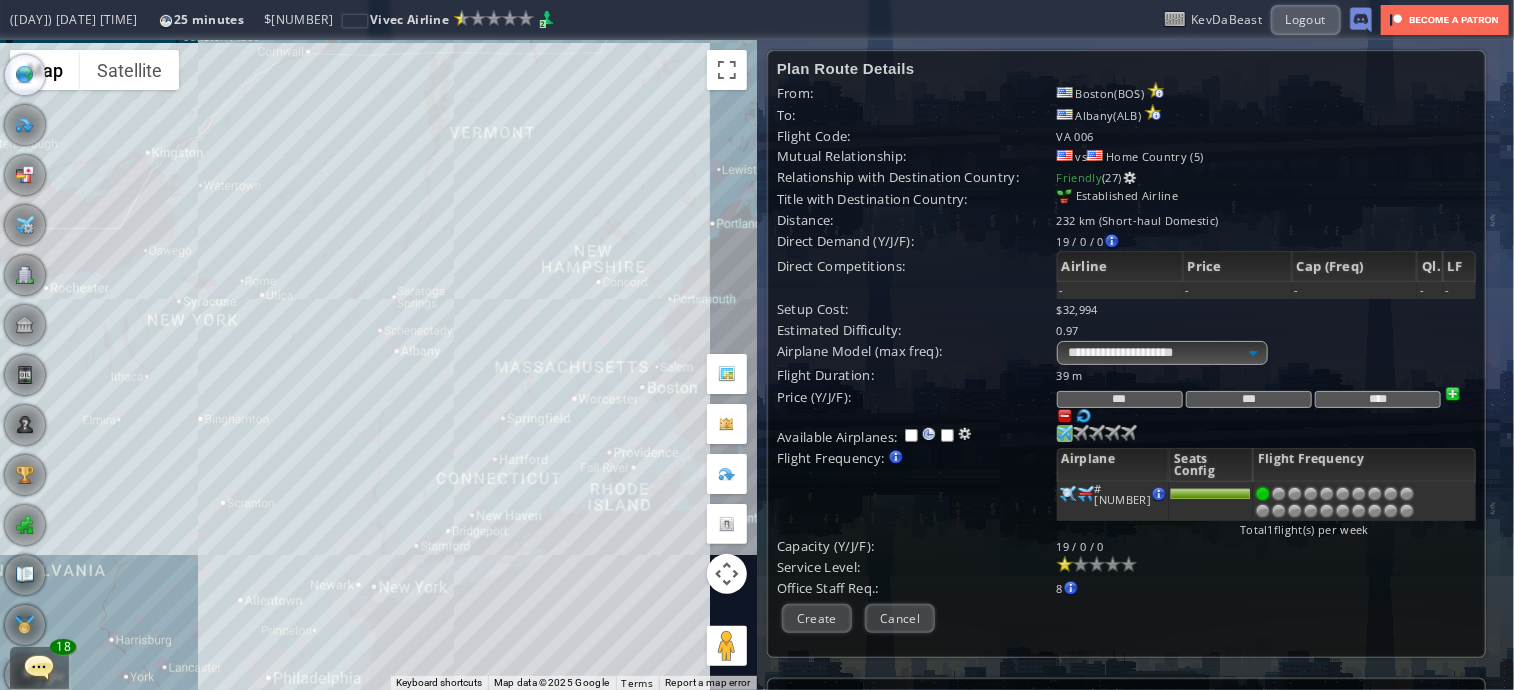 click on "To navigate, press the arrow keys." at bounding box center (378, 365) 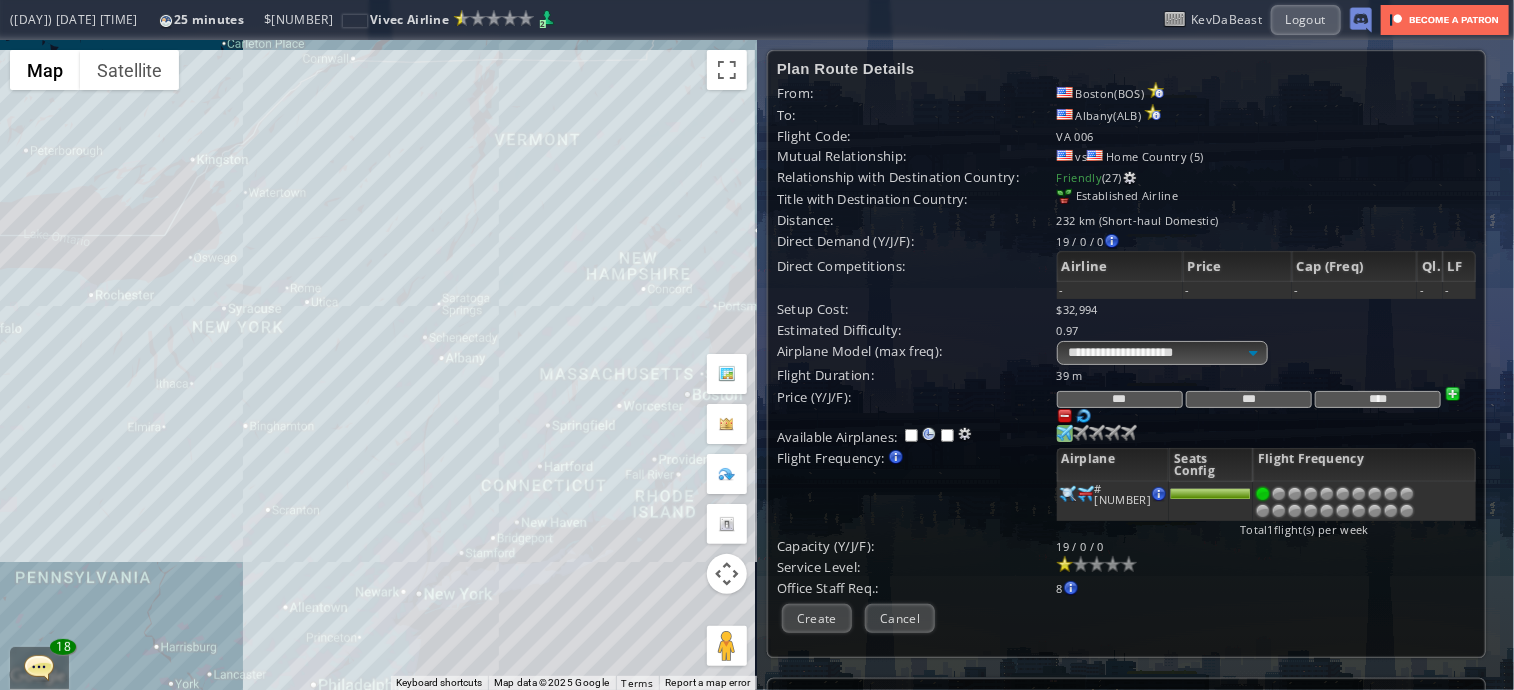 click on "To navigate, press the arrow keys." at bounding box center [378, 365] 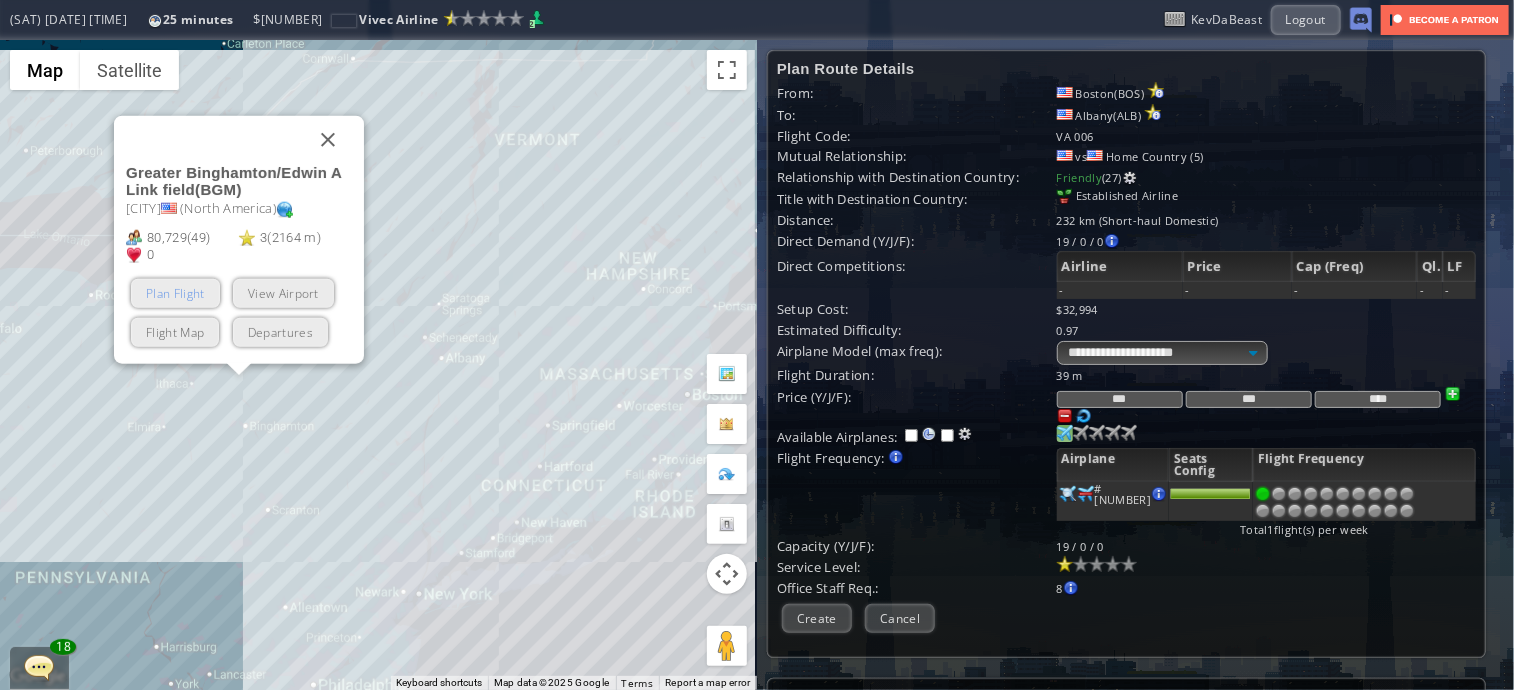 click on "Plan Flight" at bounding box center (175, 293) 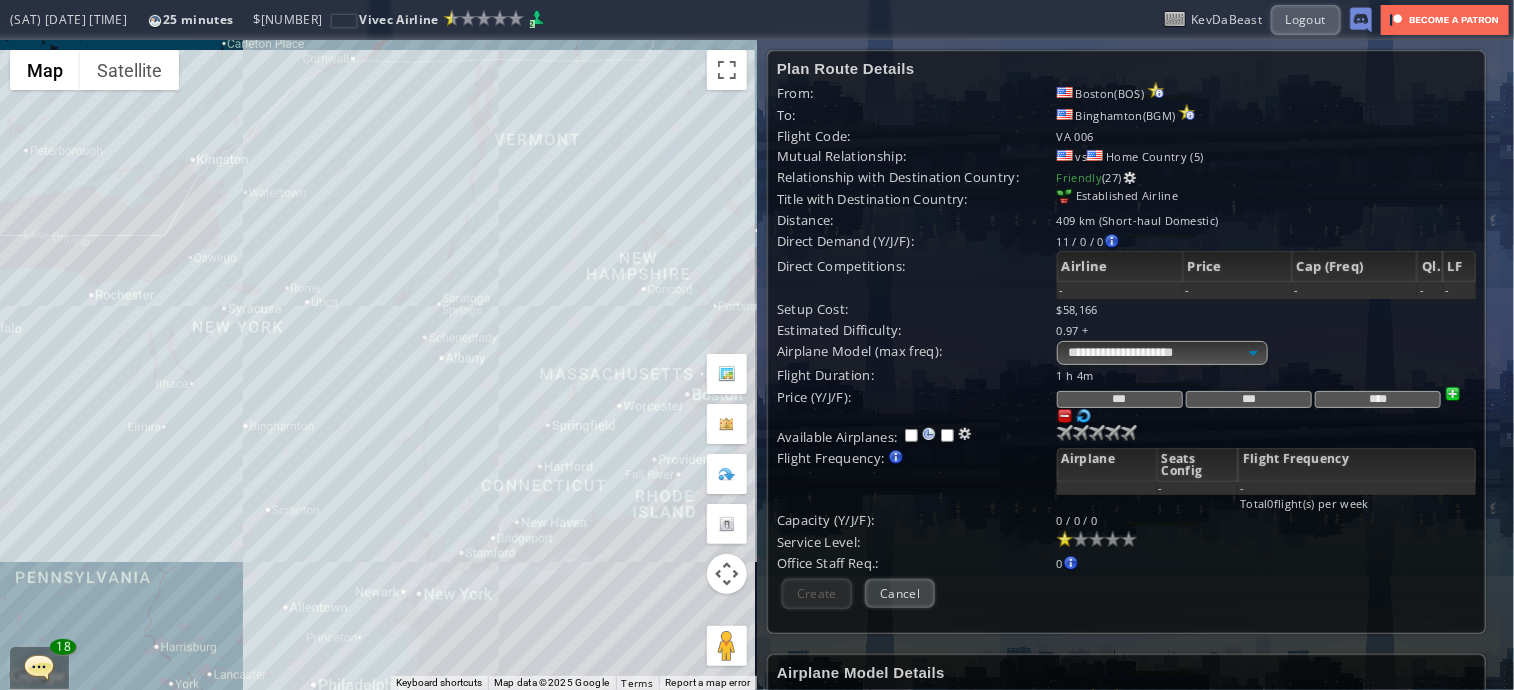 click on "To navigate, press the arrow keys." at bounding box center [378, 365] 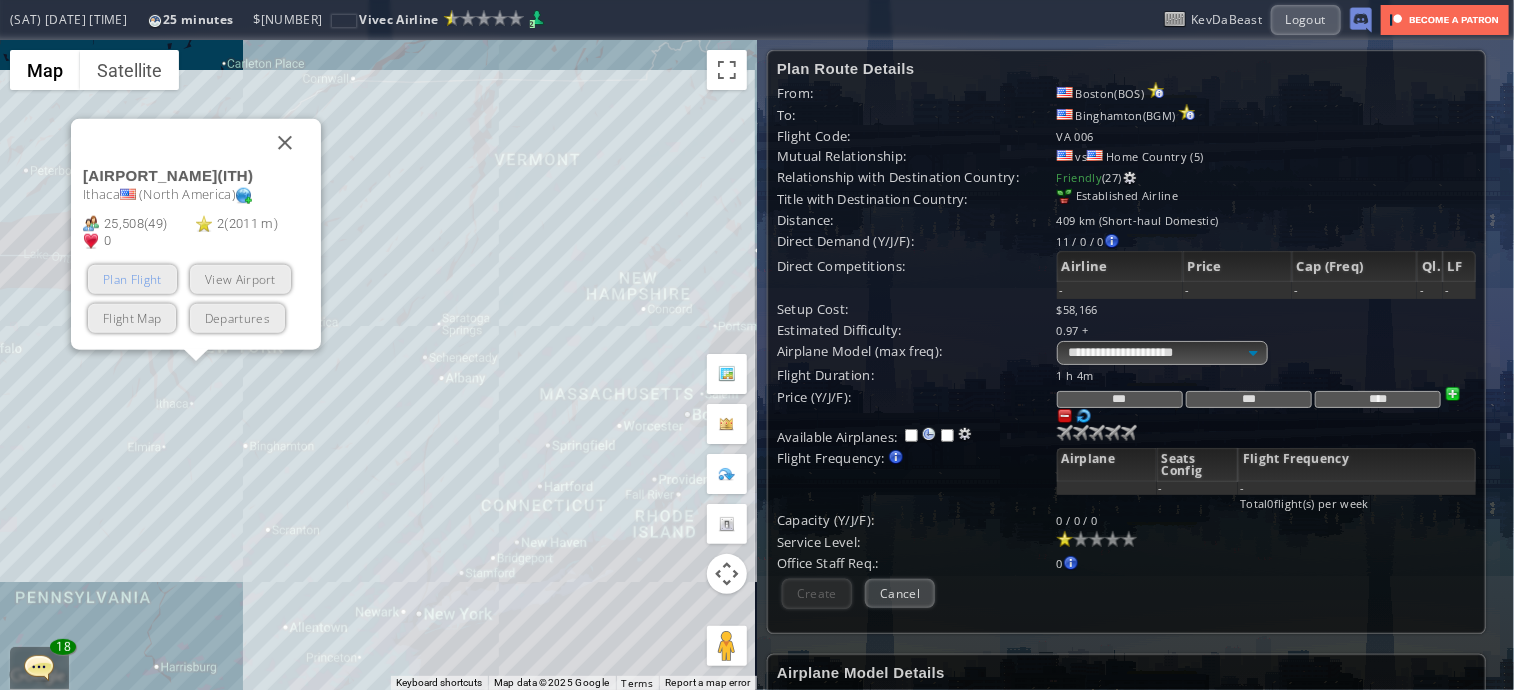 click on "Plan Flight" at bounding box center (132, 279) 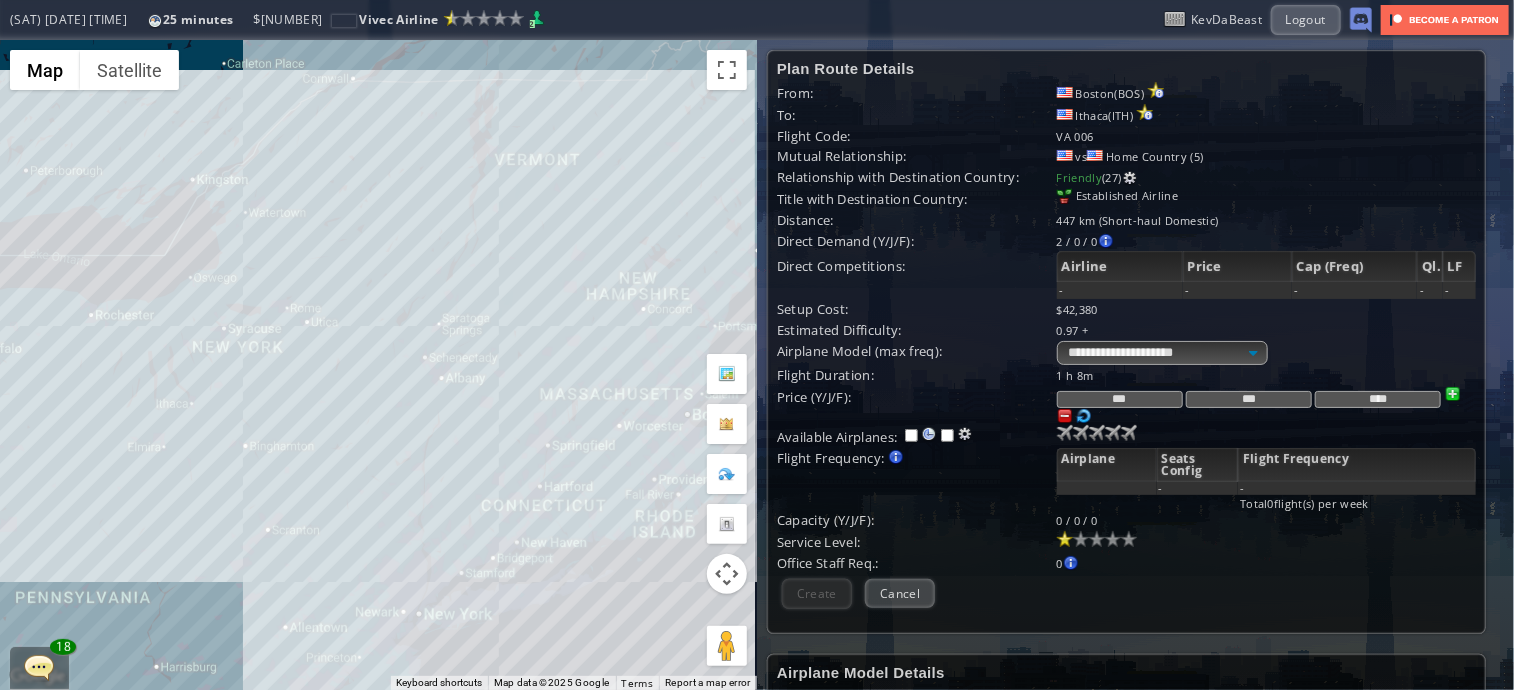 click on "To navigate, press the arrow keys." at bounding box center [378, 365] 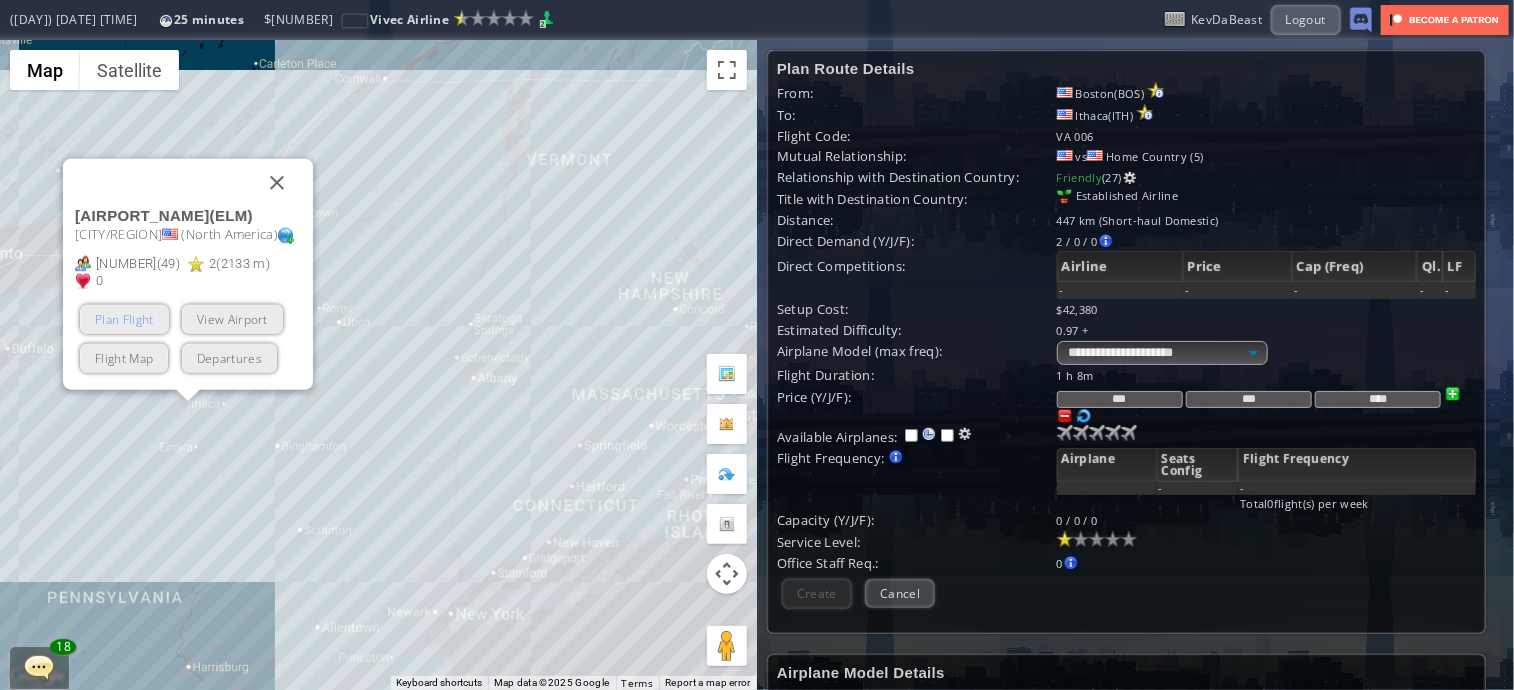 click on "Plan Flight" at bounding box center (124, 319) 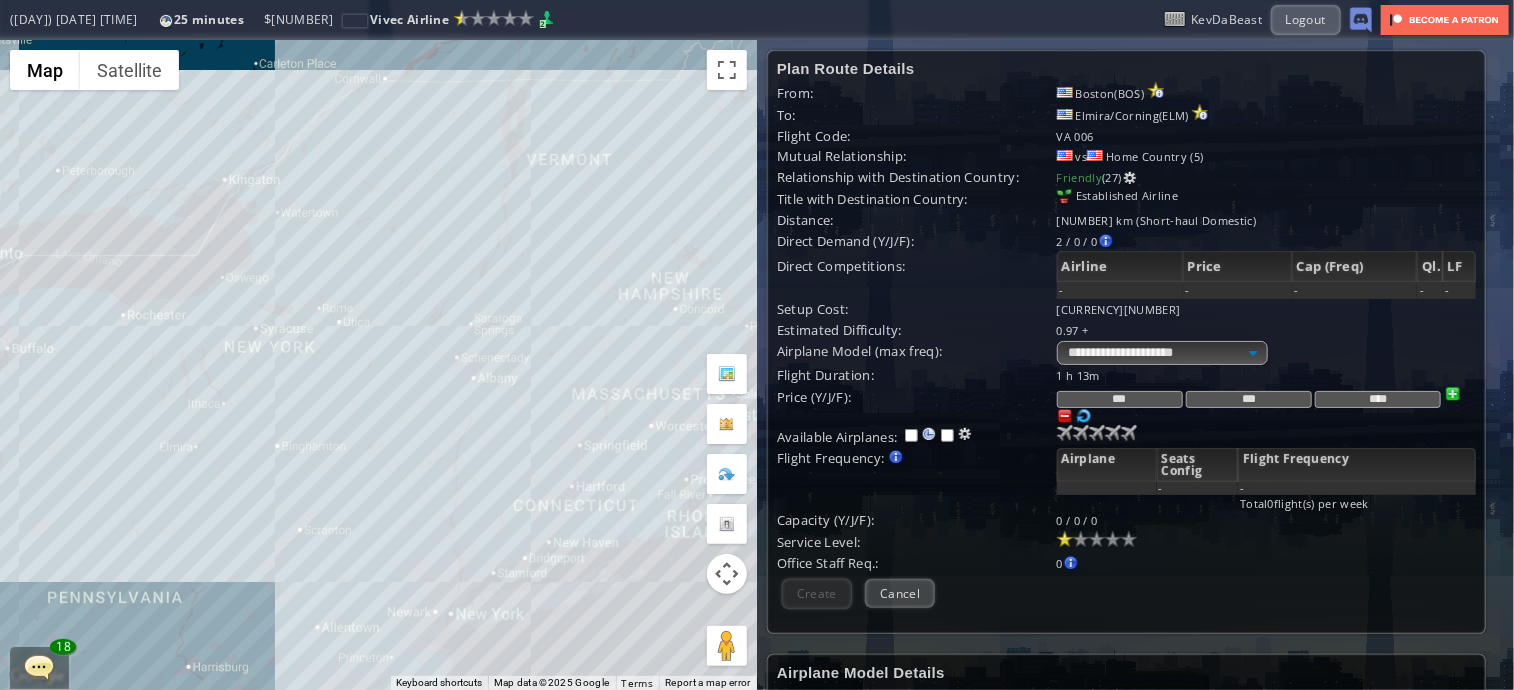 click on "To navigate, press the arrow keys." at bounding box center (378, 365) 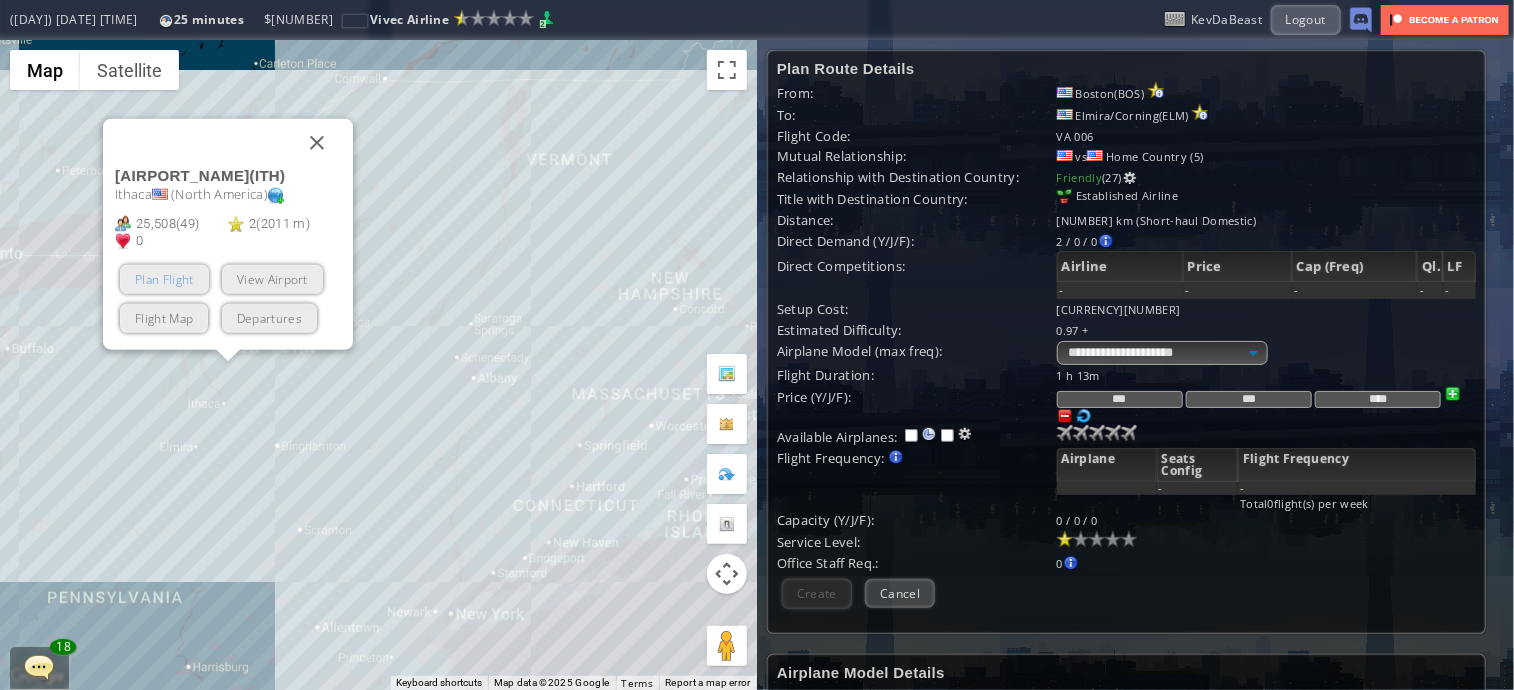 click on "Plan Flight" at bounding box center [164, 279] 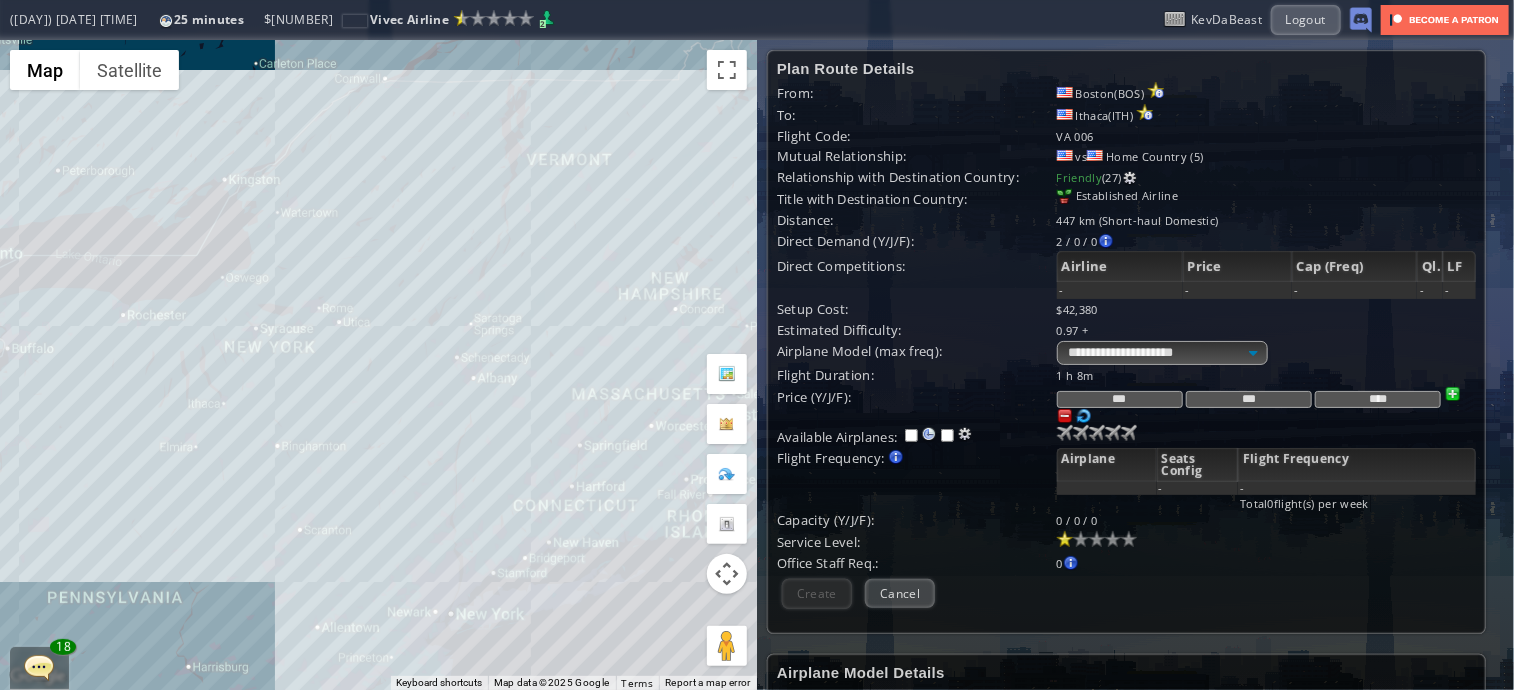 click on "To navigate, press the arrow keys." at bounding box center [378, 365] 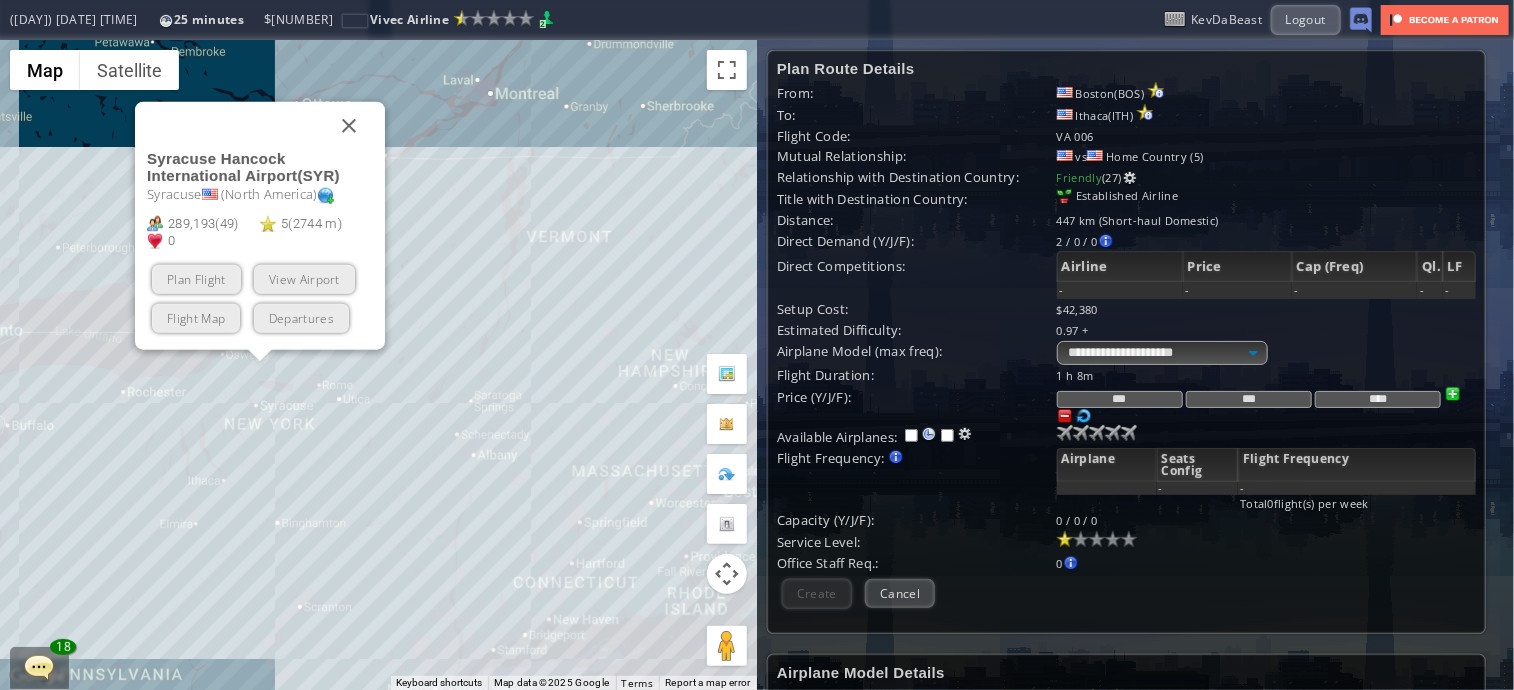 click on "Plan Flight
View Airport
Flight Map
Departures" at bounding box center [260, 299] 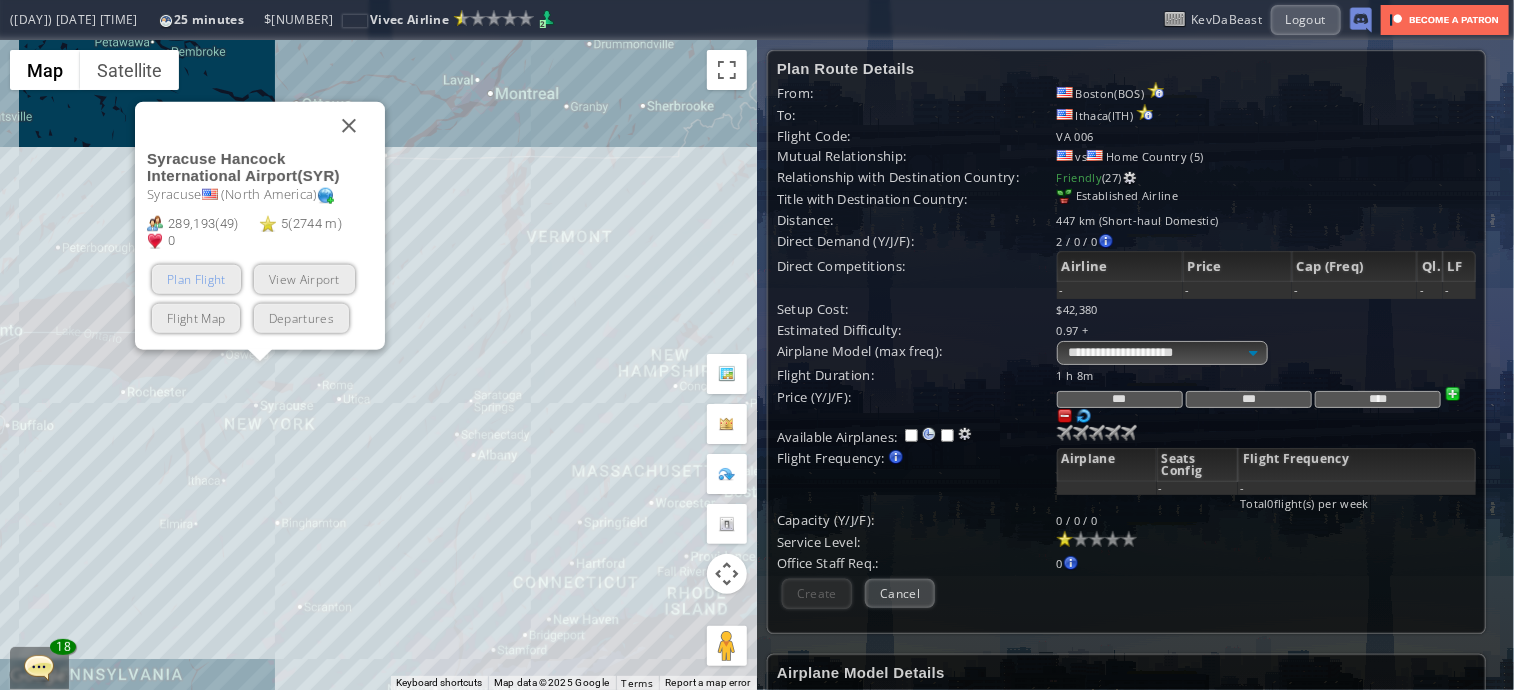click on "Plan Flight" at bounding box center (196, 279) 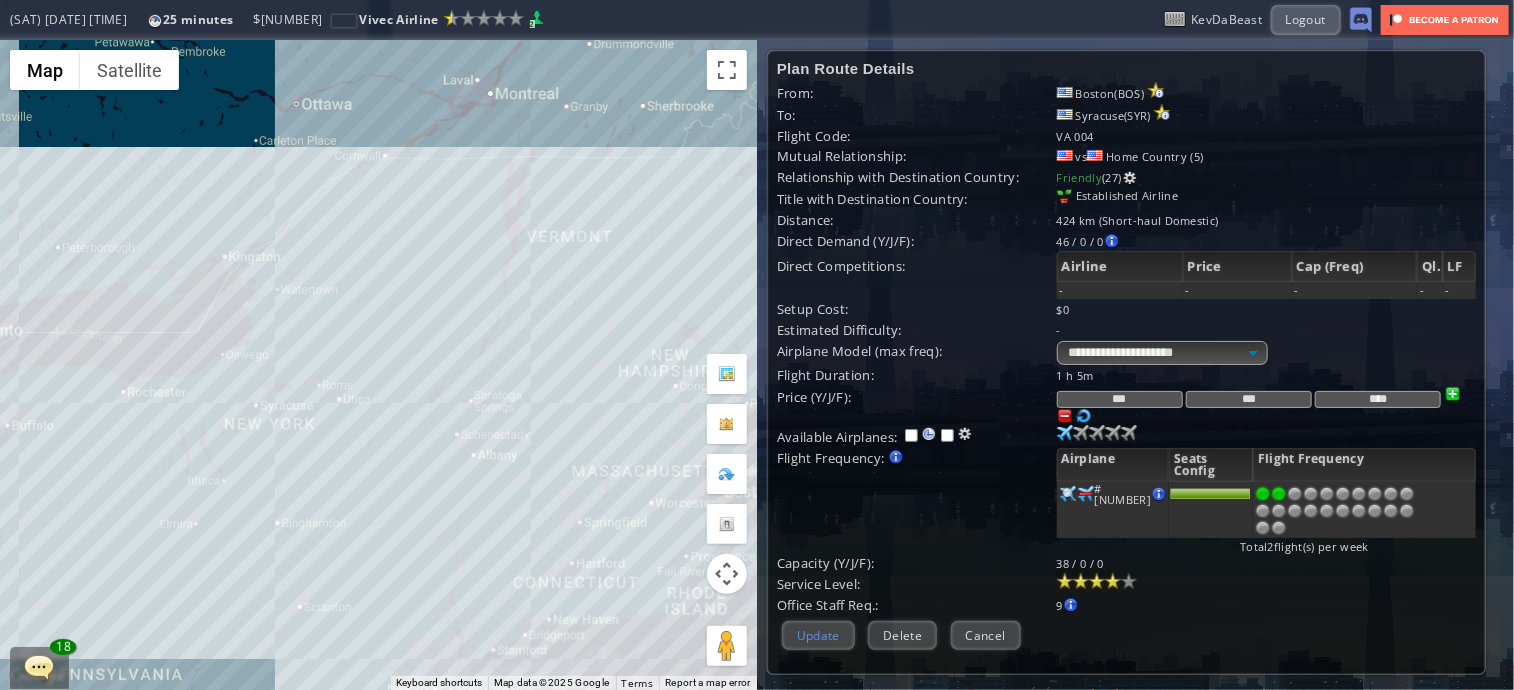 click on "Update" at bounding box center [818, 635] 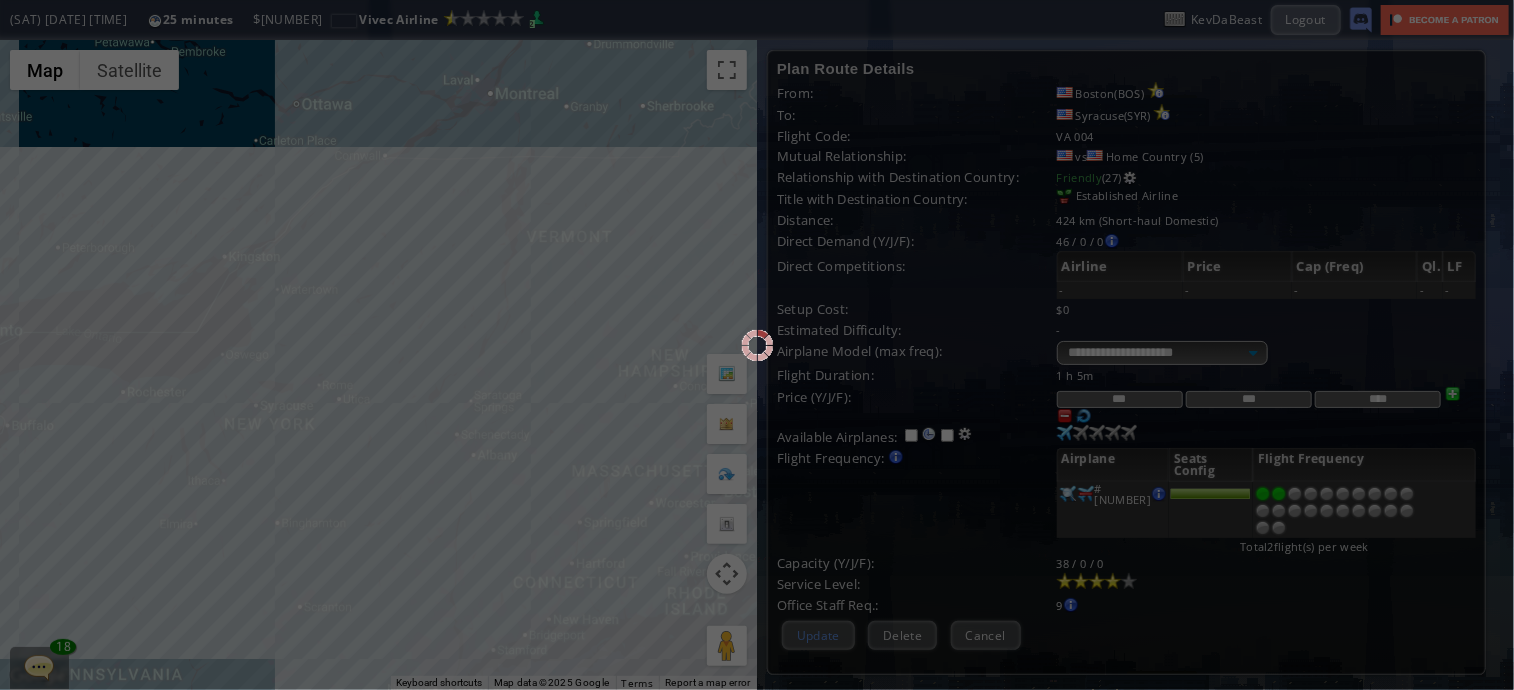 scroll, scrollTop: 192, scrollLeft: 0, axis: vertical 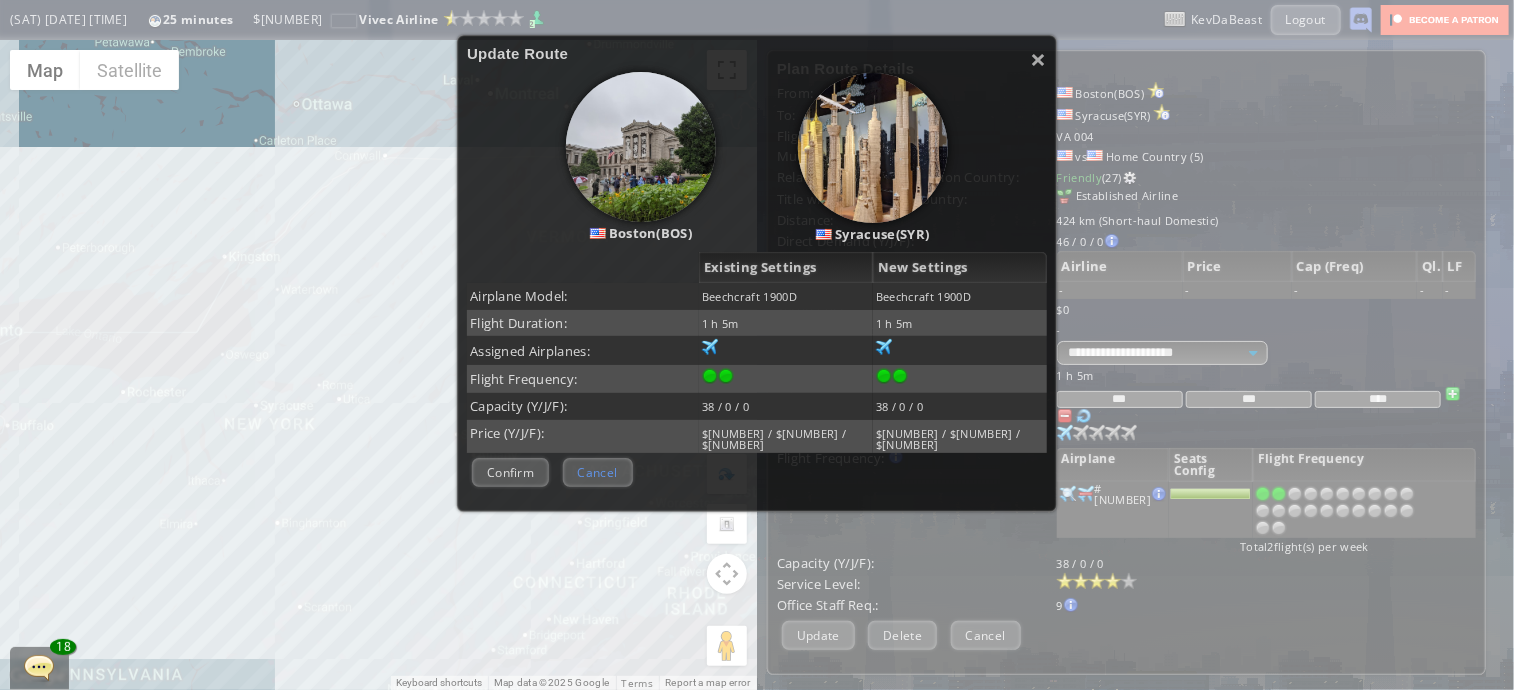 click on "Cancel" at bounding box center (598, 472) 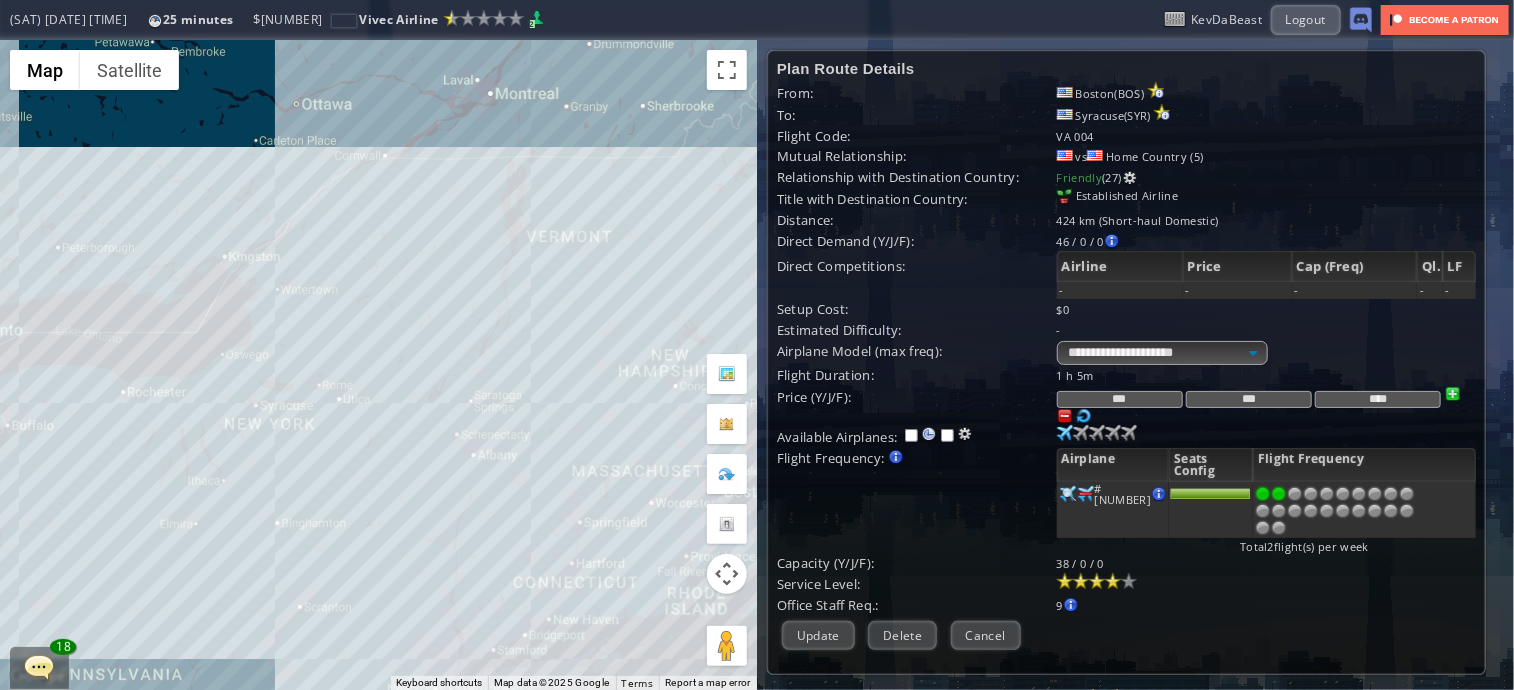 click on "To navigate, press the arrow keys." at bounding box center (378, 365) 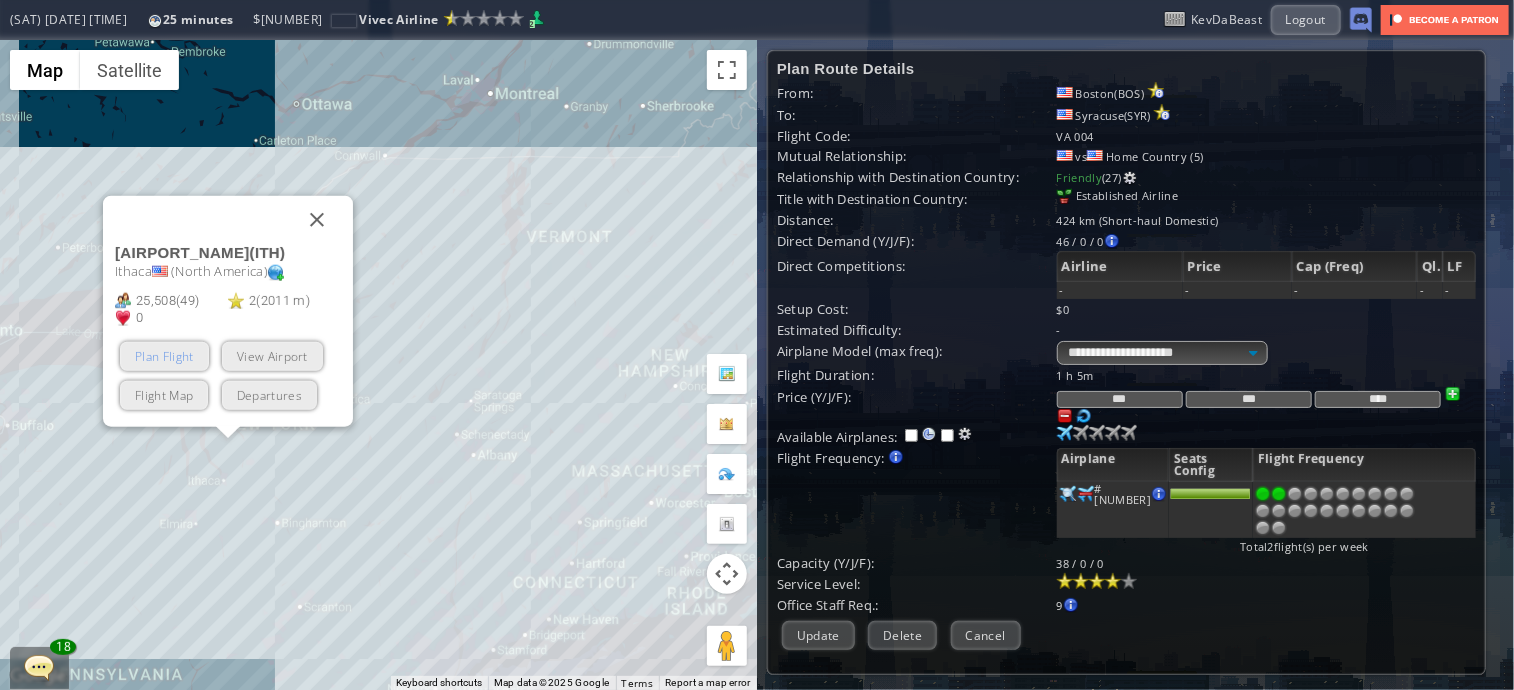 click on "Plan Flight" at bounding box center (164, 356) 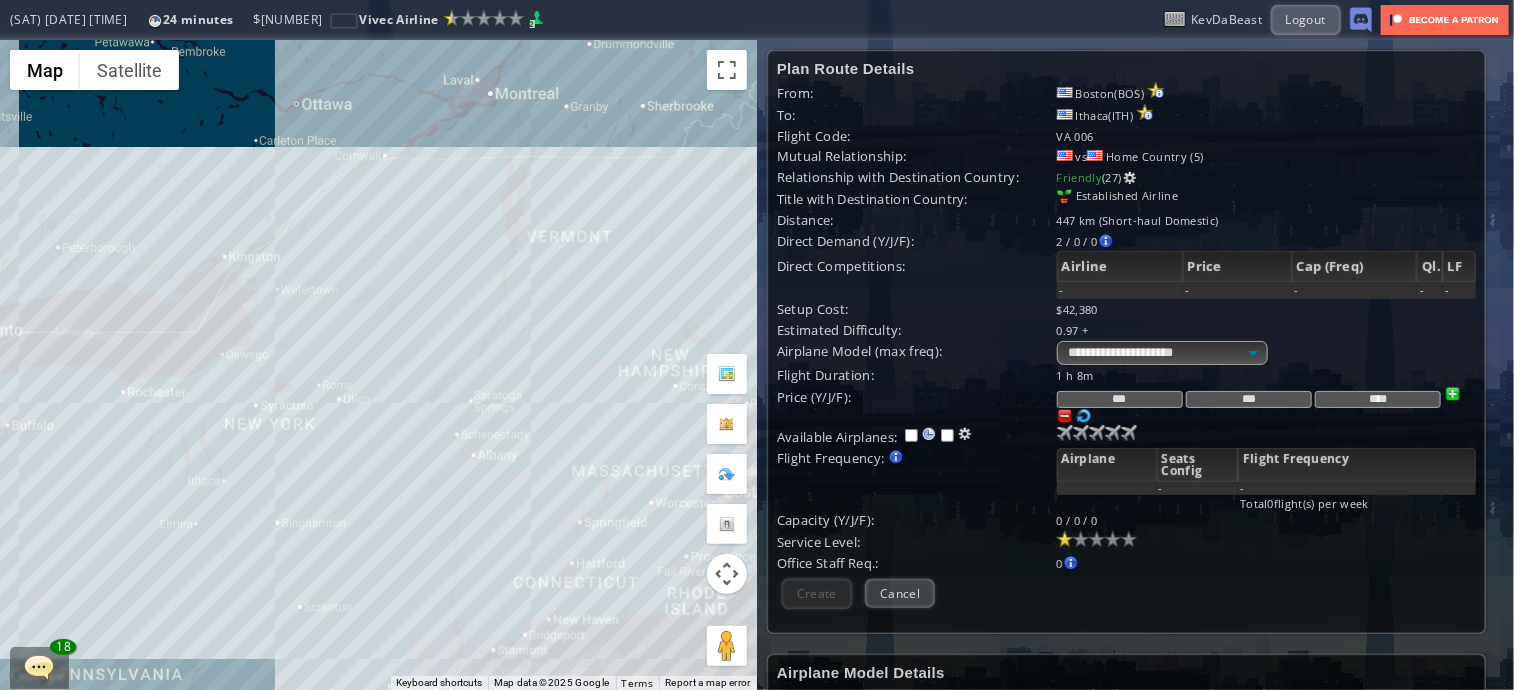click on "To navigate, press the arrow keys." at bounding box center (378, 365) 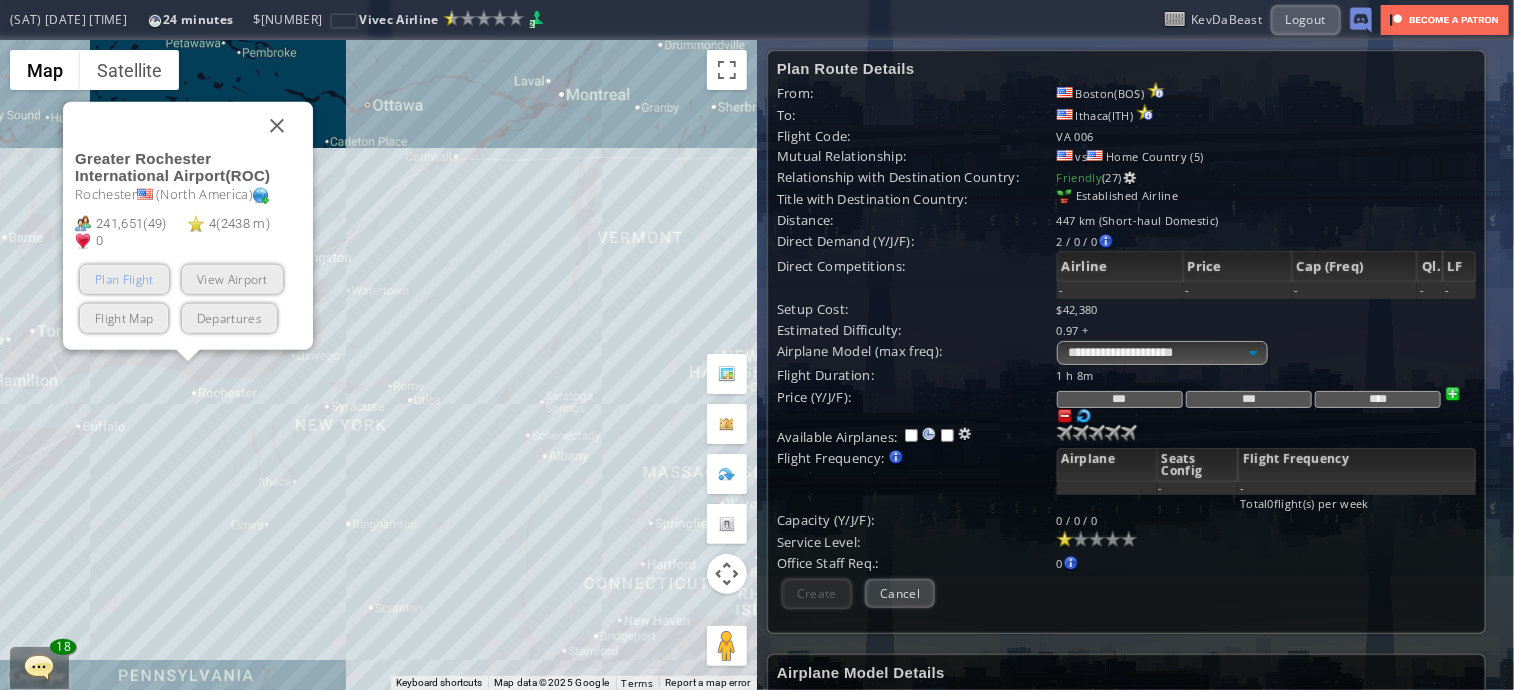 click on "Plan Flight" at bounding box center (124, 279) 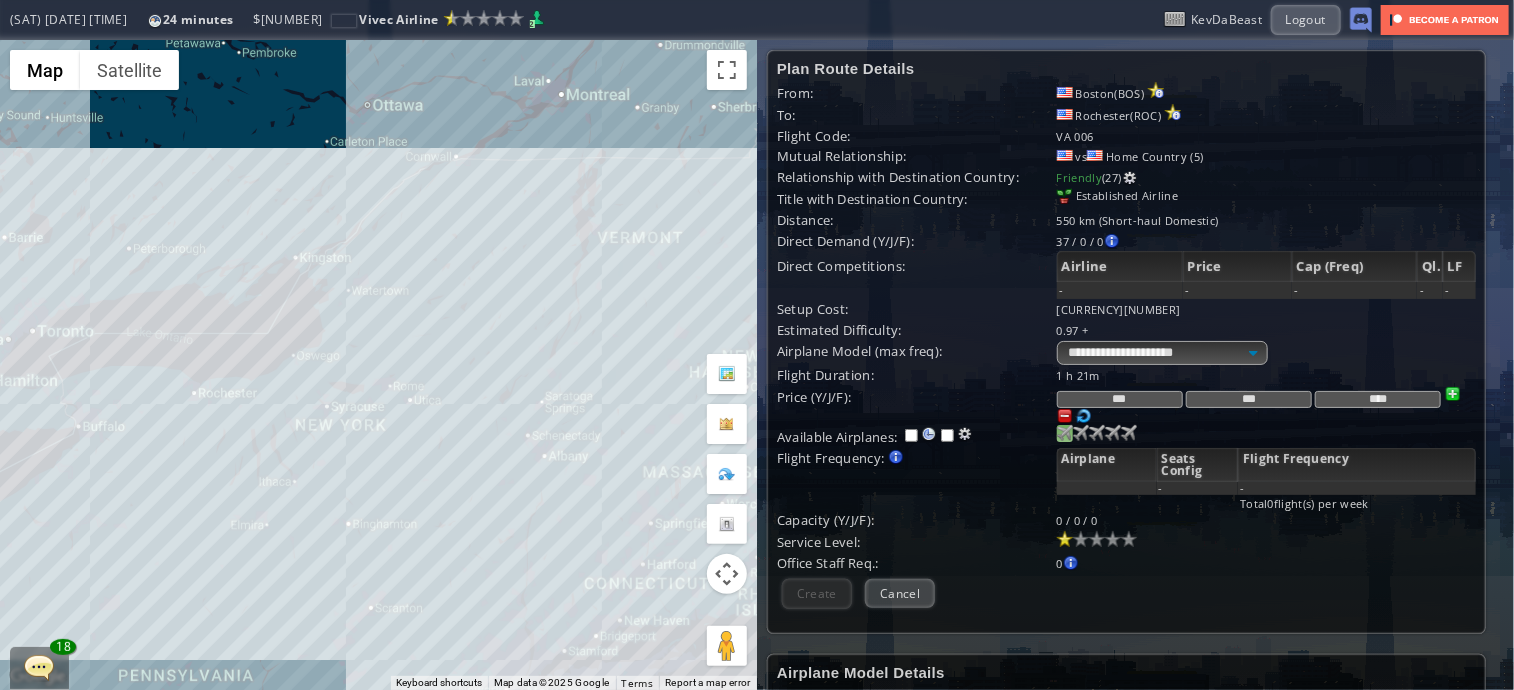 click at bounding box center (1065, 433) 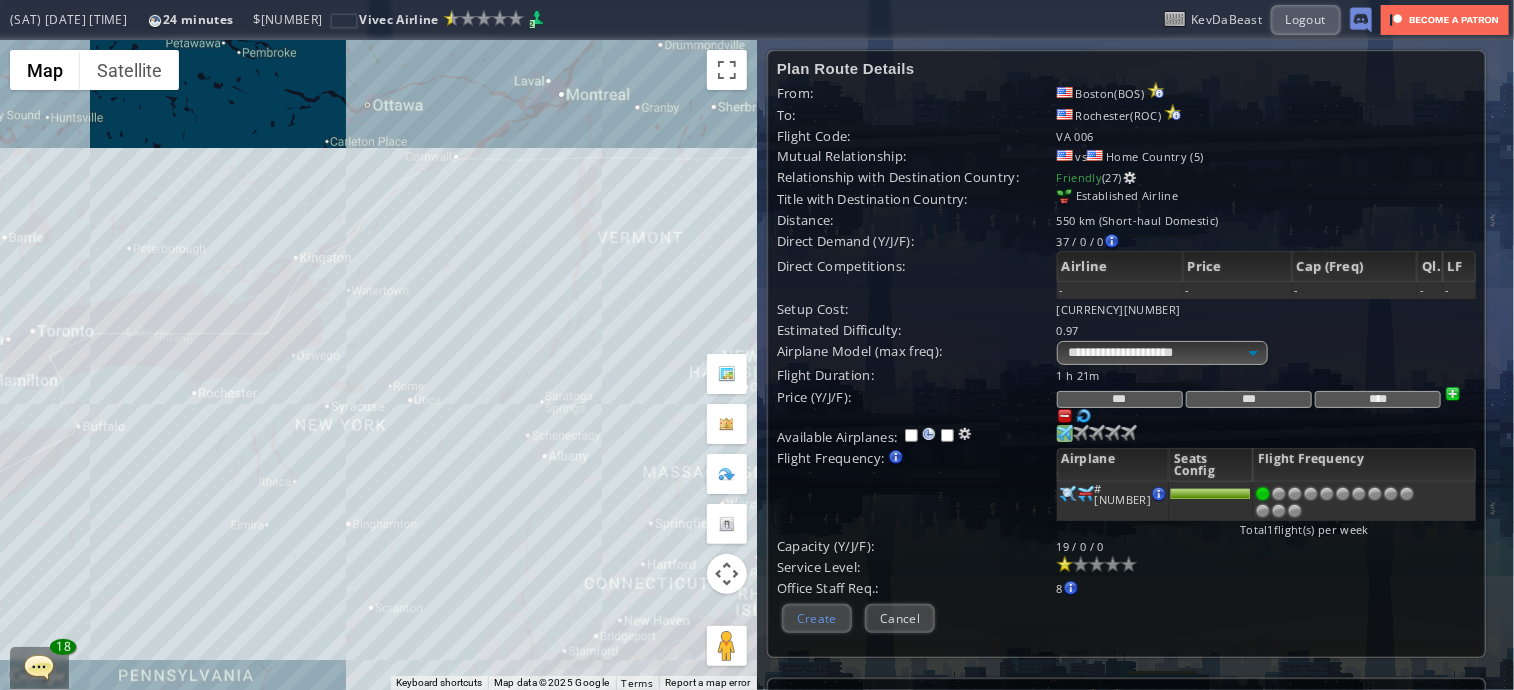 click on "Create" at bounding box center (817, 618) 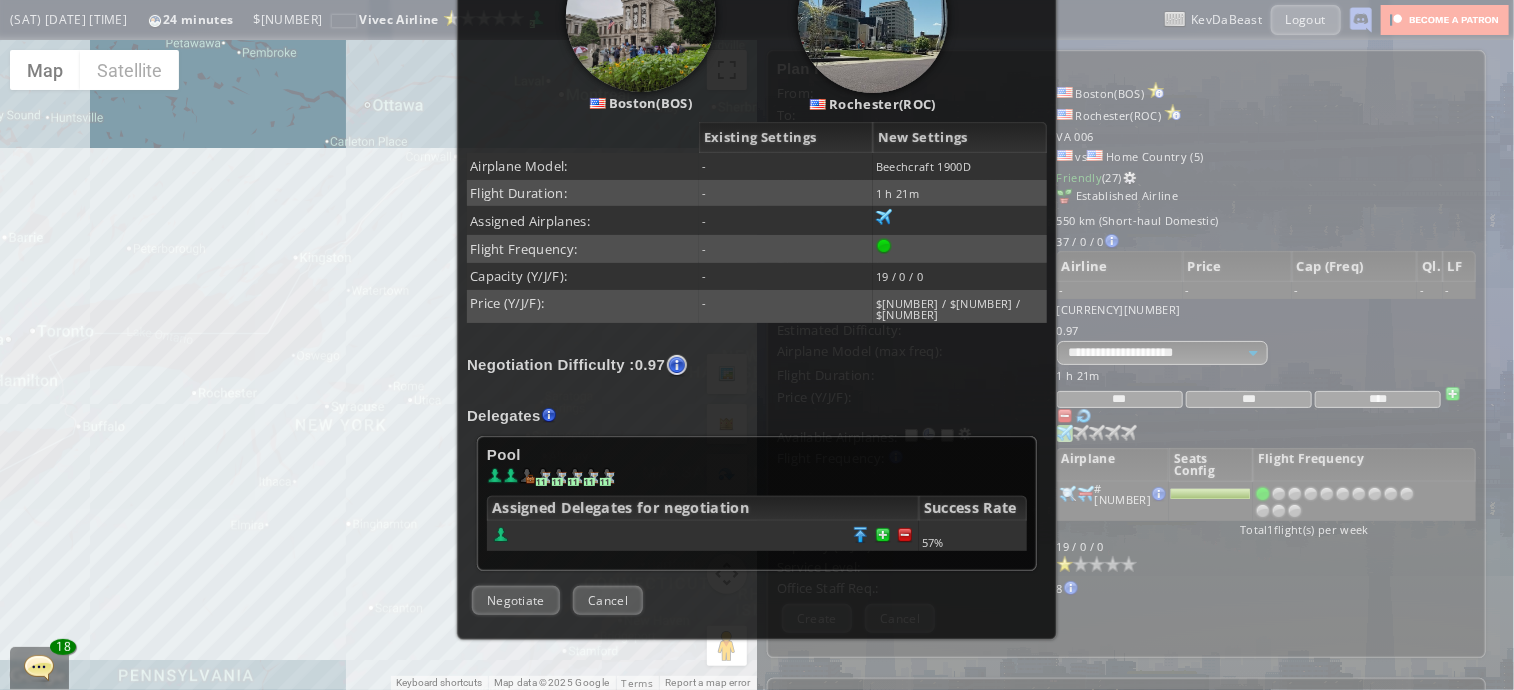 scroll, scrollTop: 323, scrollLeft: 0, axis: vertical 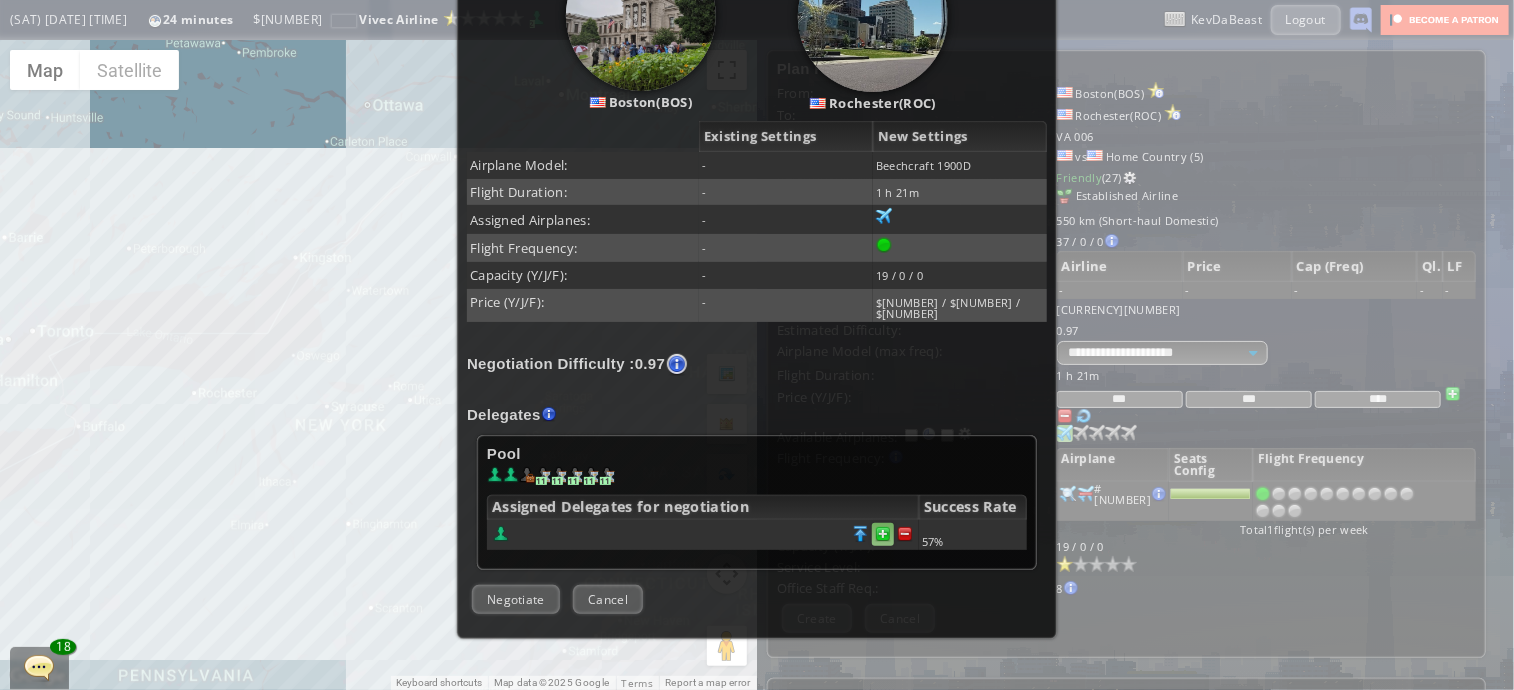 click at bounding box center [905, 534] 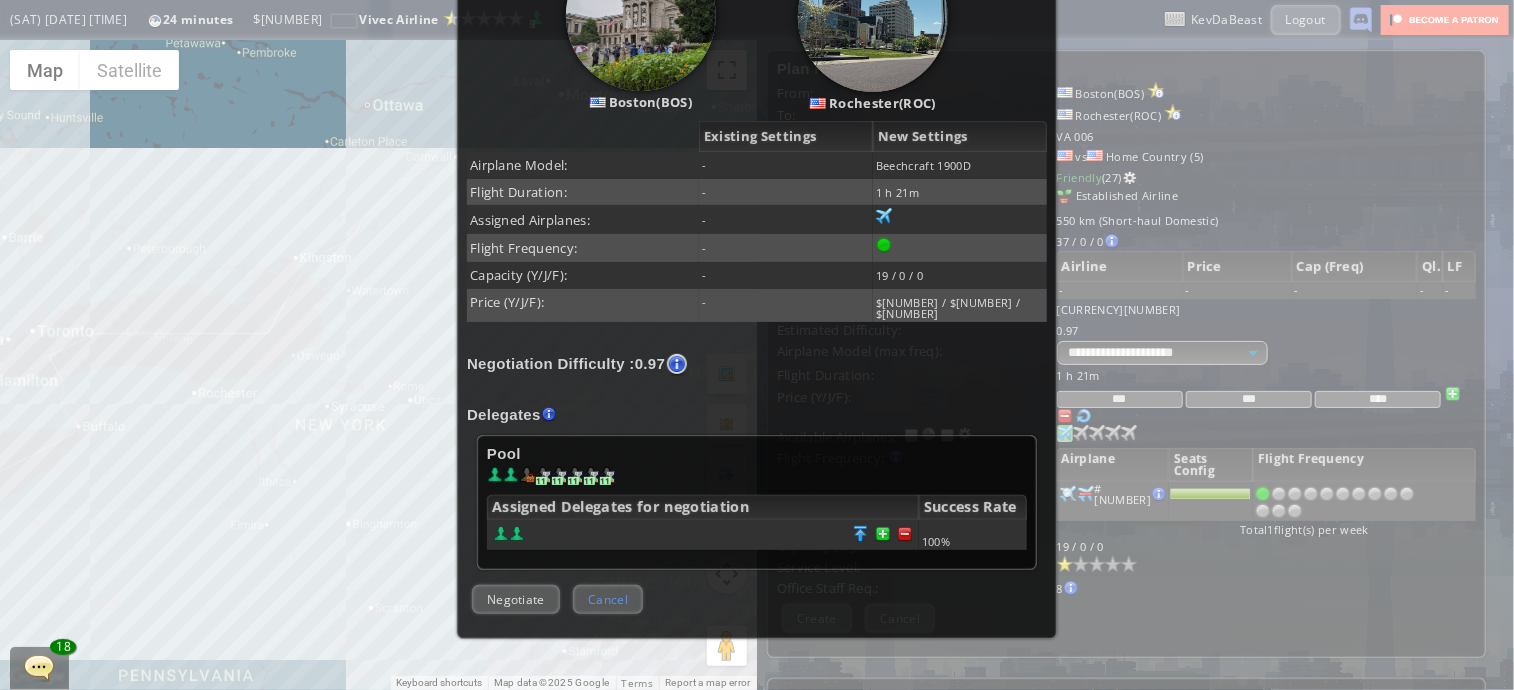 click on "Cancel" at bounding box center (608, 599) 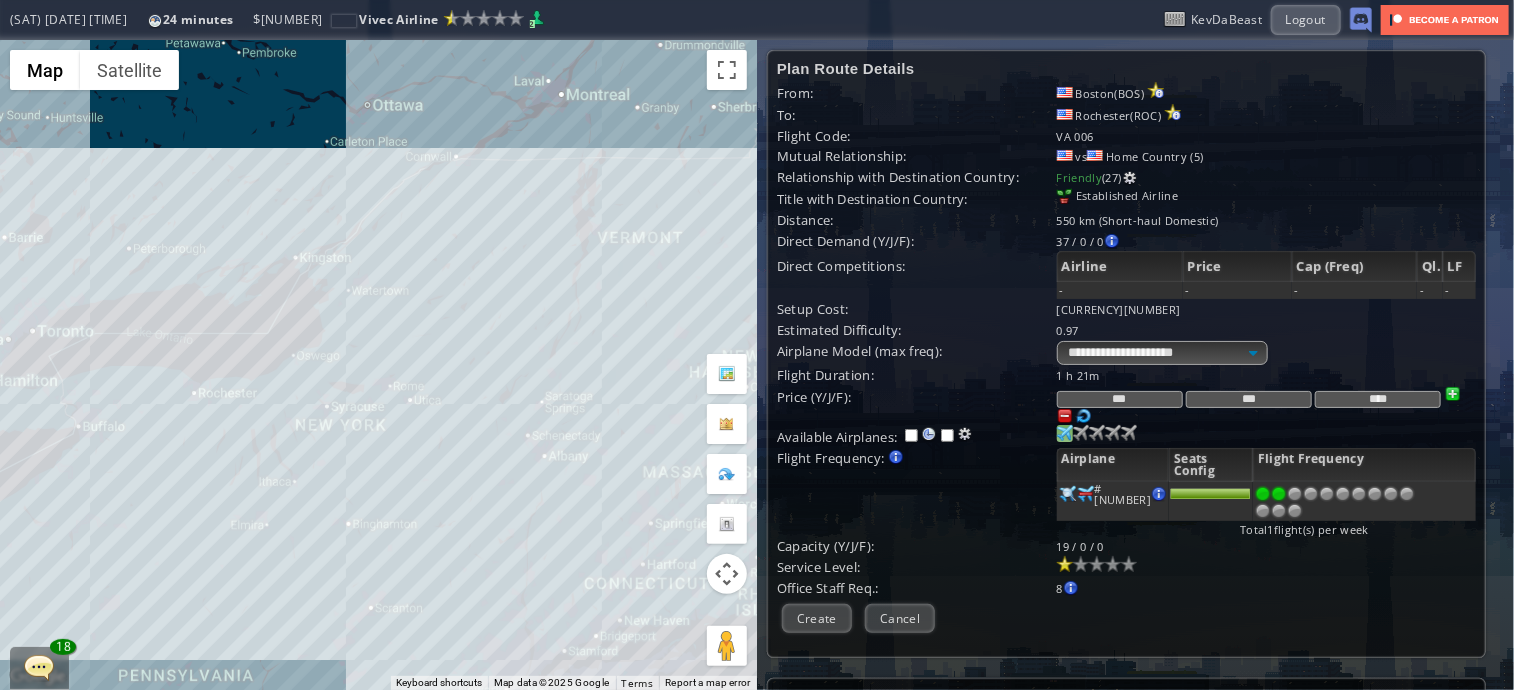 click at bounding box center (1279, 494) 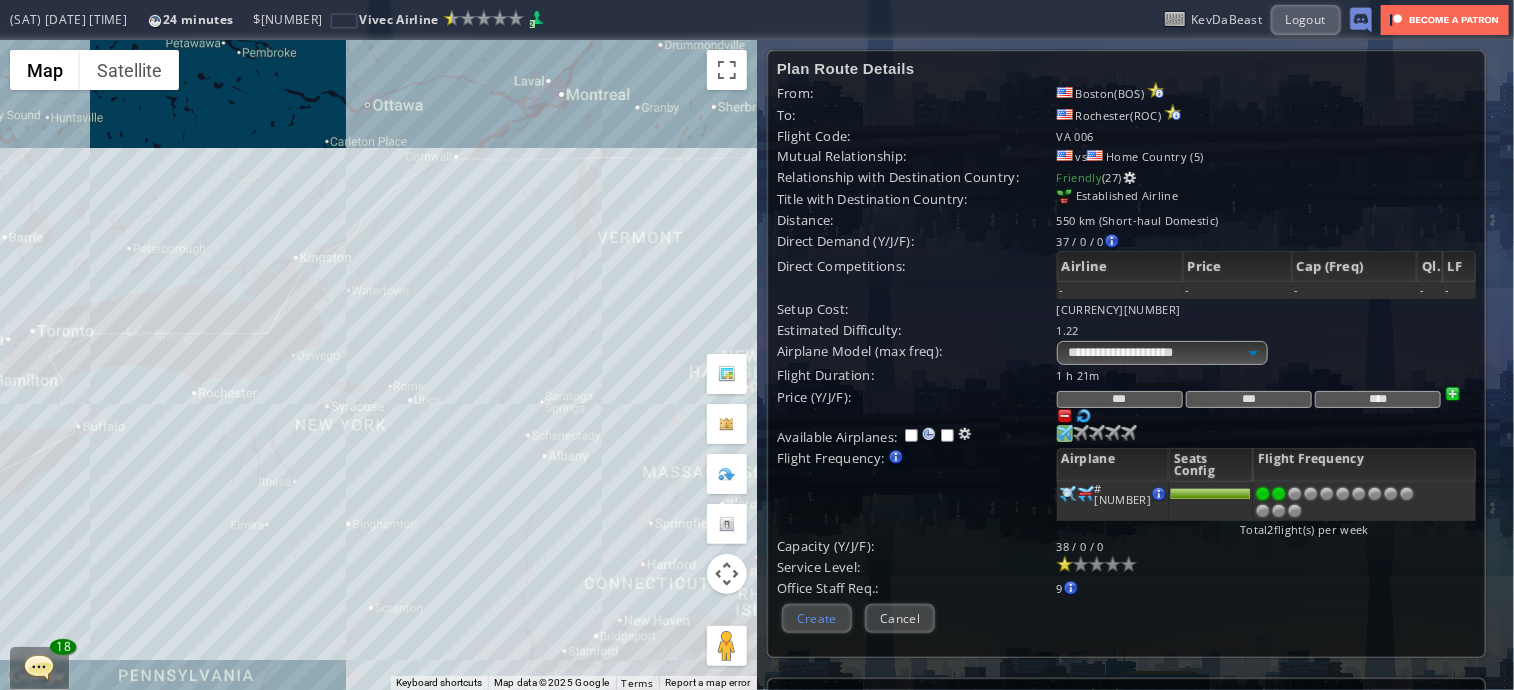click on "Create" at bounding box center (817, 618) 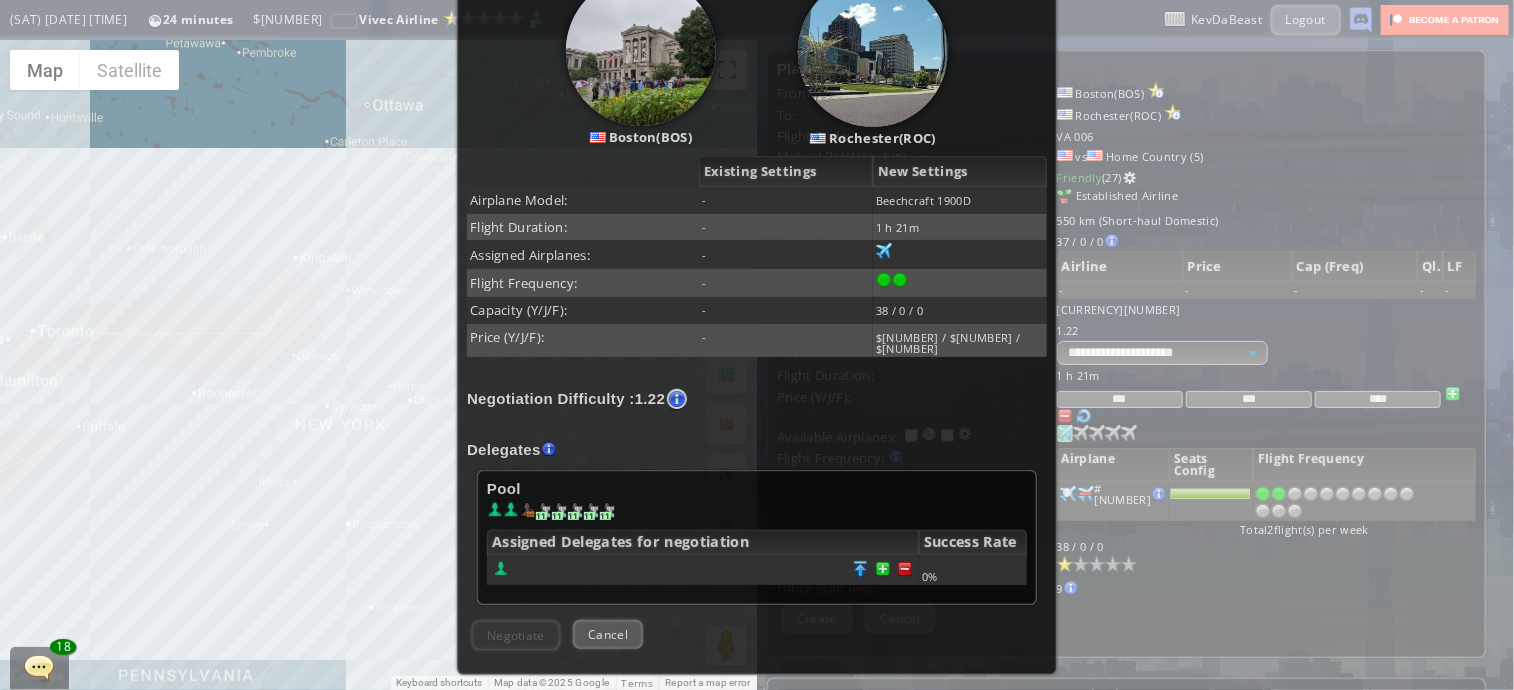 scroll, scrollTop: 292, scrollLeft: 0, axis: vertical 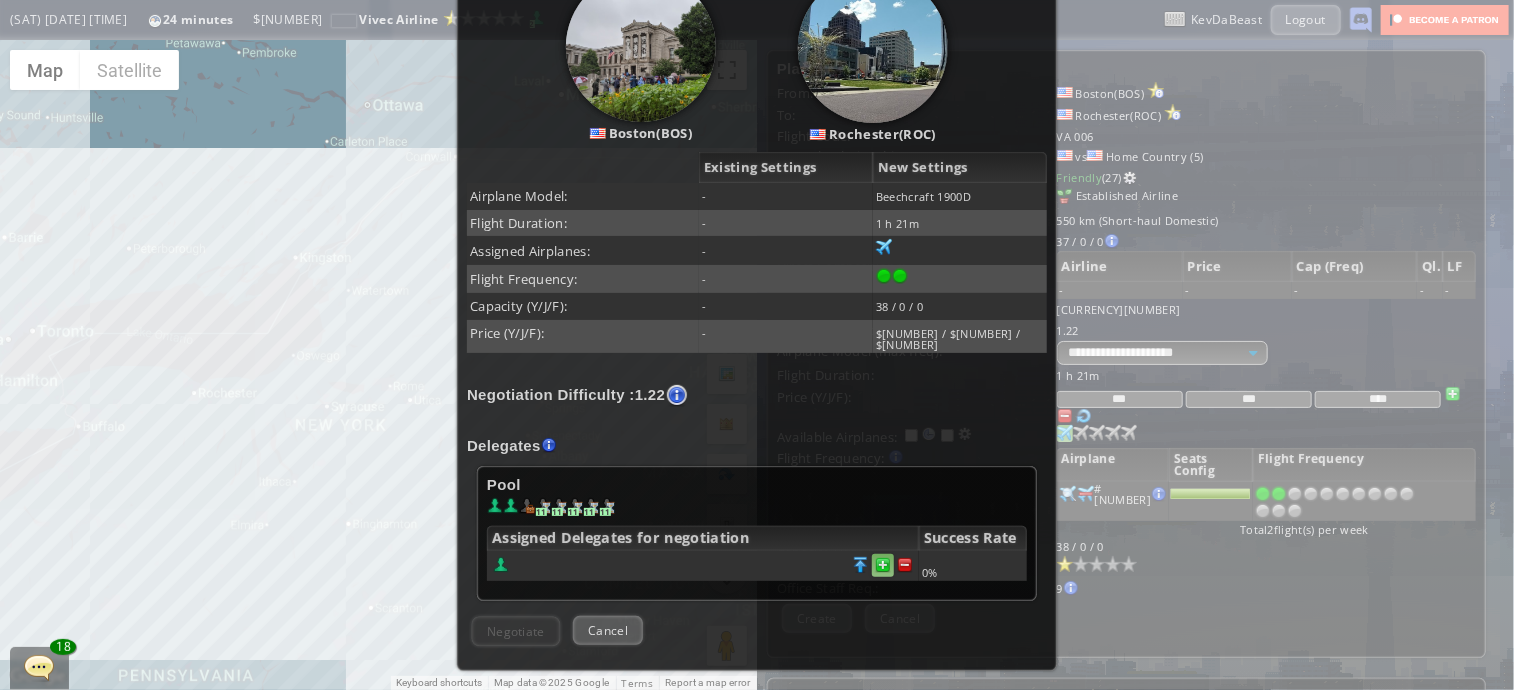 click at bounding box center [905, 565] 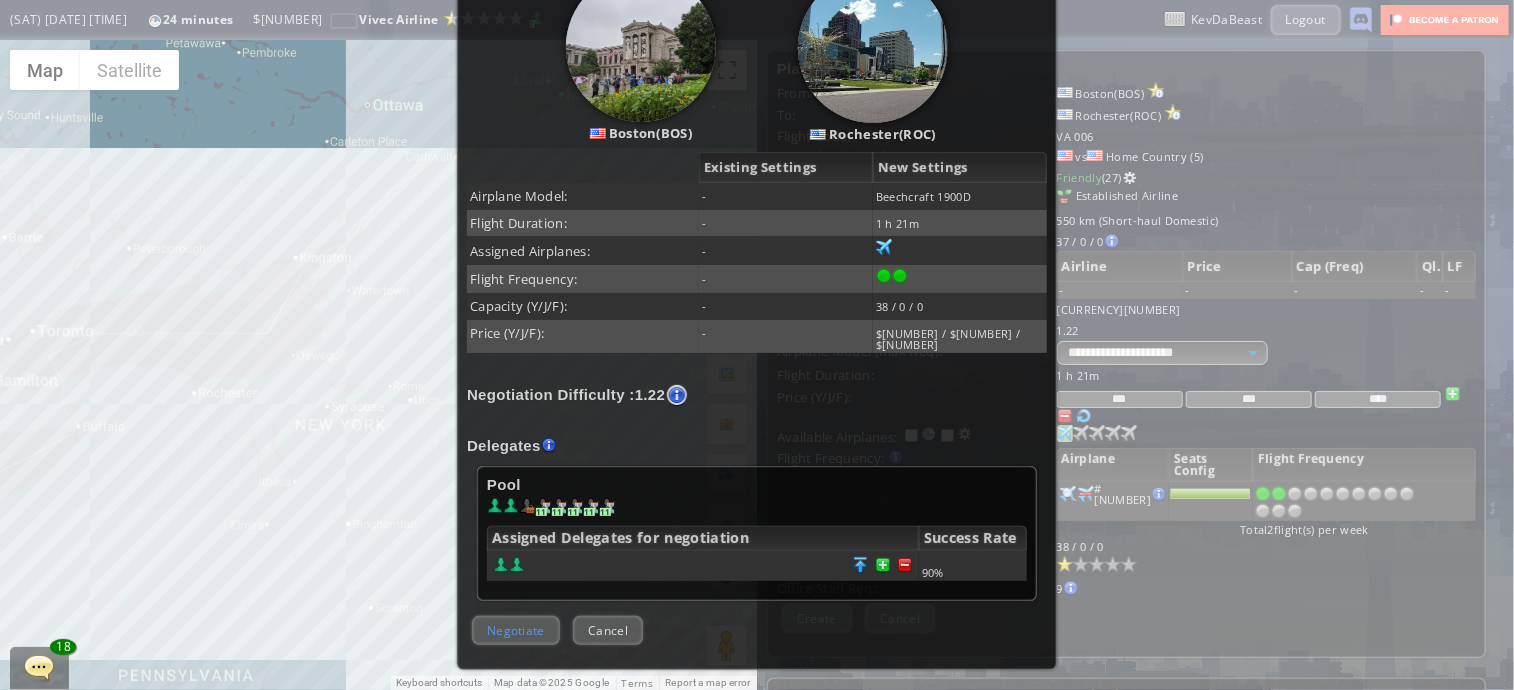 click on "Negotiate" at bounding box center [516, 630] 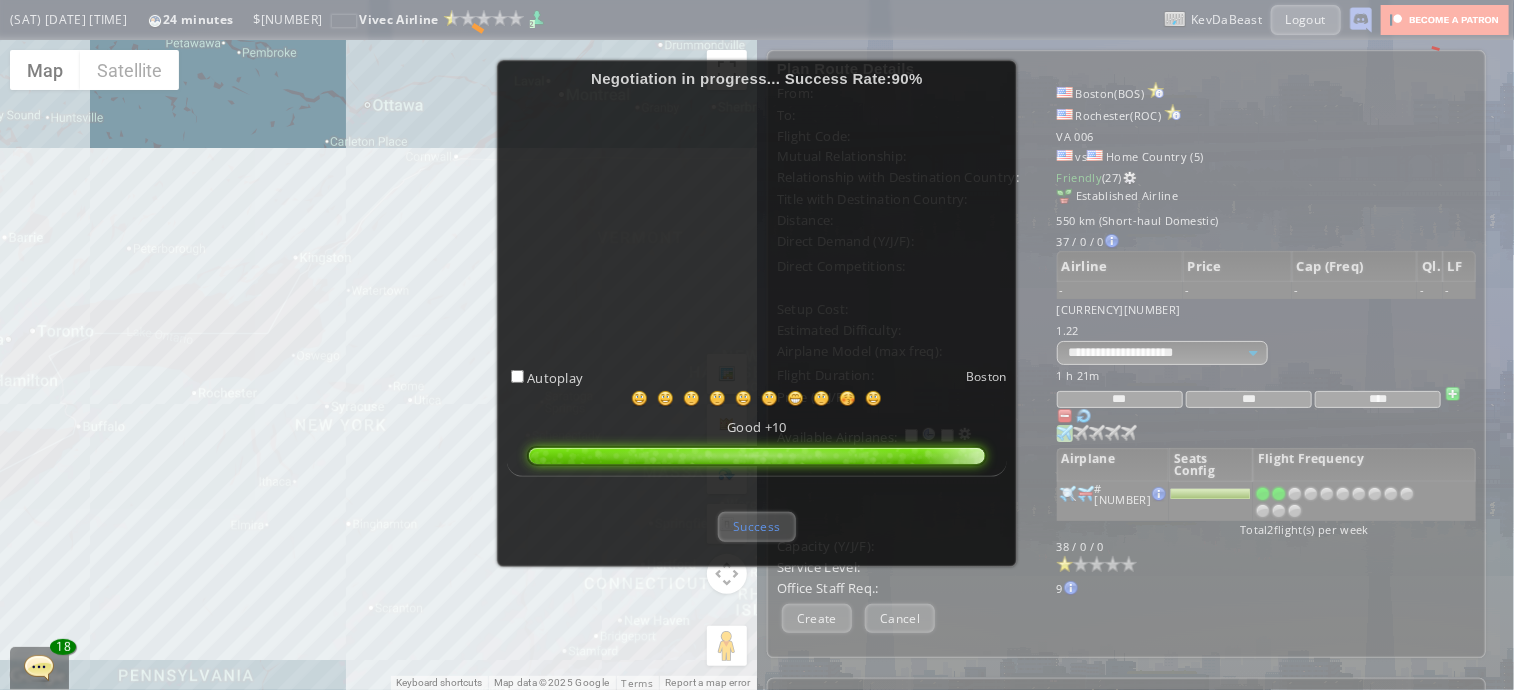 click on "Success" at bounding box center [756, 526] 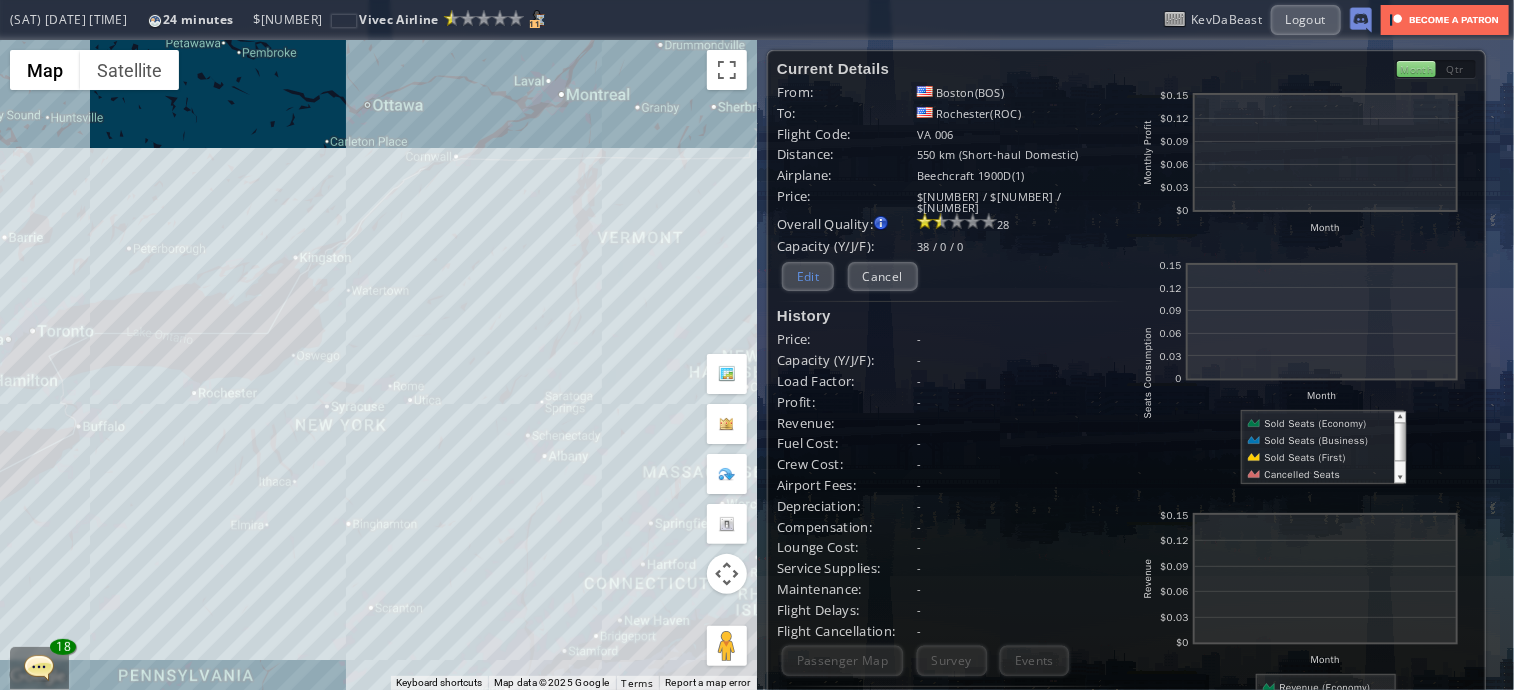 click on "Edit" at bounding box center [808, 276] 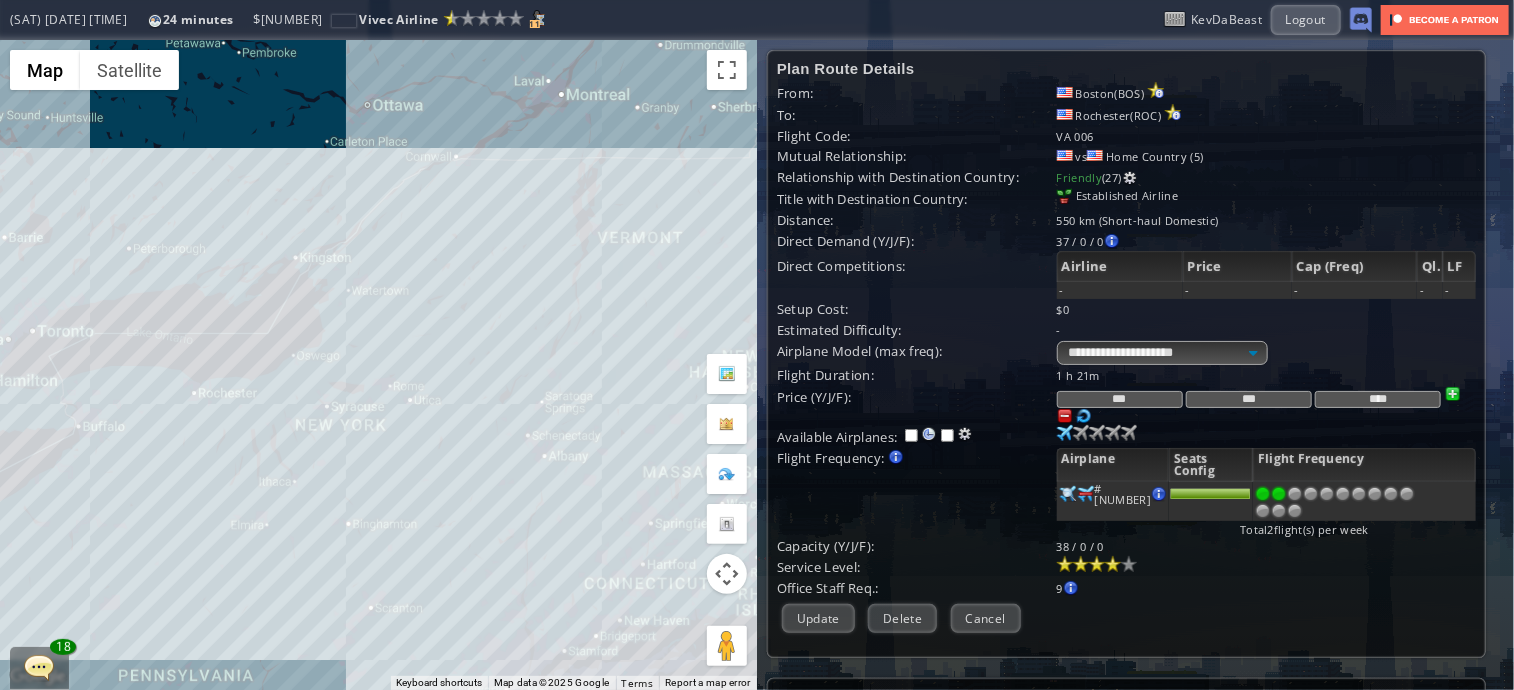 click at bounding box center (1113, 564) 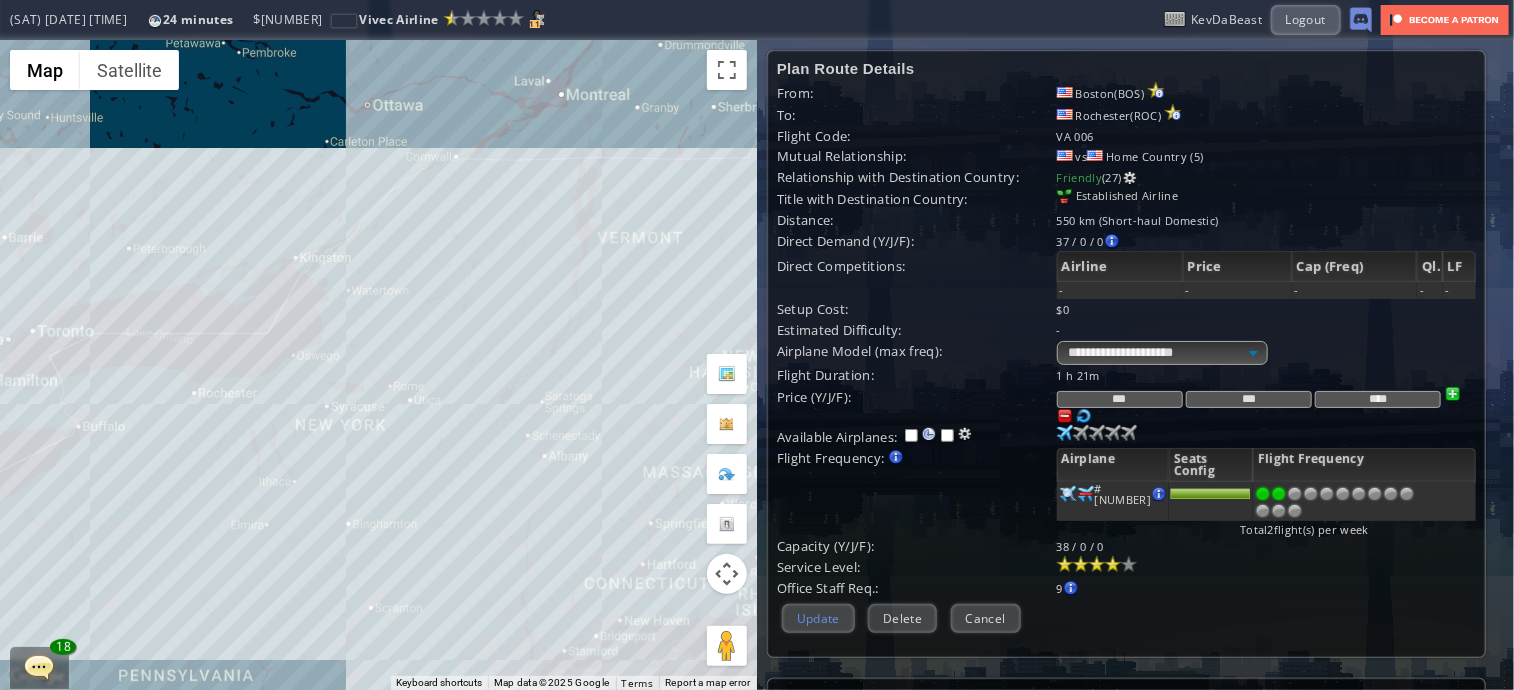 click on "Update" at bounding box center (818, 618) 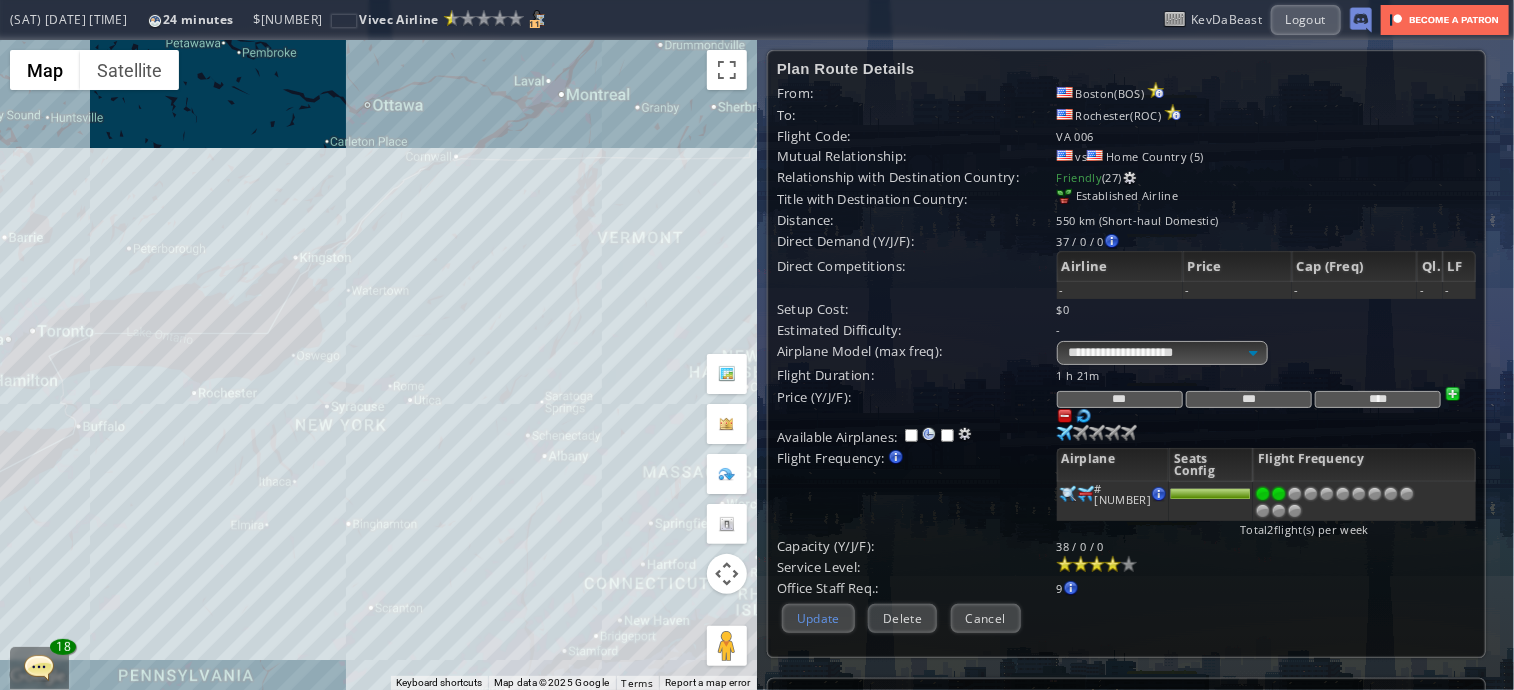 scroll, scrollTop: 192, scrollLeft: 0, axis: vertical 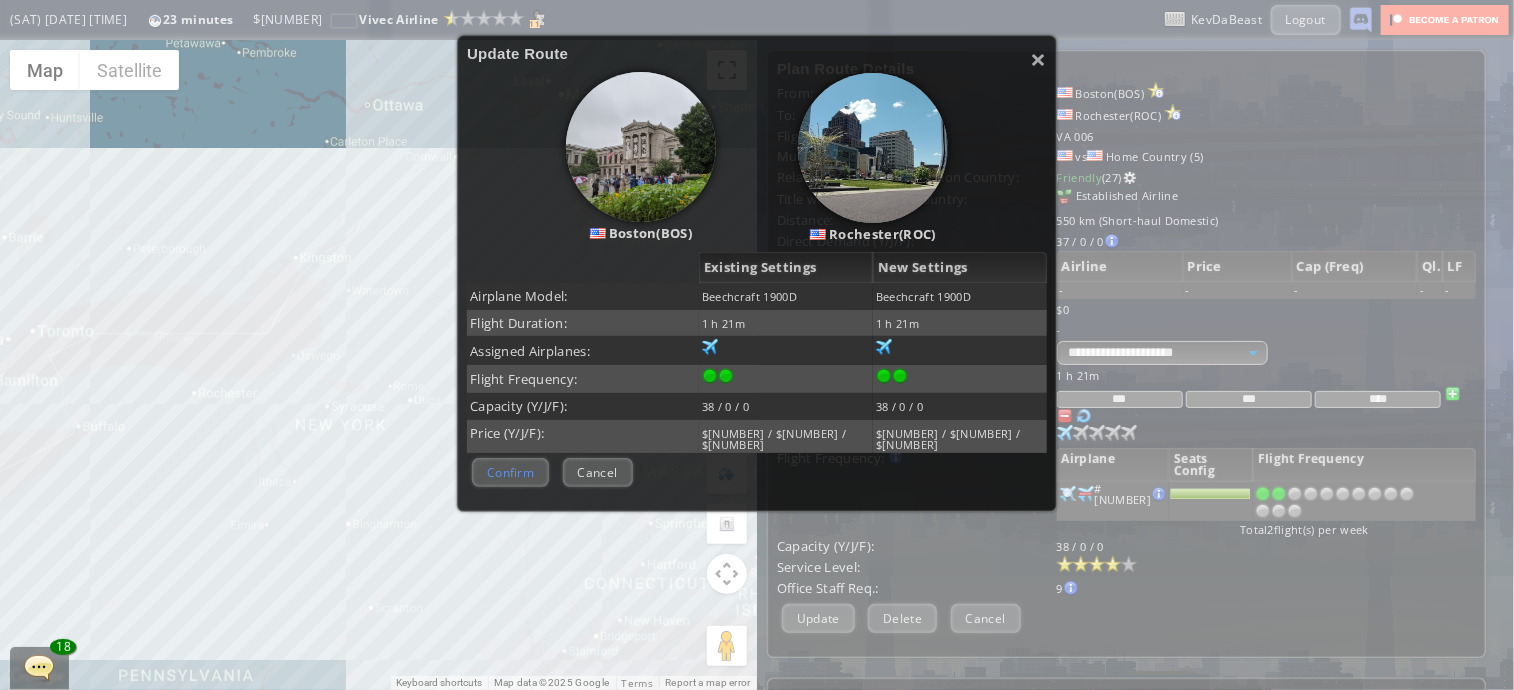 click on "Confirm" at bounding box center (510, 472) 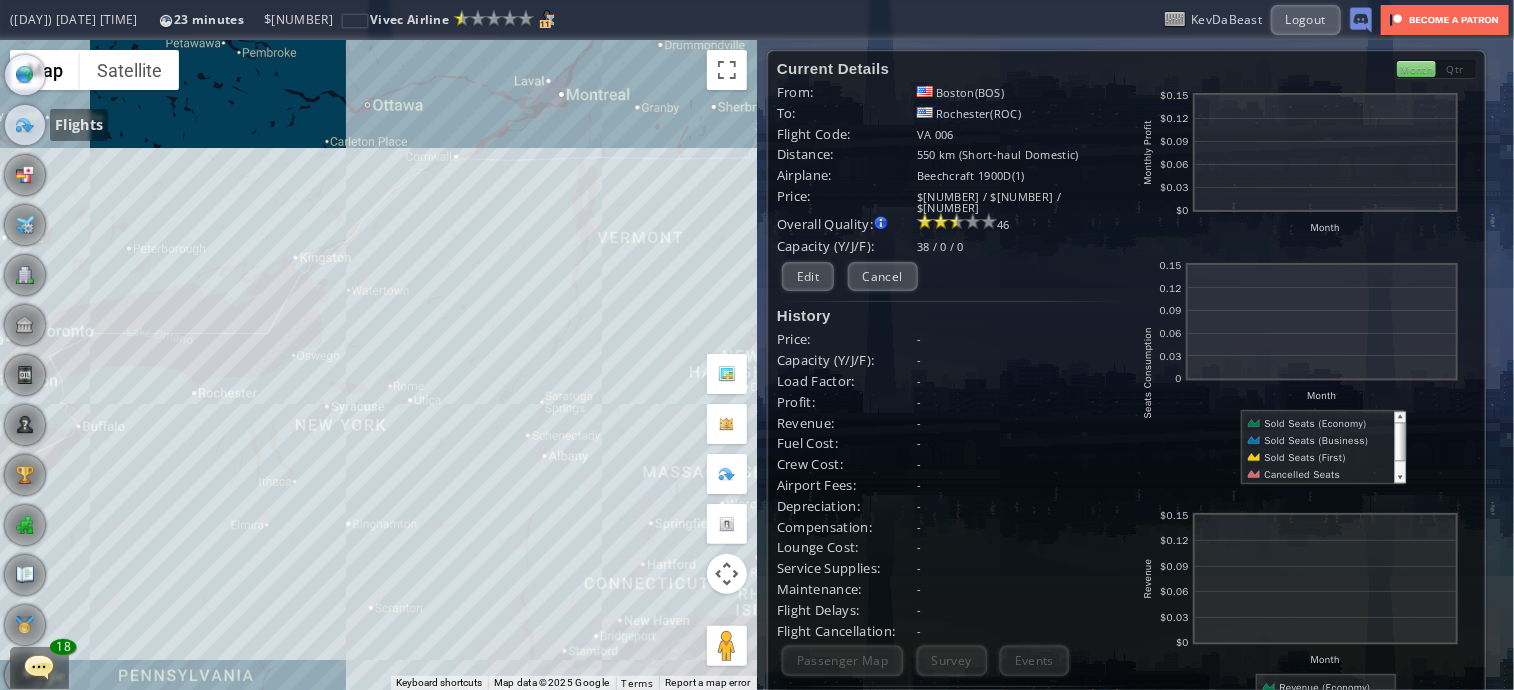 click at bounding box center (25, 125) 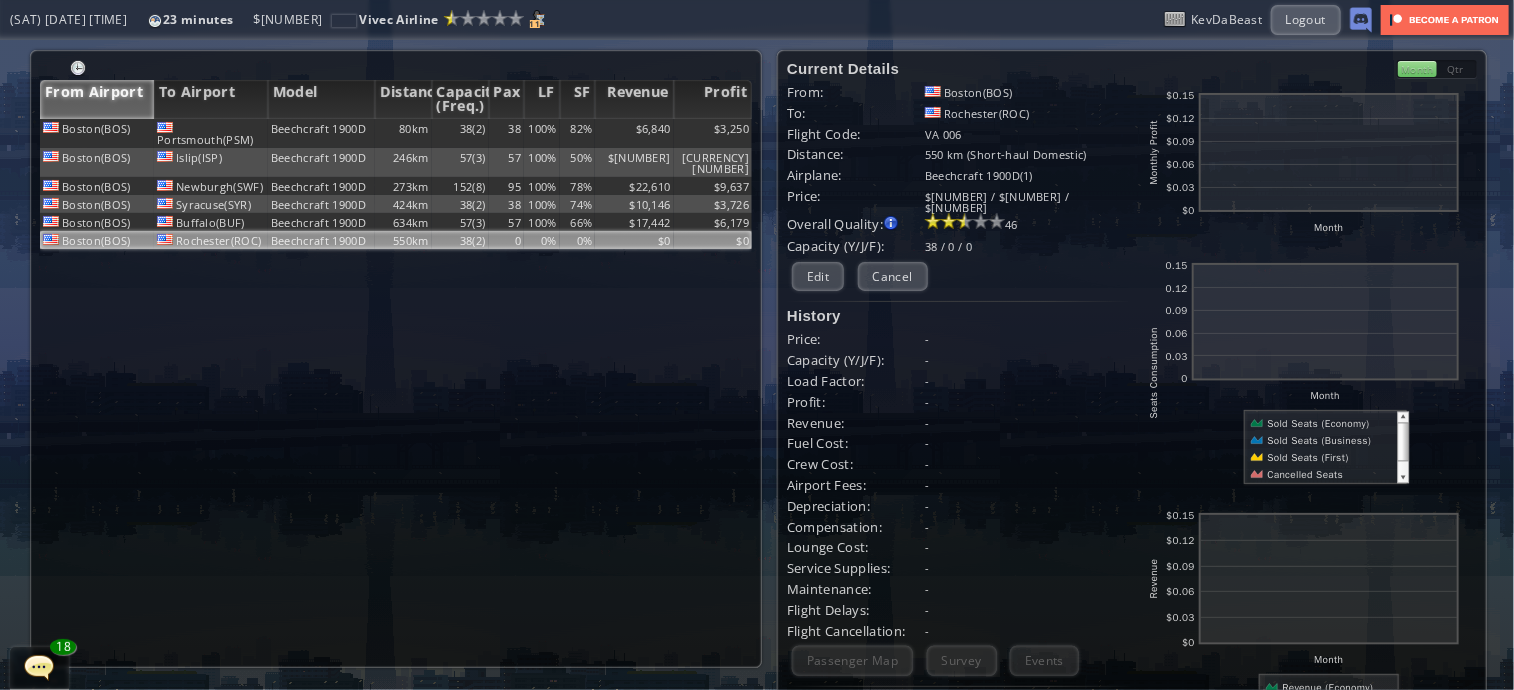 click at bounding box center [39, 667] 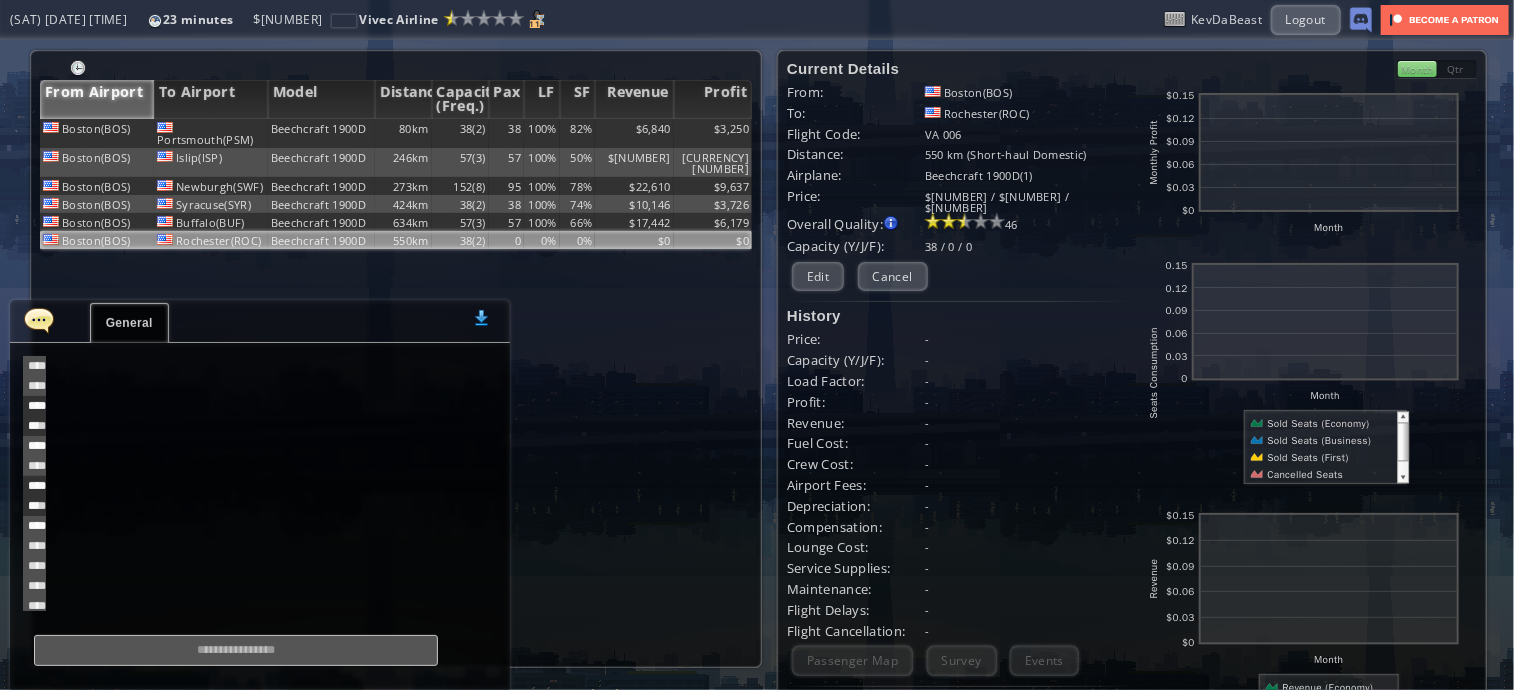 scroll, scrollTop: 380, scrollLeft: 0, axis: vertical 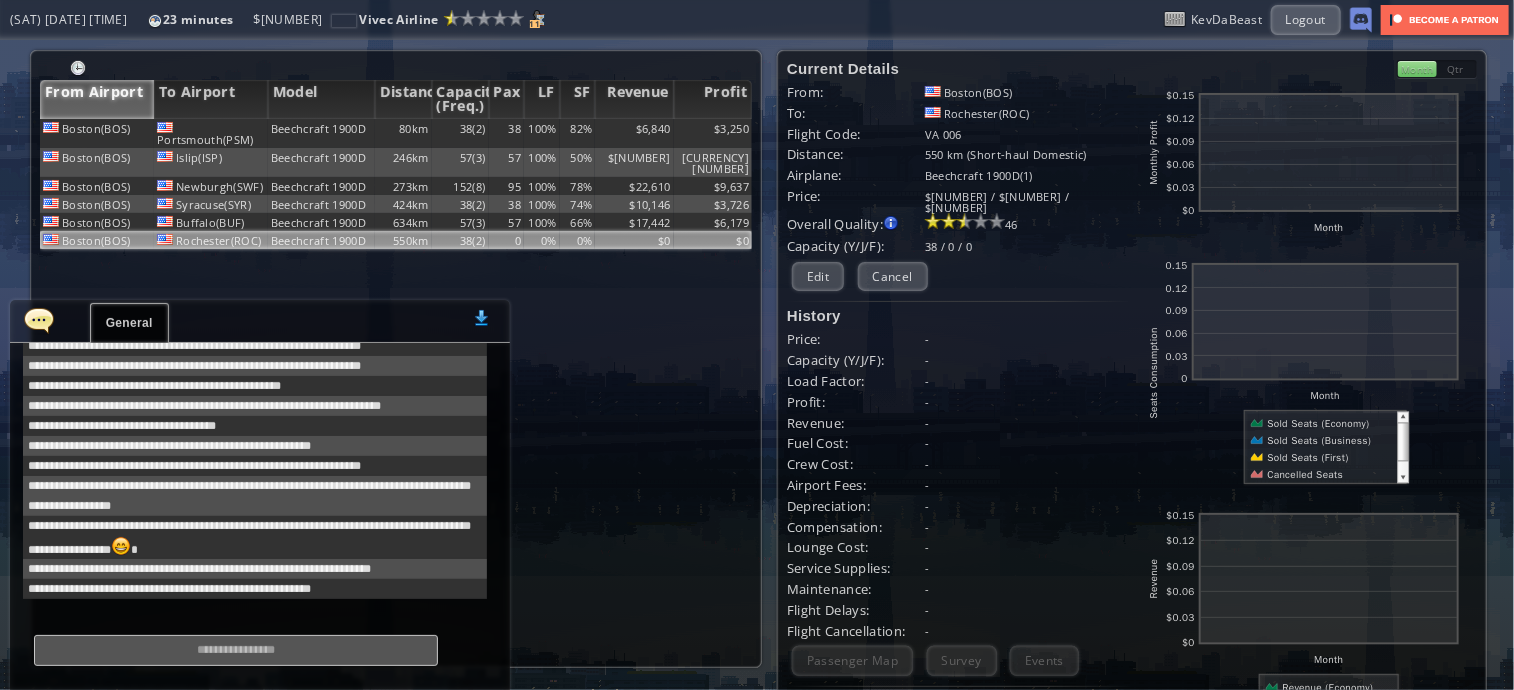 click at bounding box center (39, 320) 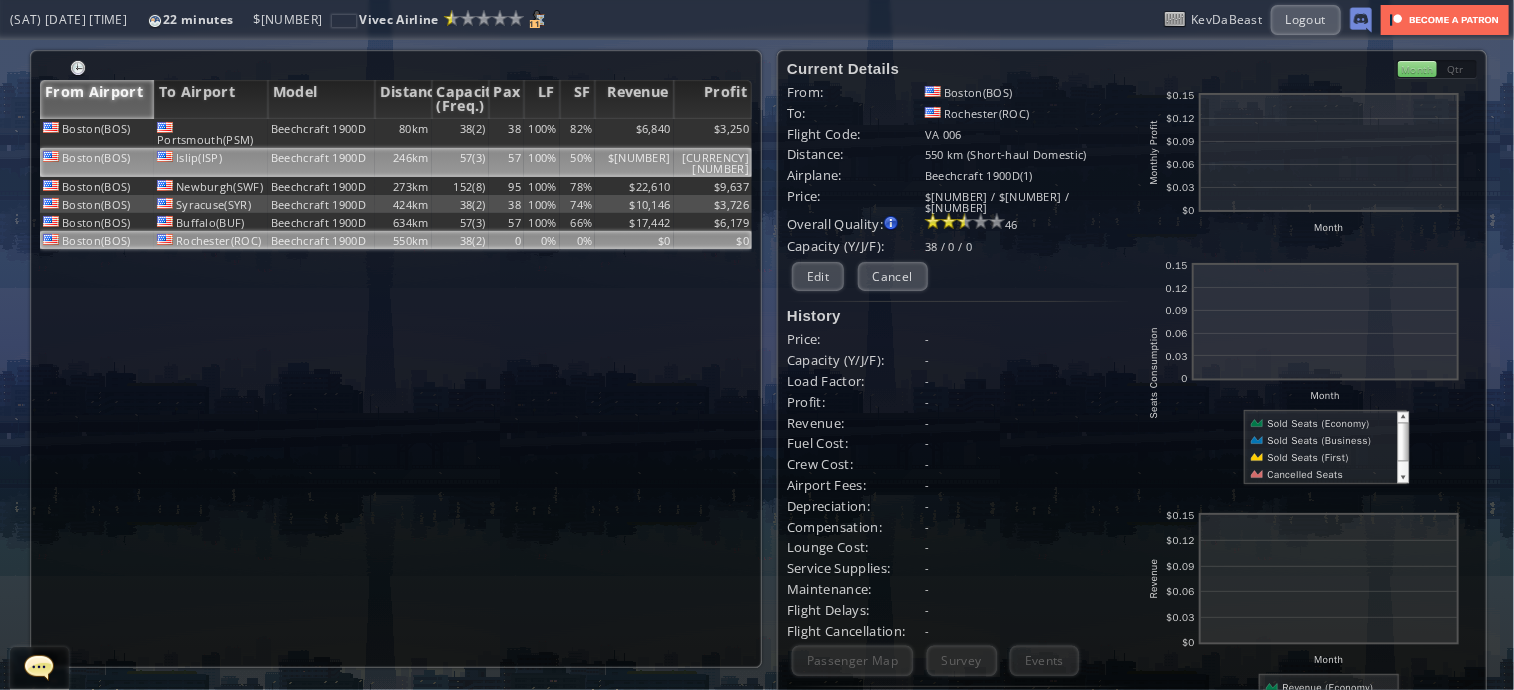 click on "$[NUMBER]" at bounding box center [634, 133] 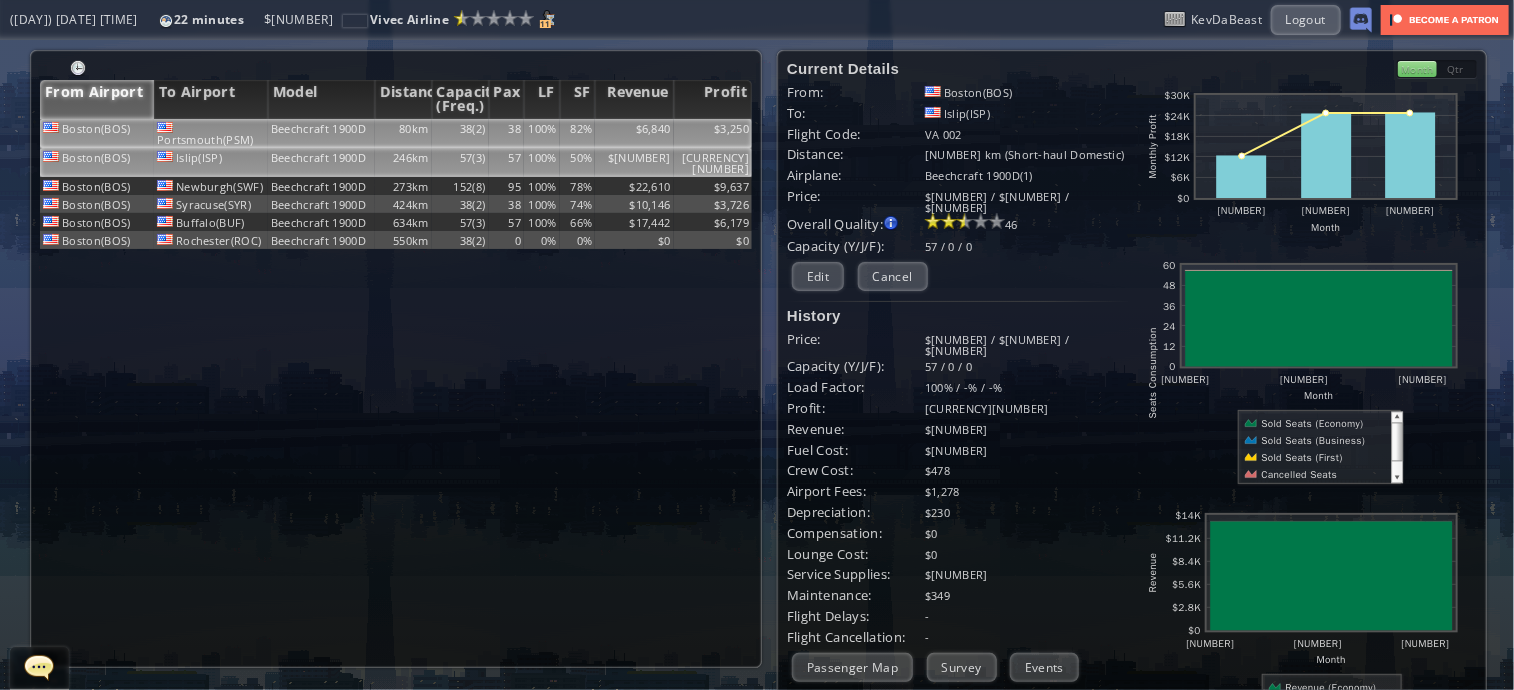 click on "38(2)" at bounding box center (460, 133) 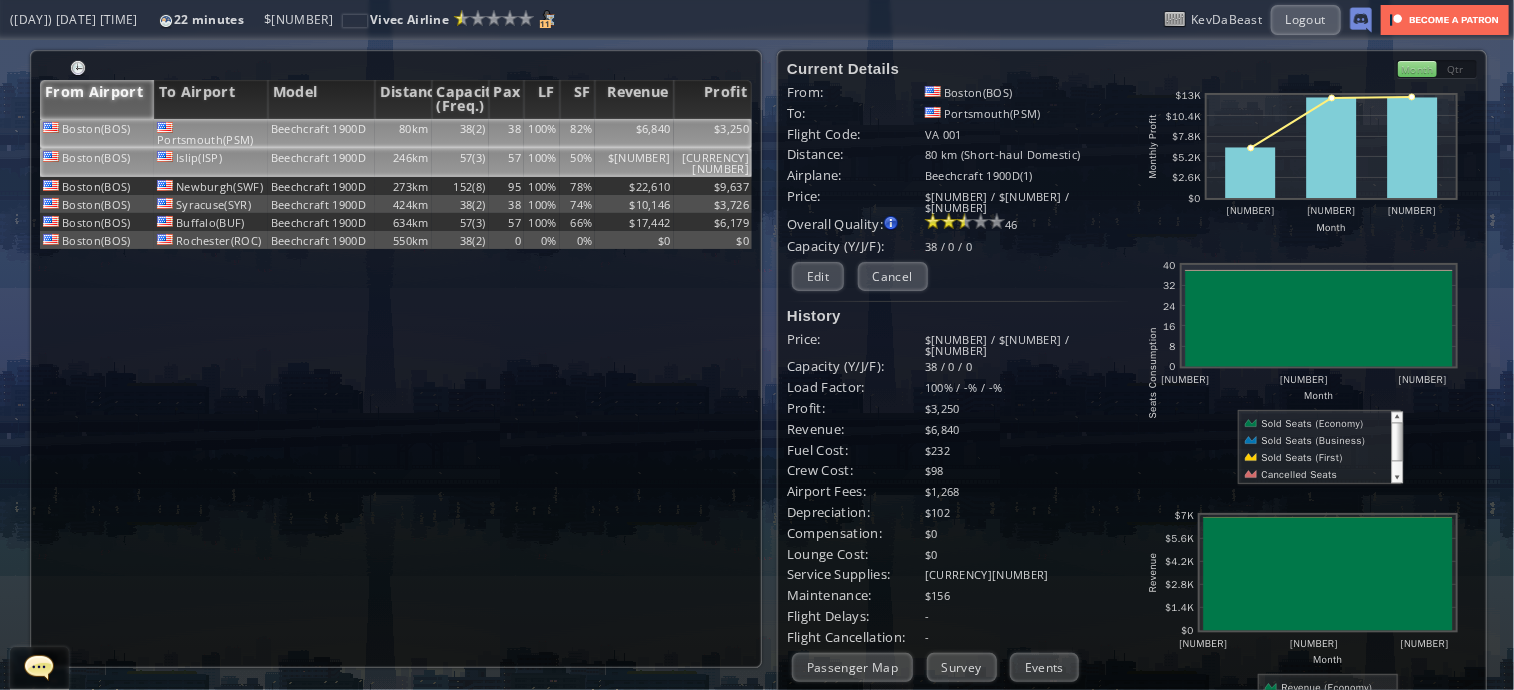 click on "152(8)" at bounding box center (460, 133) 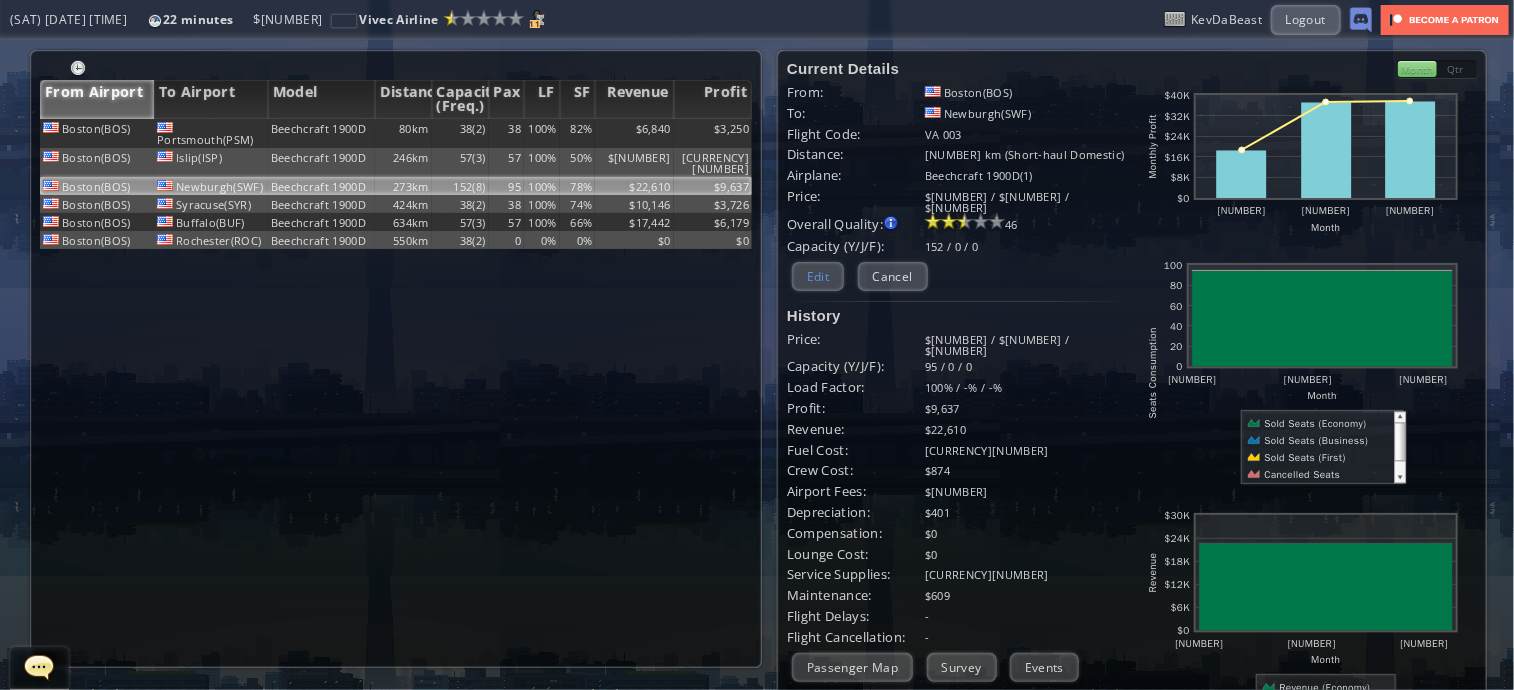 click on "Edit" at bounding box center [818, 276] 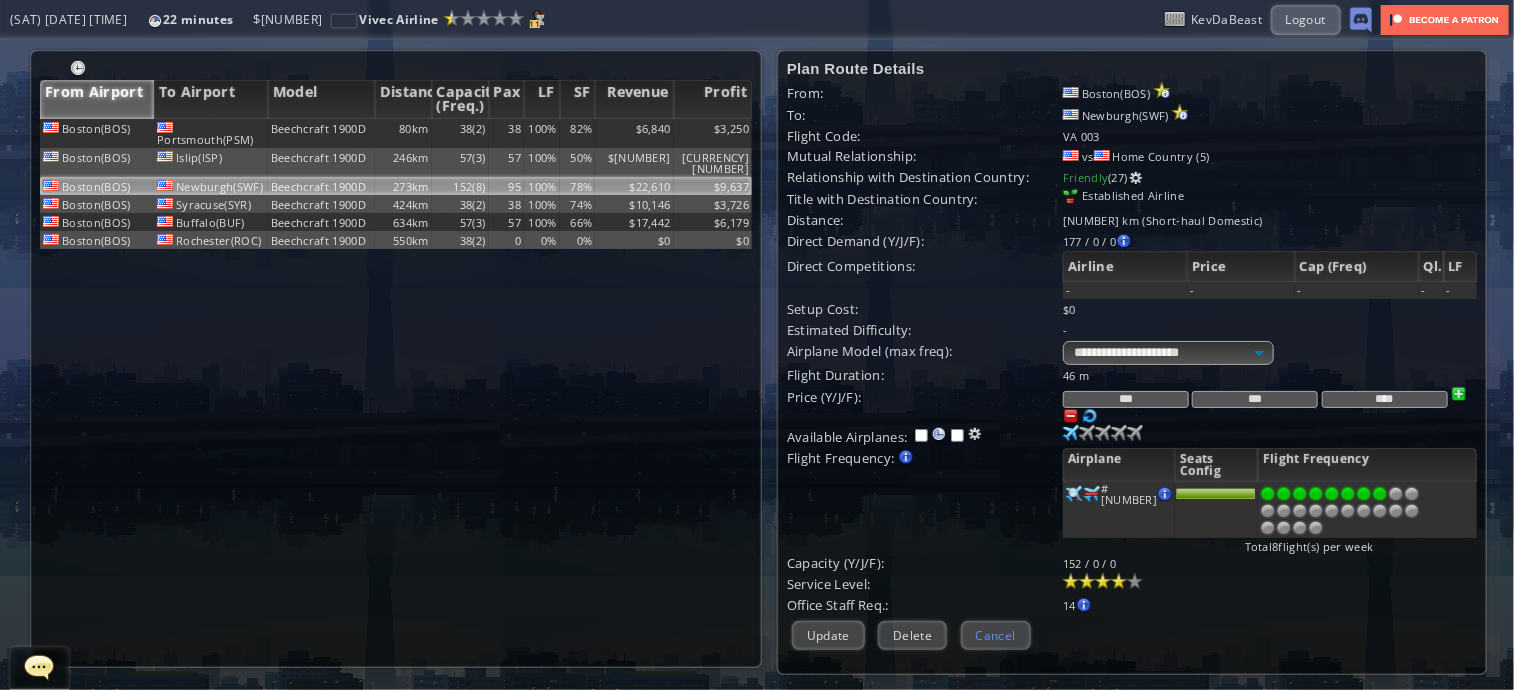 click on "Cancel" at bounding box center [996, 635] 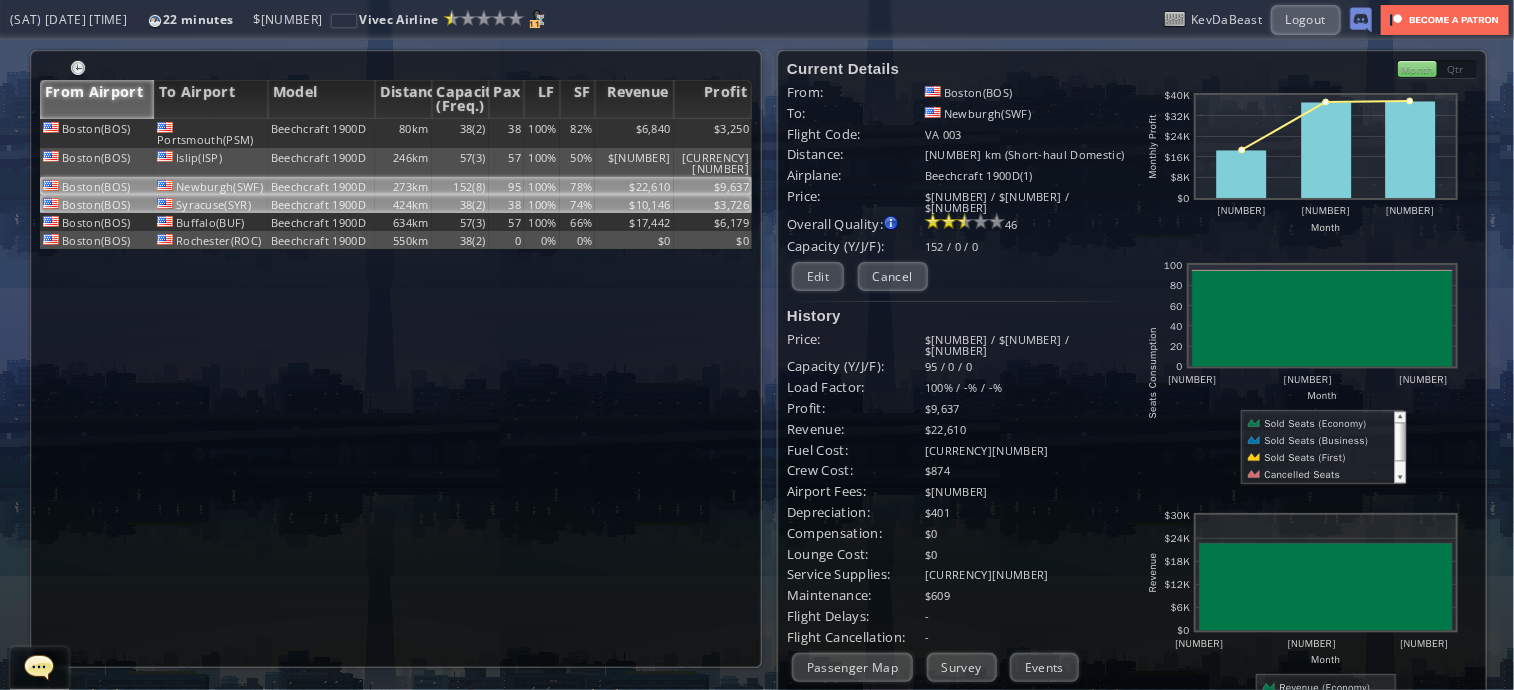 click on "$10,146" at bounding box center [634, 133] 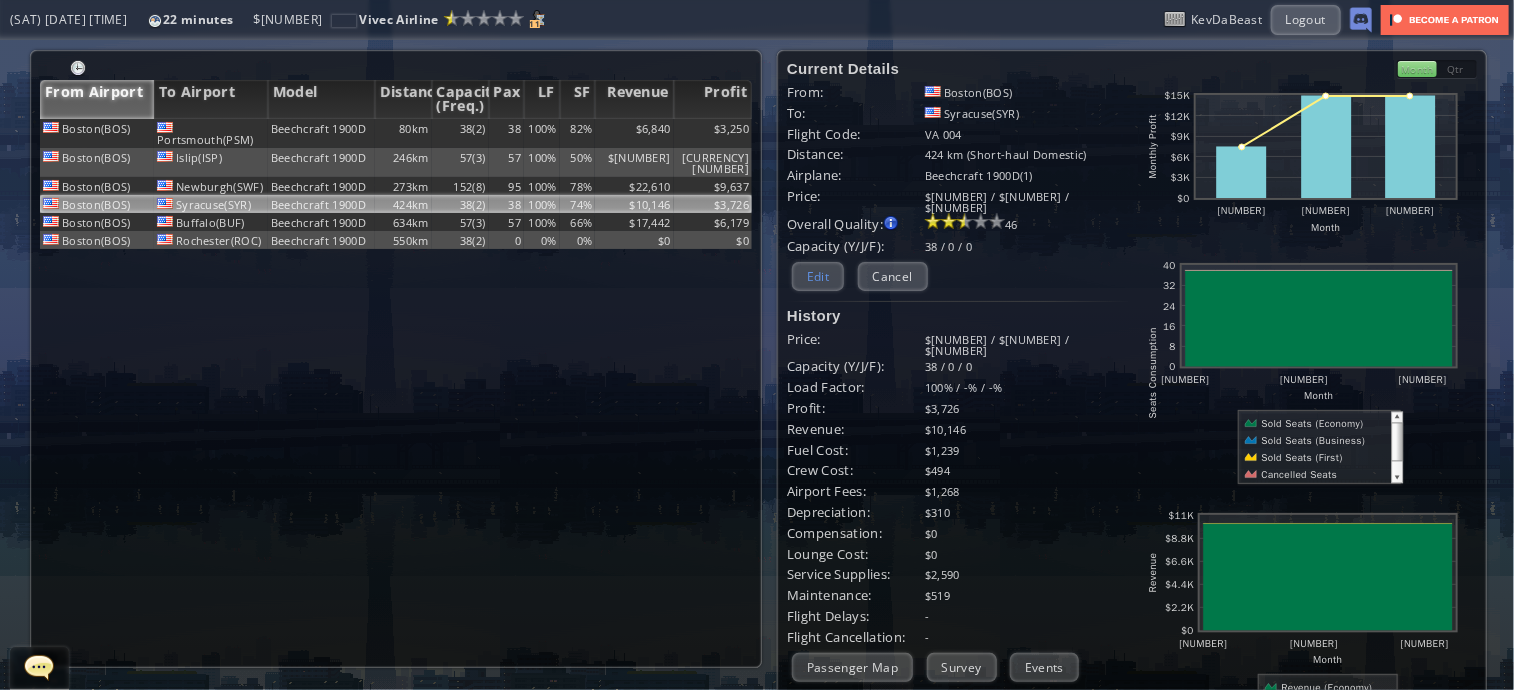 click on "Edit" at bounding box center (818, 276) 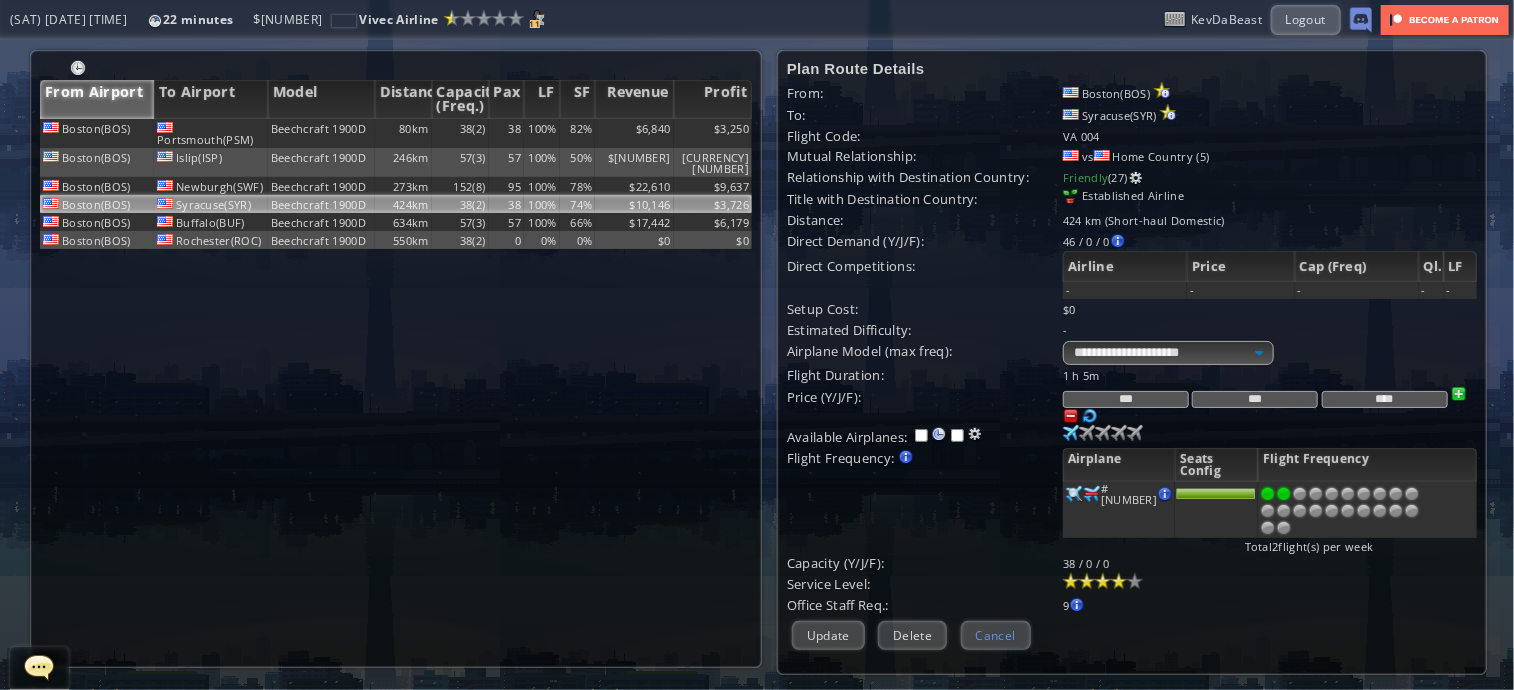 click on "Cancel" at bounding box center [996, 635] 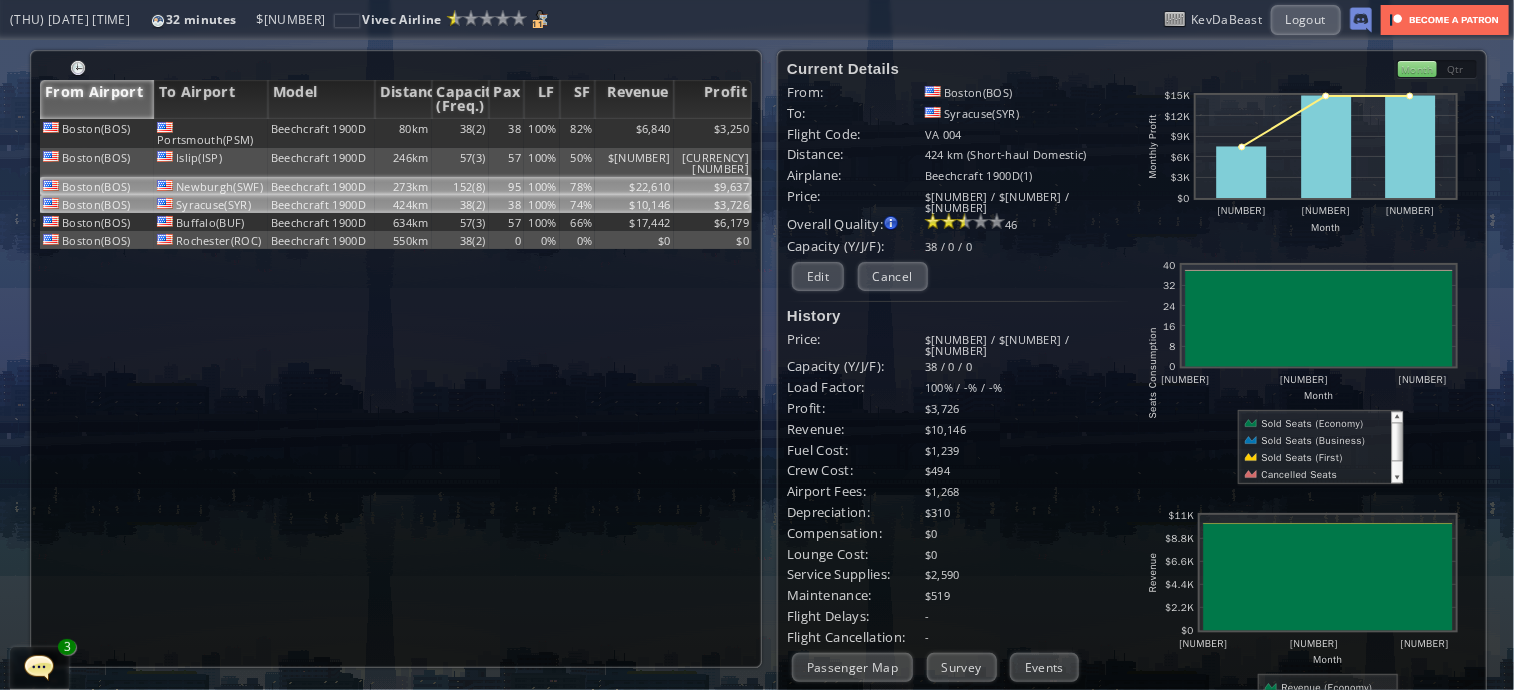 click on "152(8)" at bounding box center [460, 133] 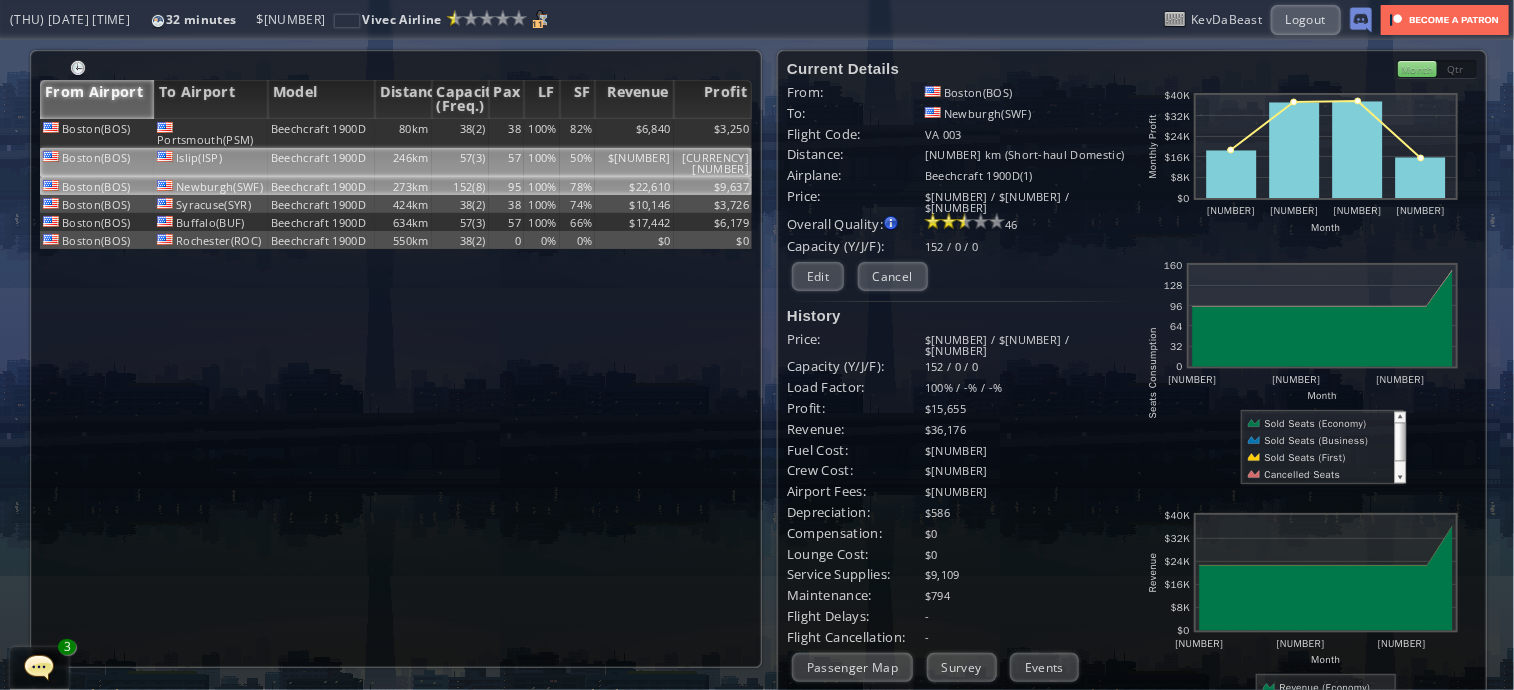 click on "57(3)" at bounding box center [460, 133] 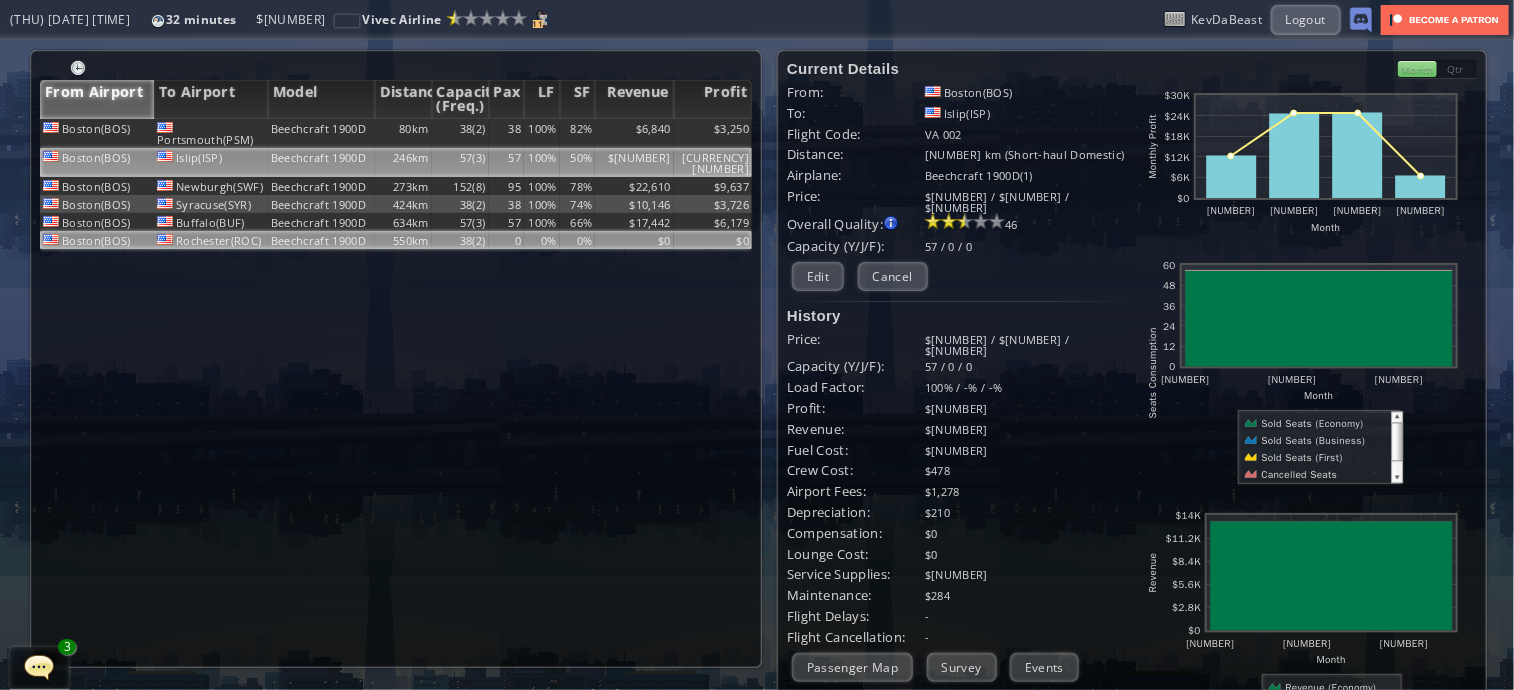 click on "38(2)" at bounding box center (460, 133) 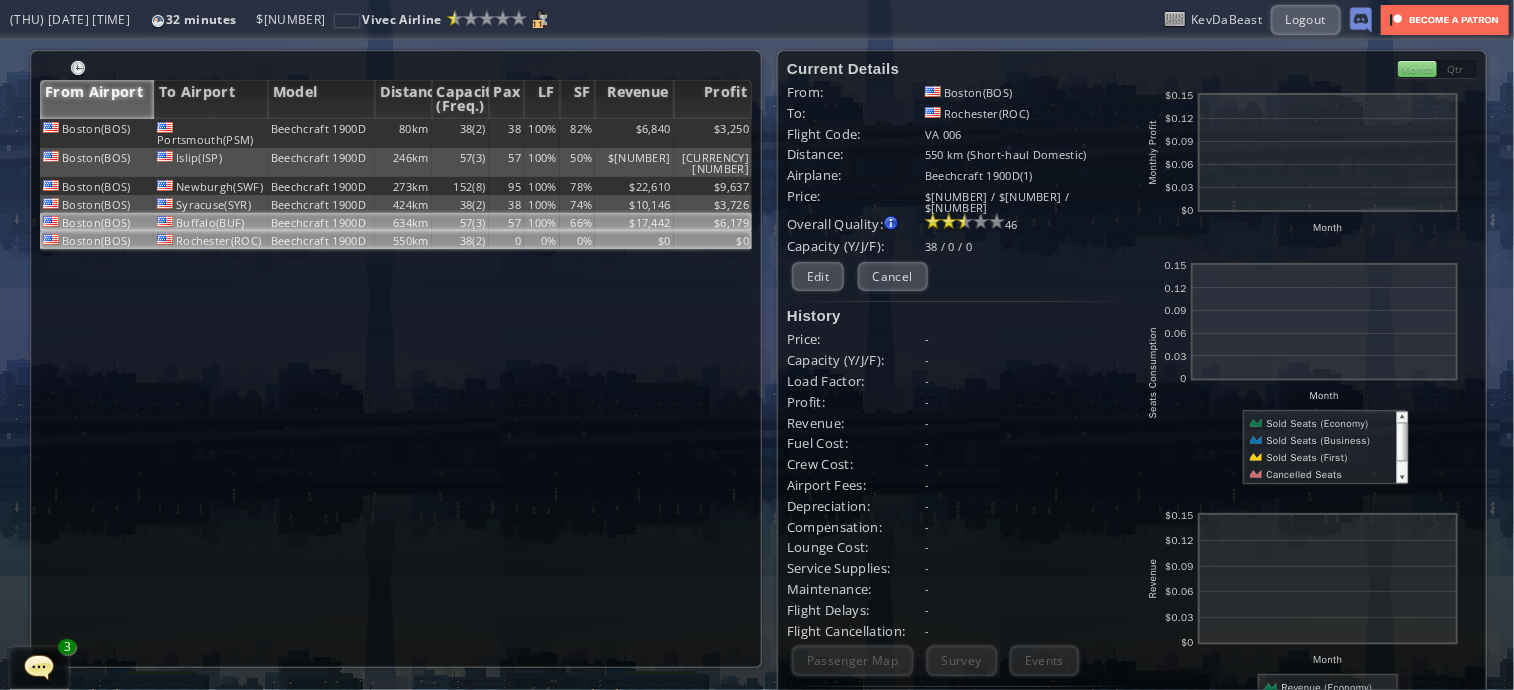 click on "57(3)" at bounding box center [460, 133] 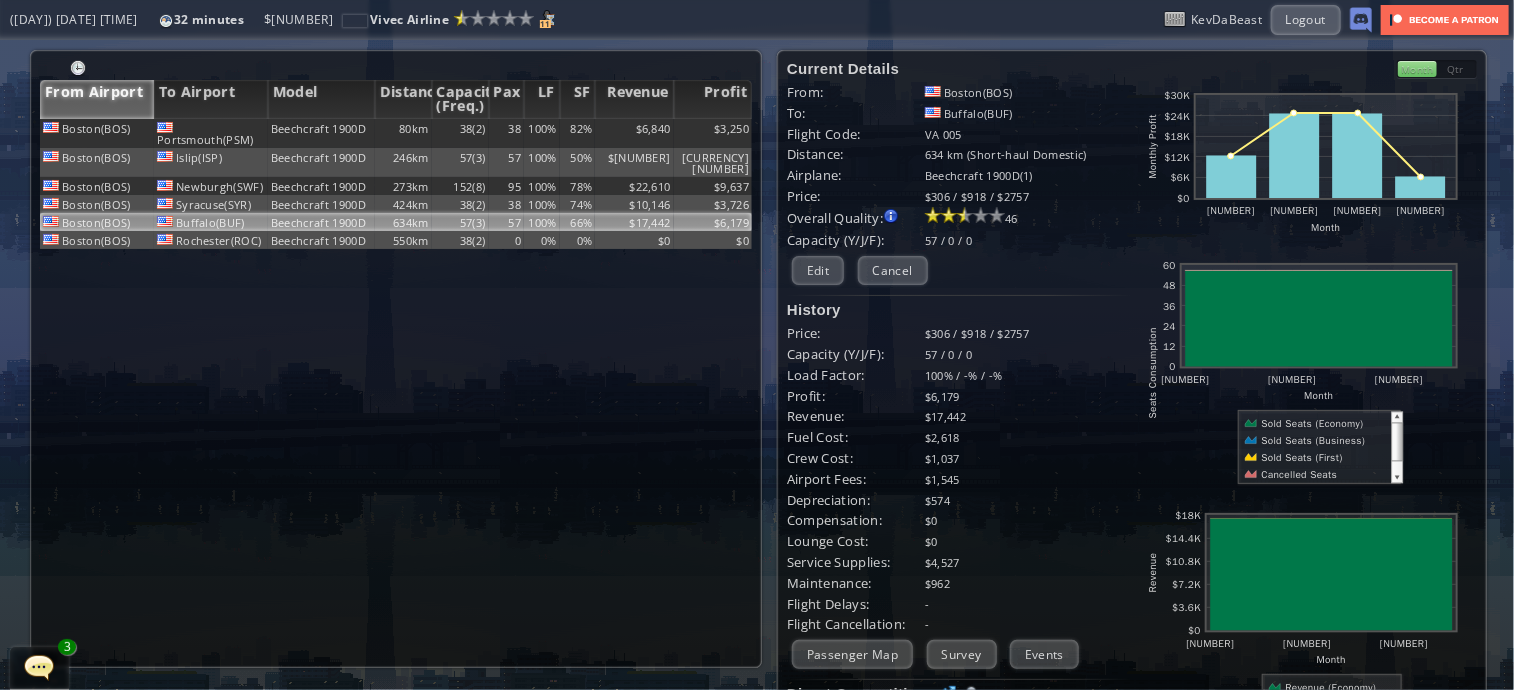 click on "Qtr" at bounding box center (1457, 69) 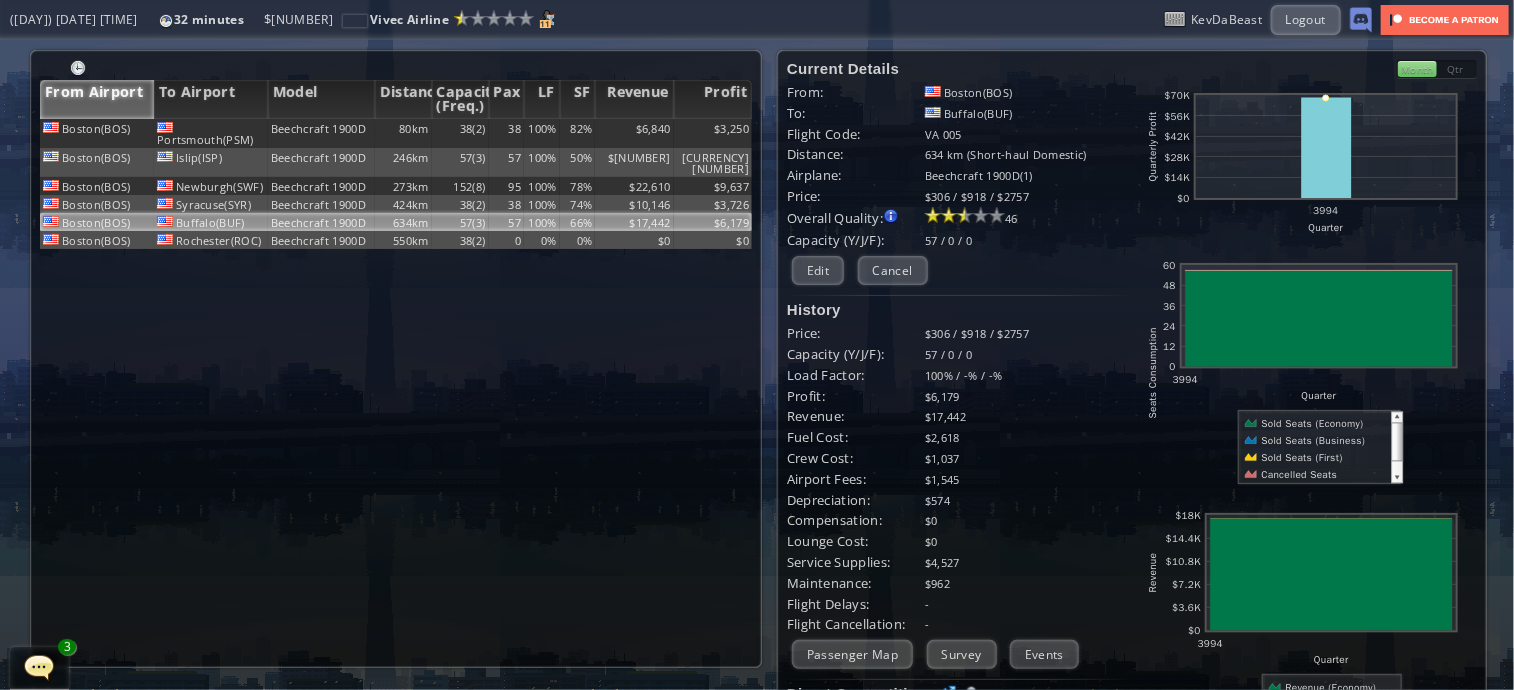 click on "Month" at bounding box center [1417, 69] 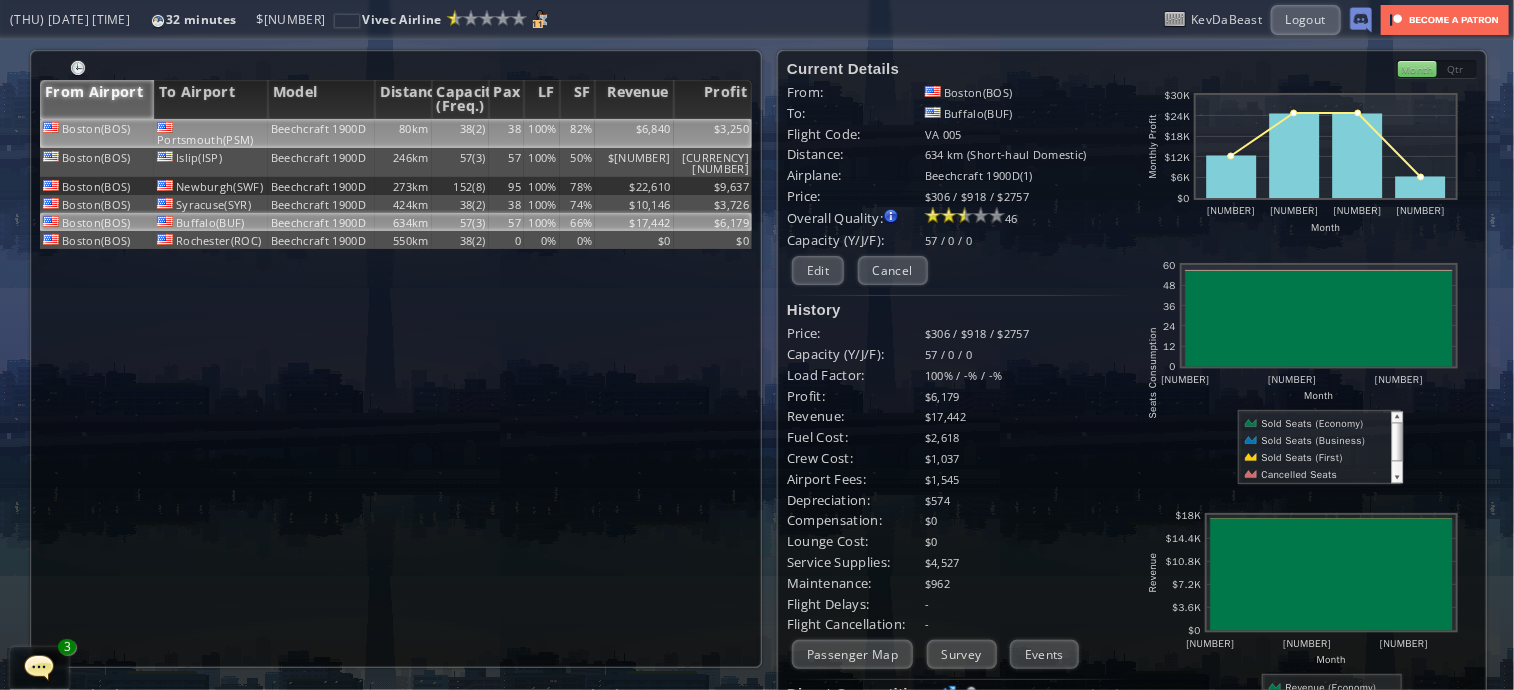 click on "Beechcraft 1900D" at bounding box center (321, 133) 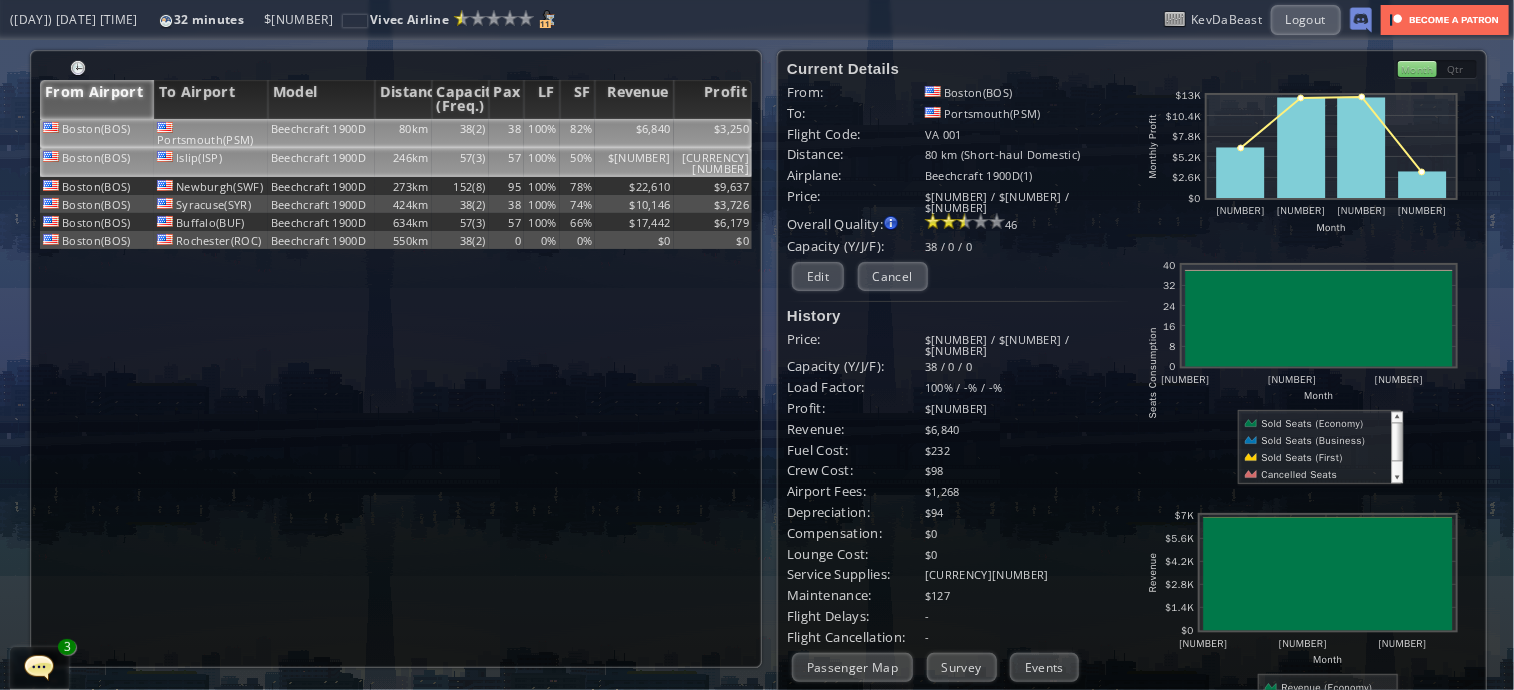 click on "Beechcraft 1900D" at bounding box center (321, 133) 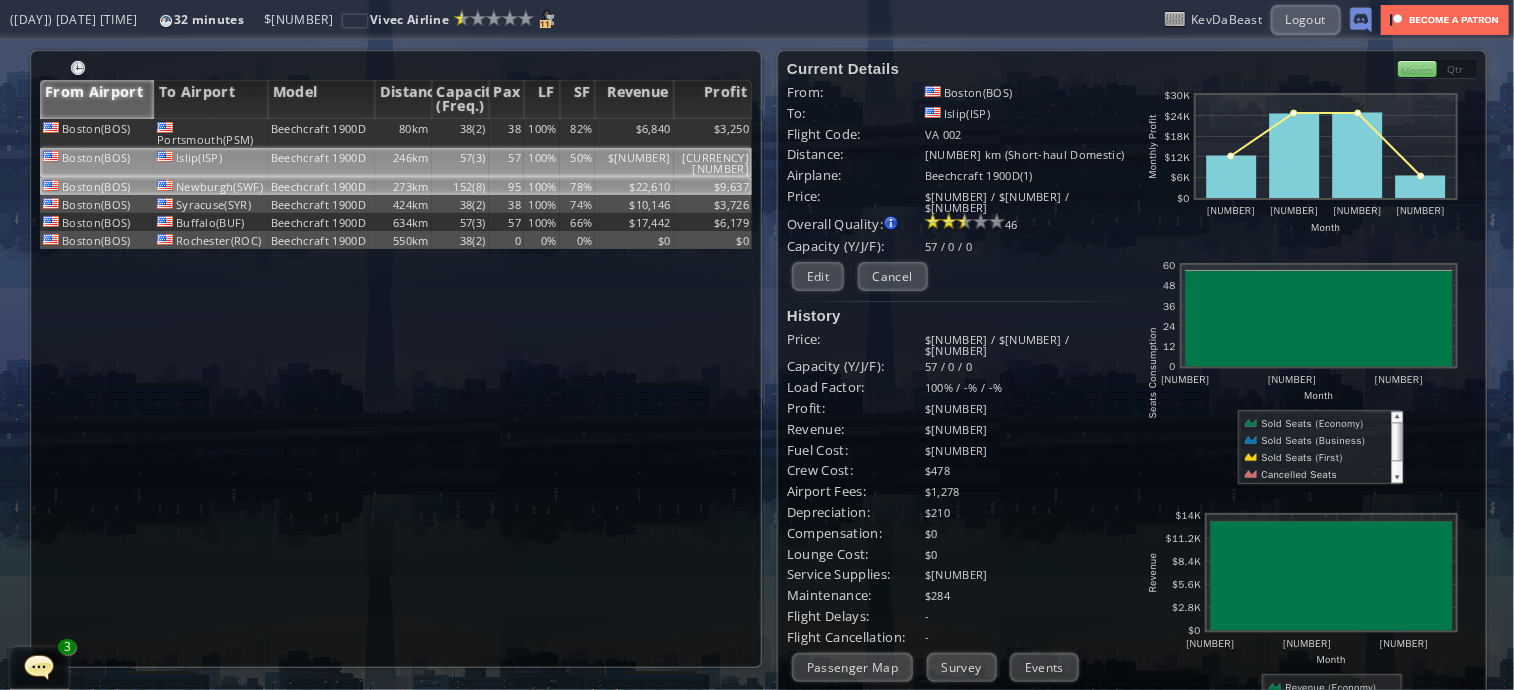 click on "273km" at bounding box center (403, 133) 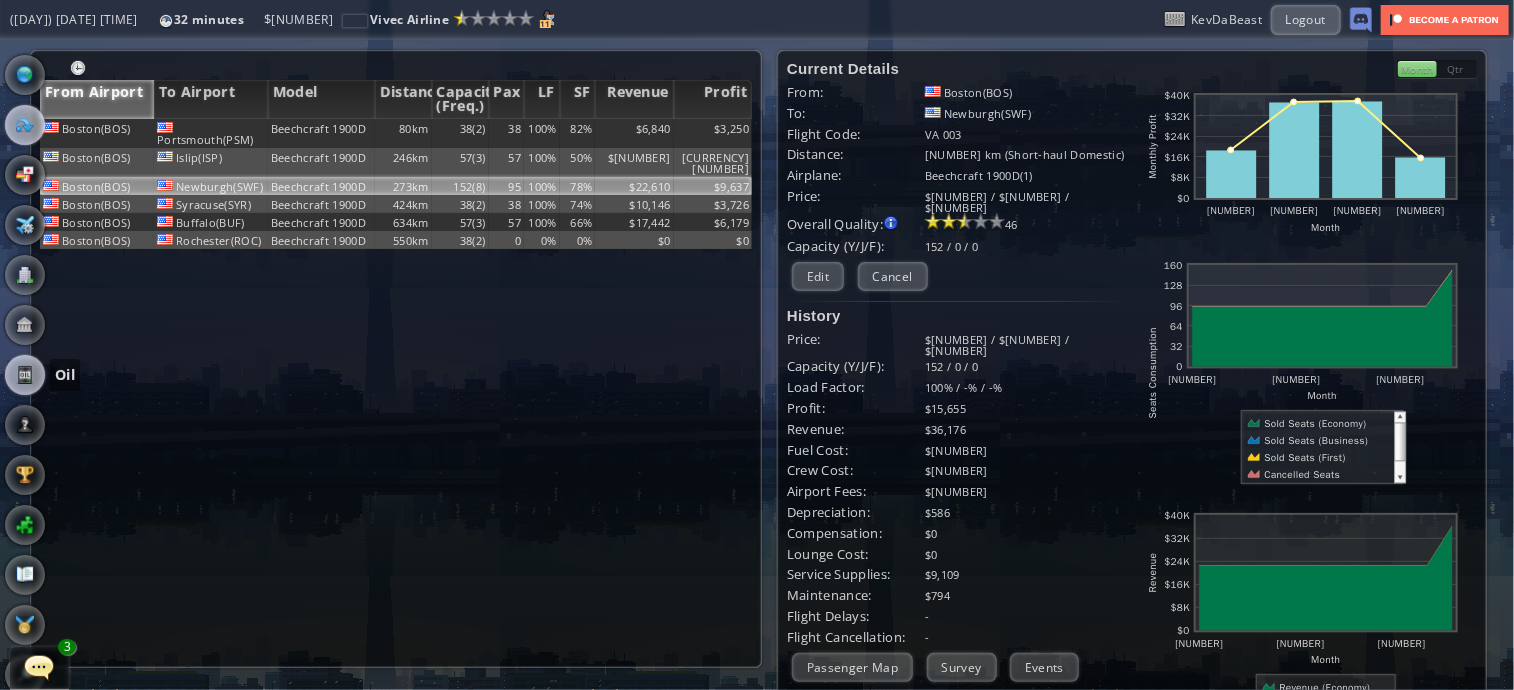 click at bounding box center [25, 375] 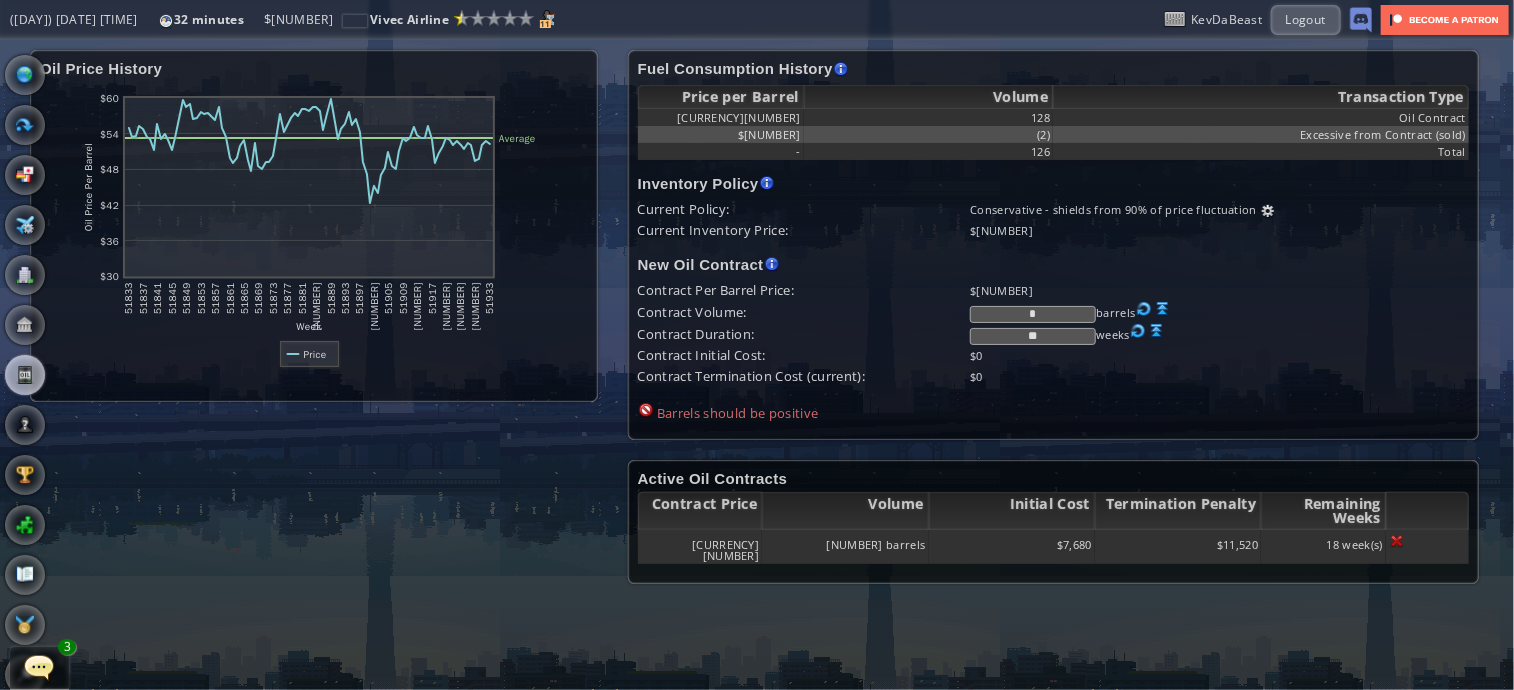 click at bounding box center (1163, 309) 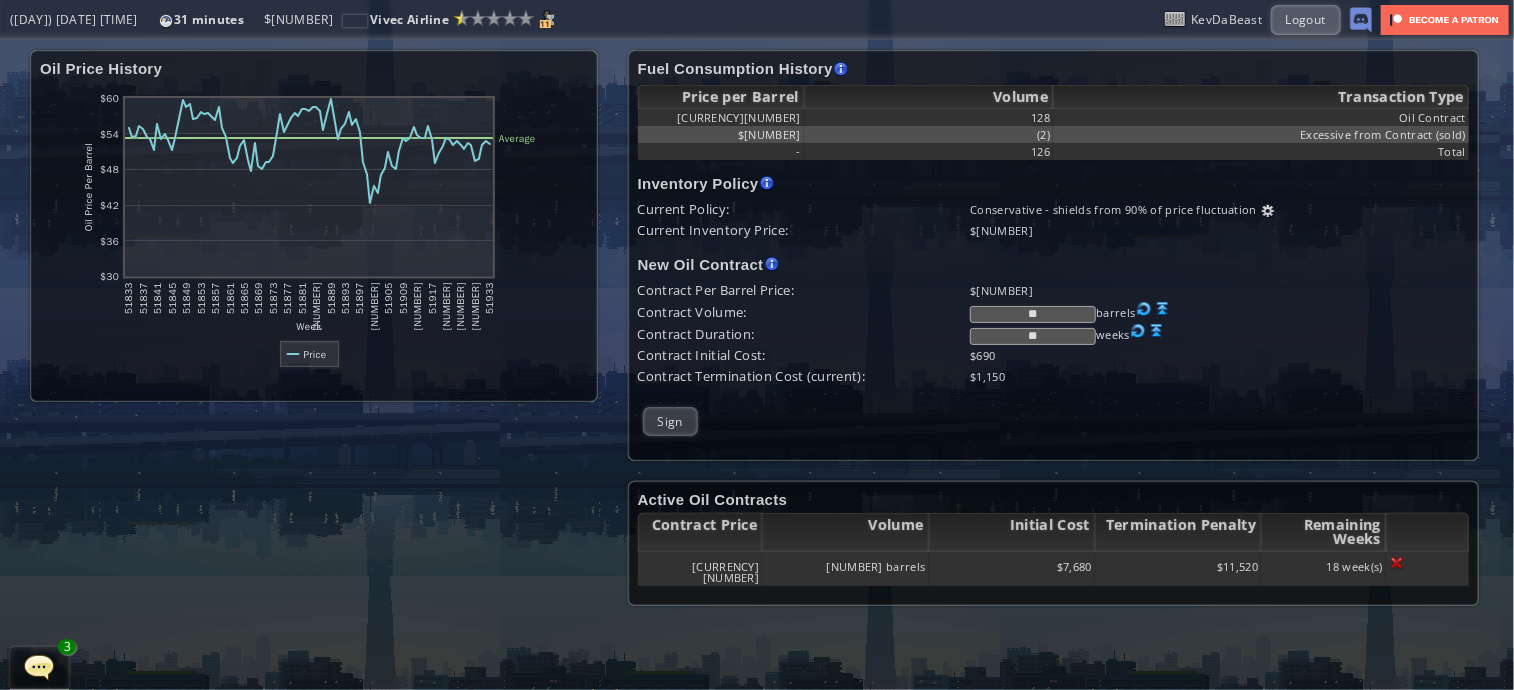 click at bounding box center [1163, 309] 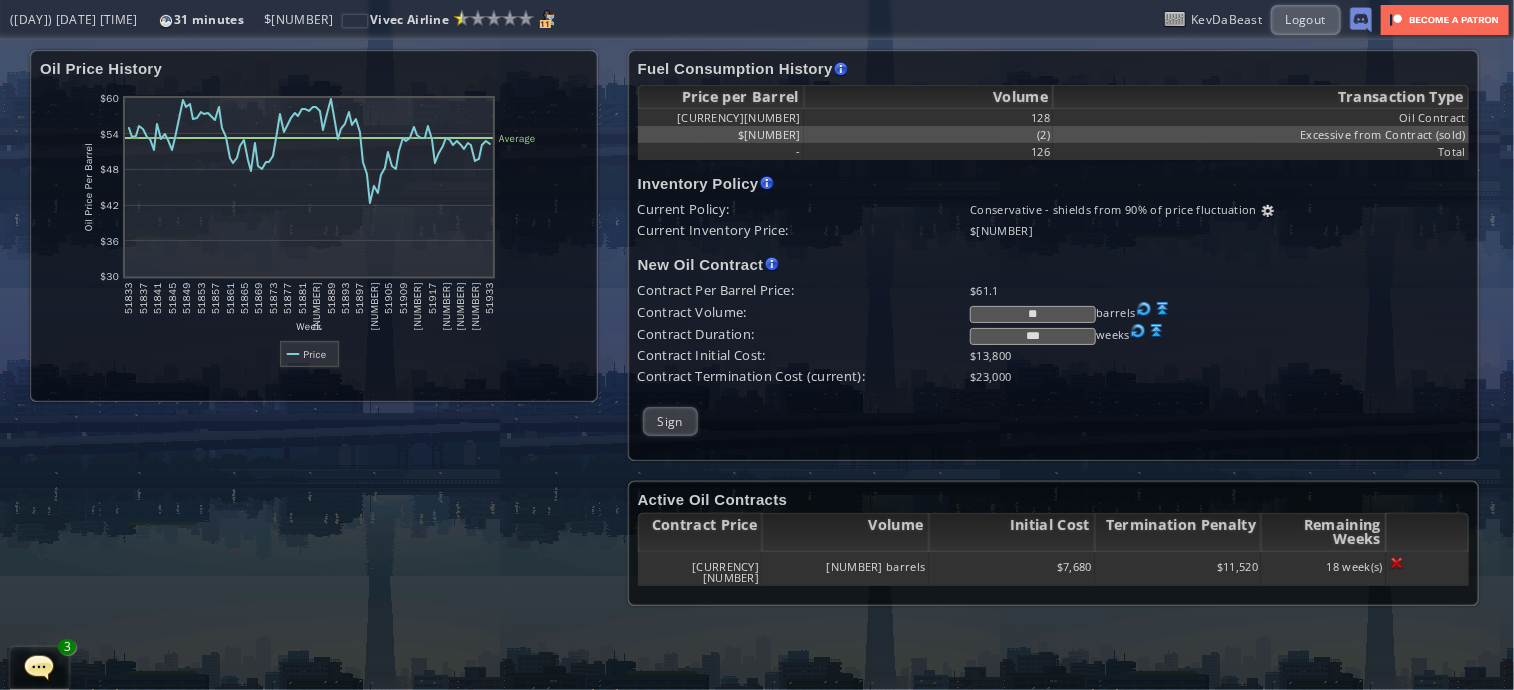 click on "***" at bounding box center (1033, 336) 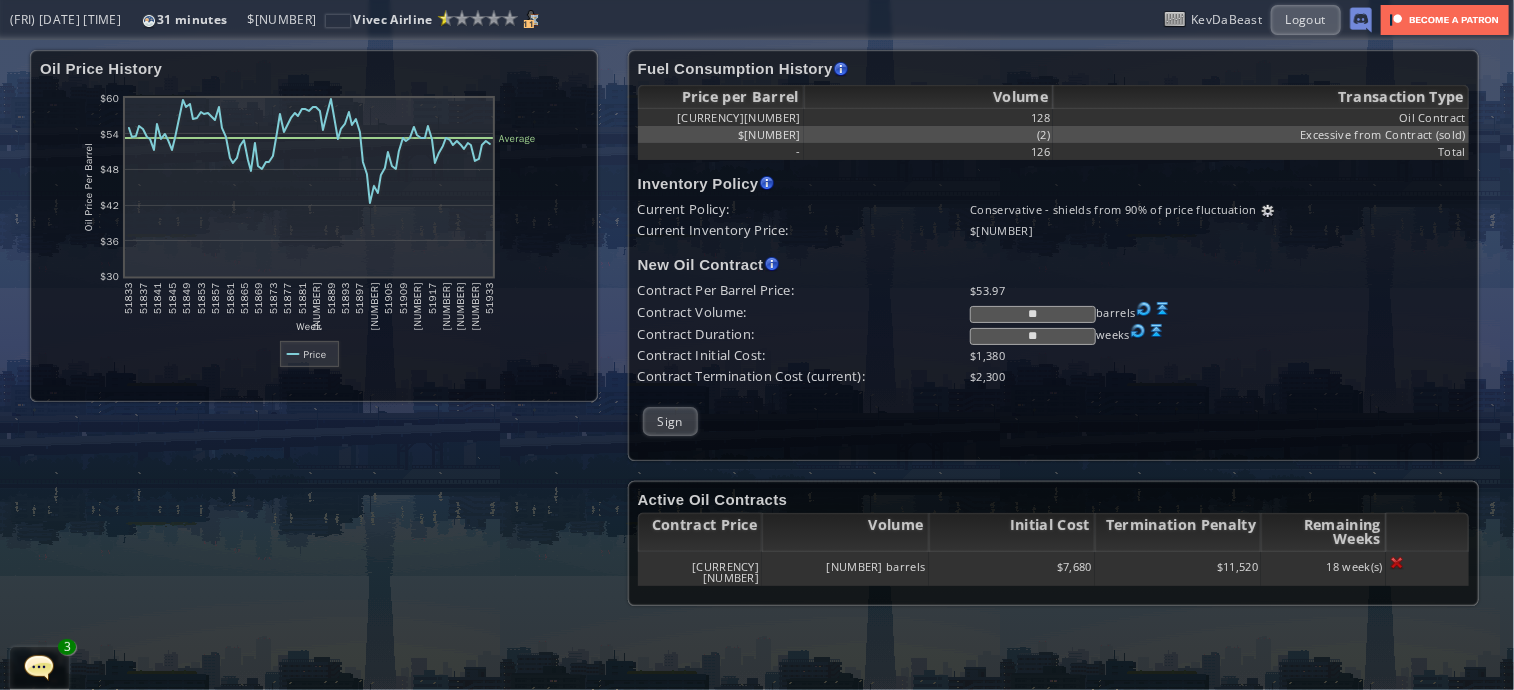 type on "**" 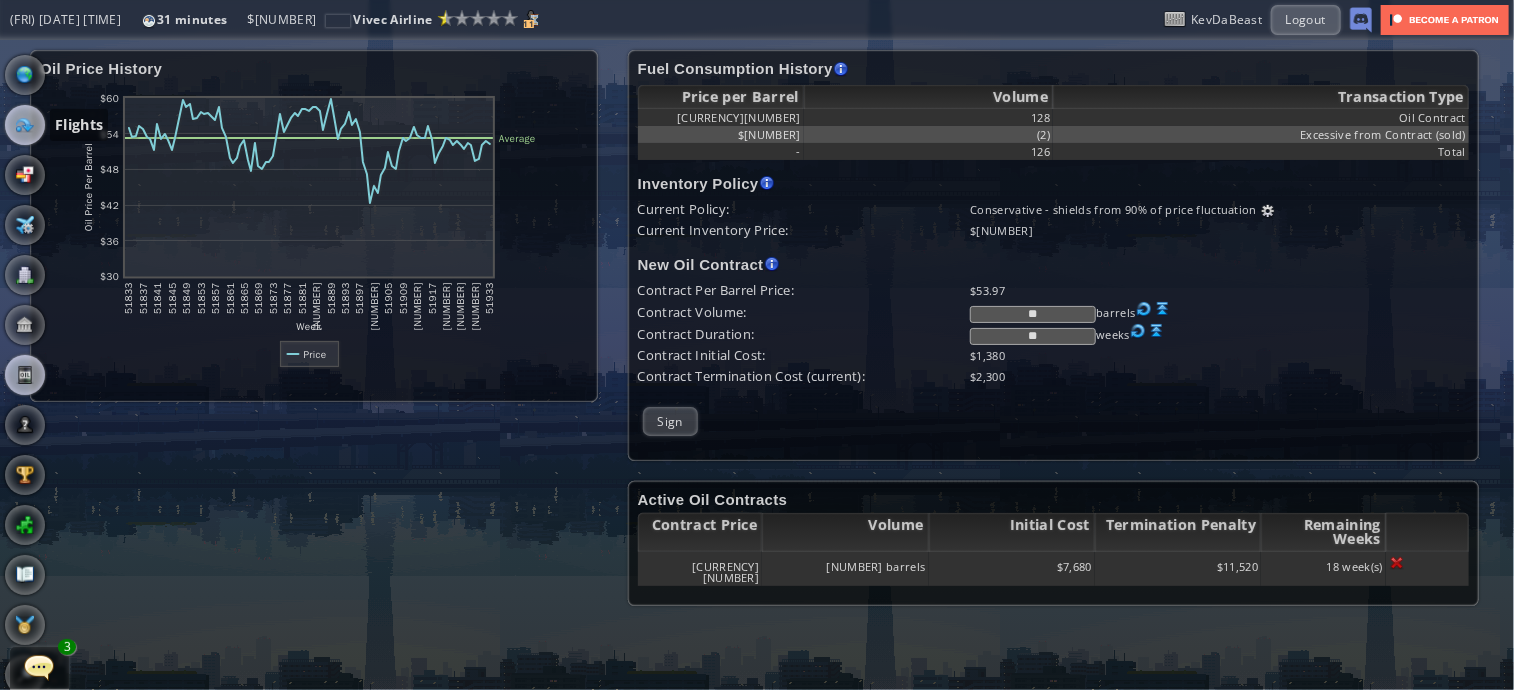 click at bounding box center [25, 125] 